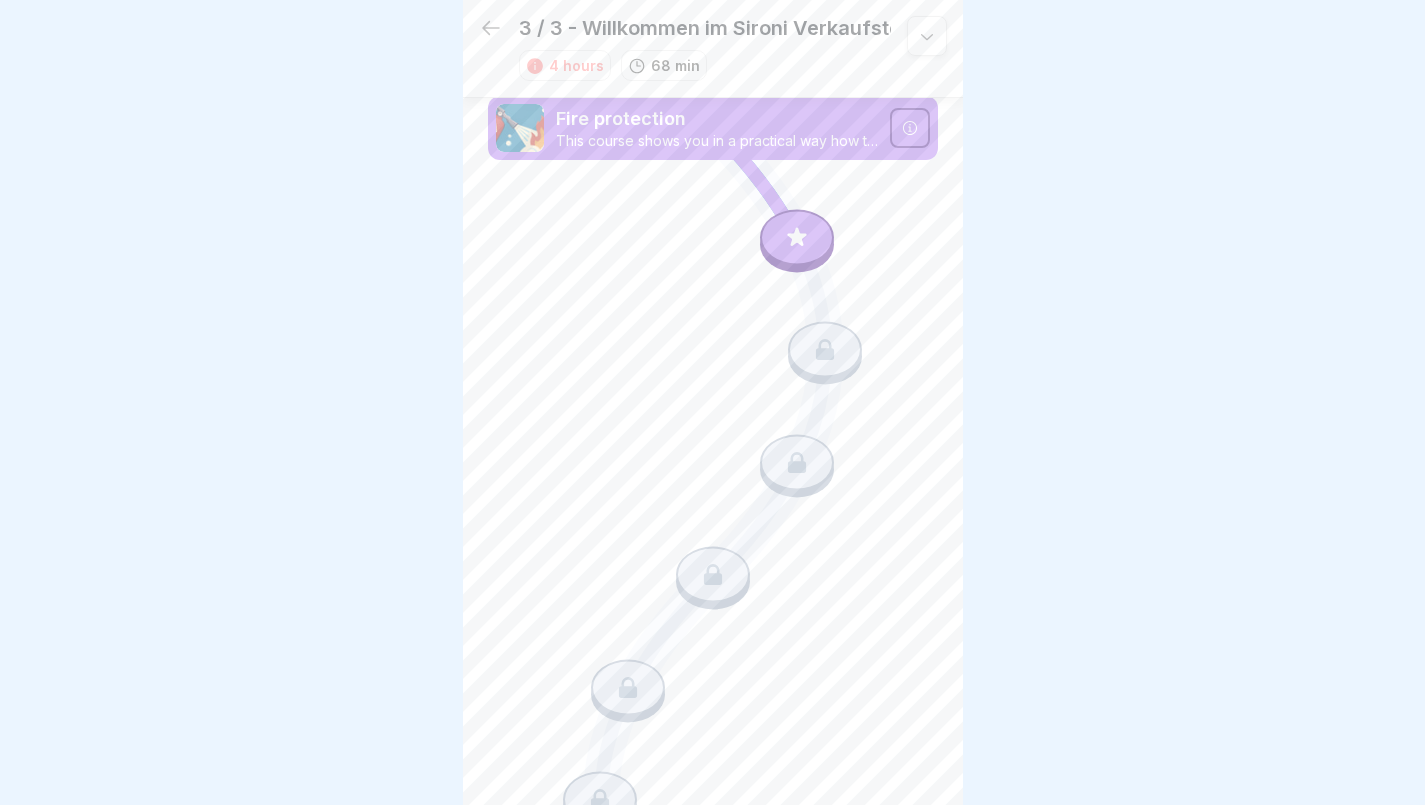 scroll, scrollTop: 0, scrollLeft: 0, axis: both 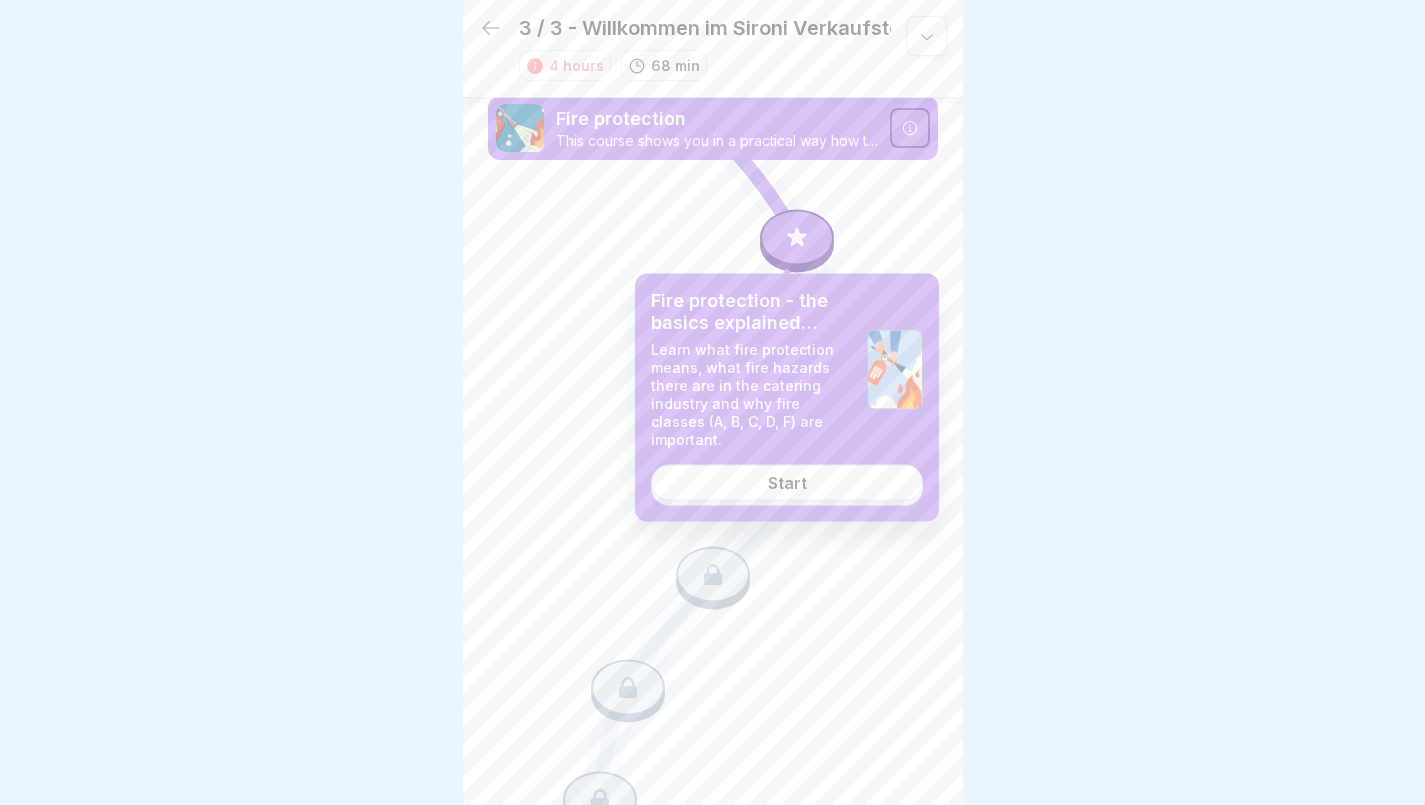 click on "Start" at bounding box center (787, 483) 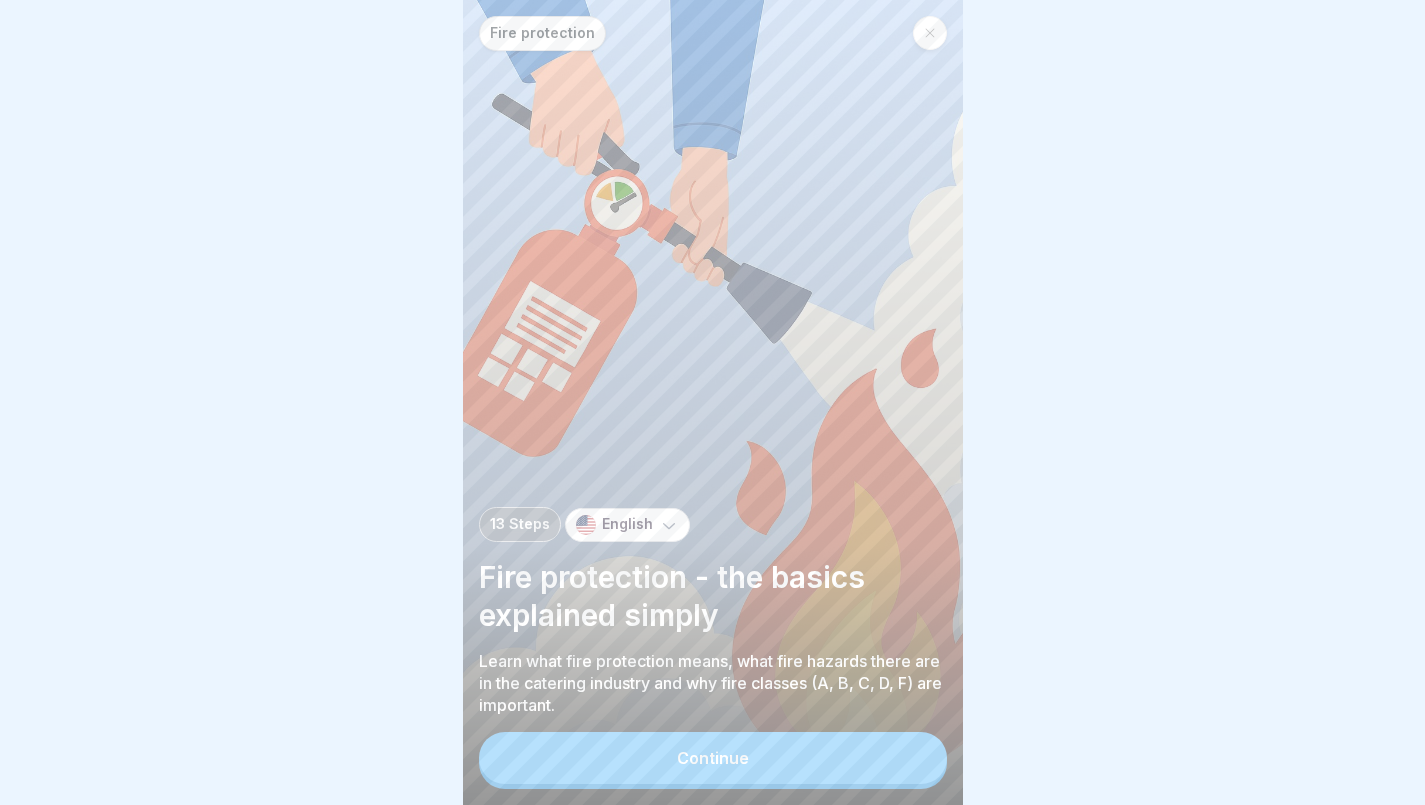 scroll, scrollTop: 15, scrollLeft: 0, axis: vertical 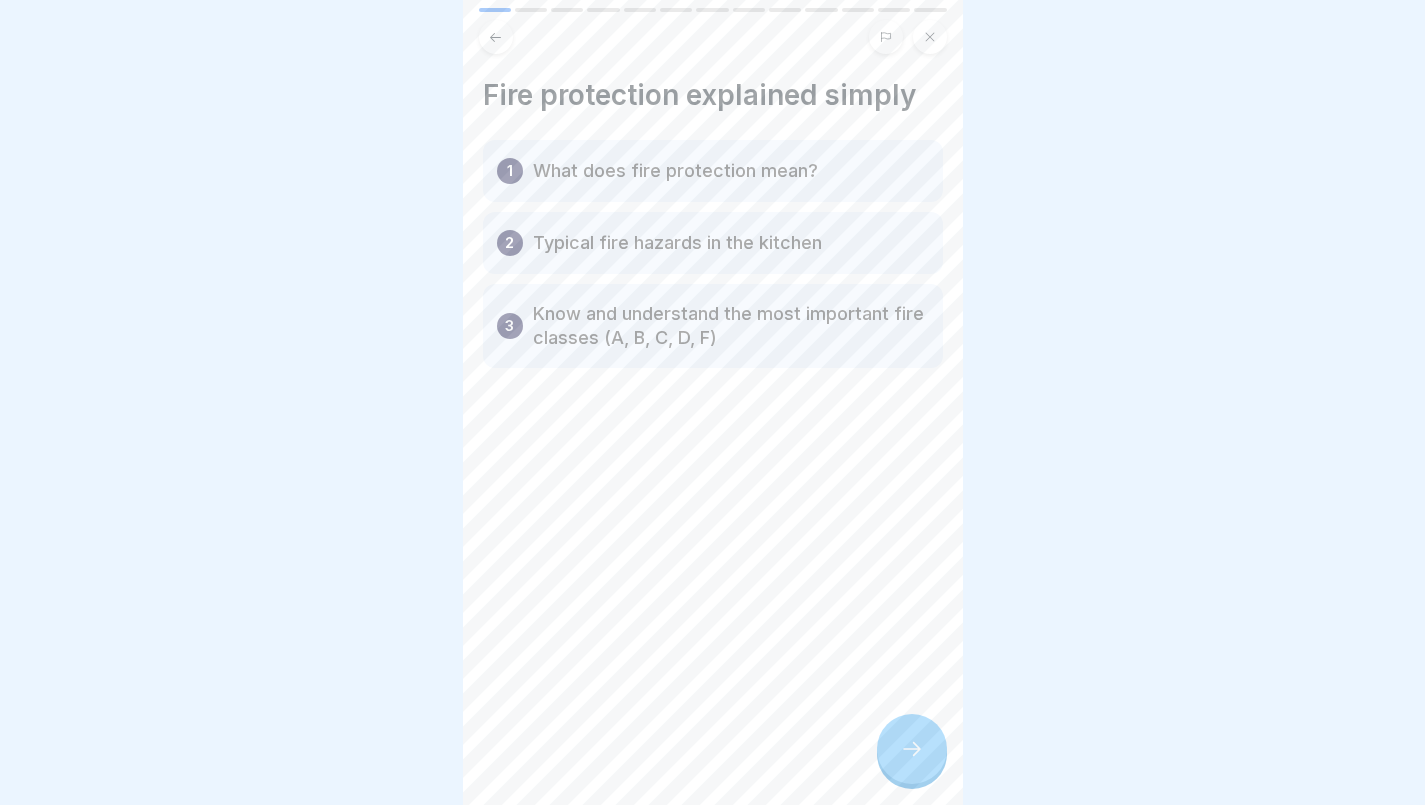click at bounding box center (912, 749) 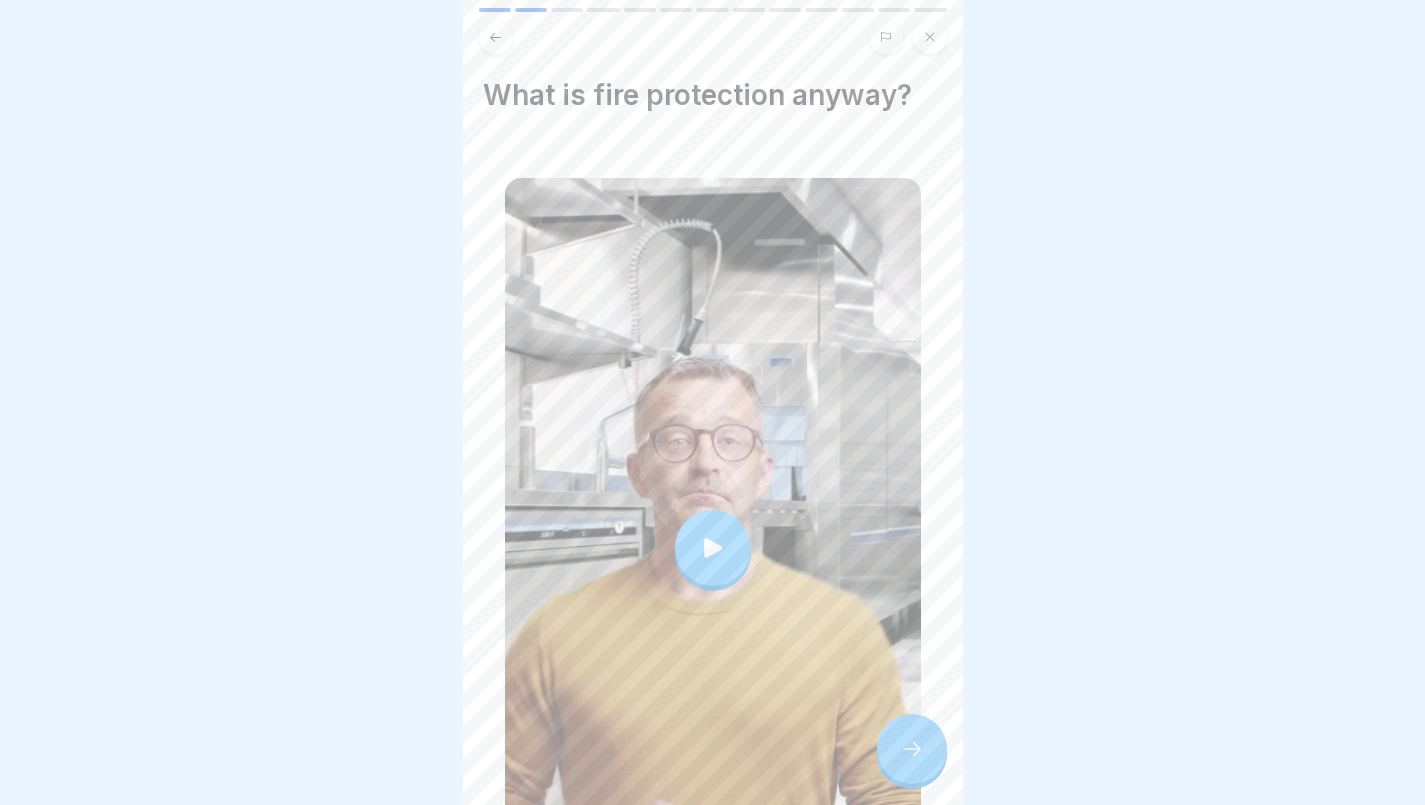 click at bounding box center [912, 749] 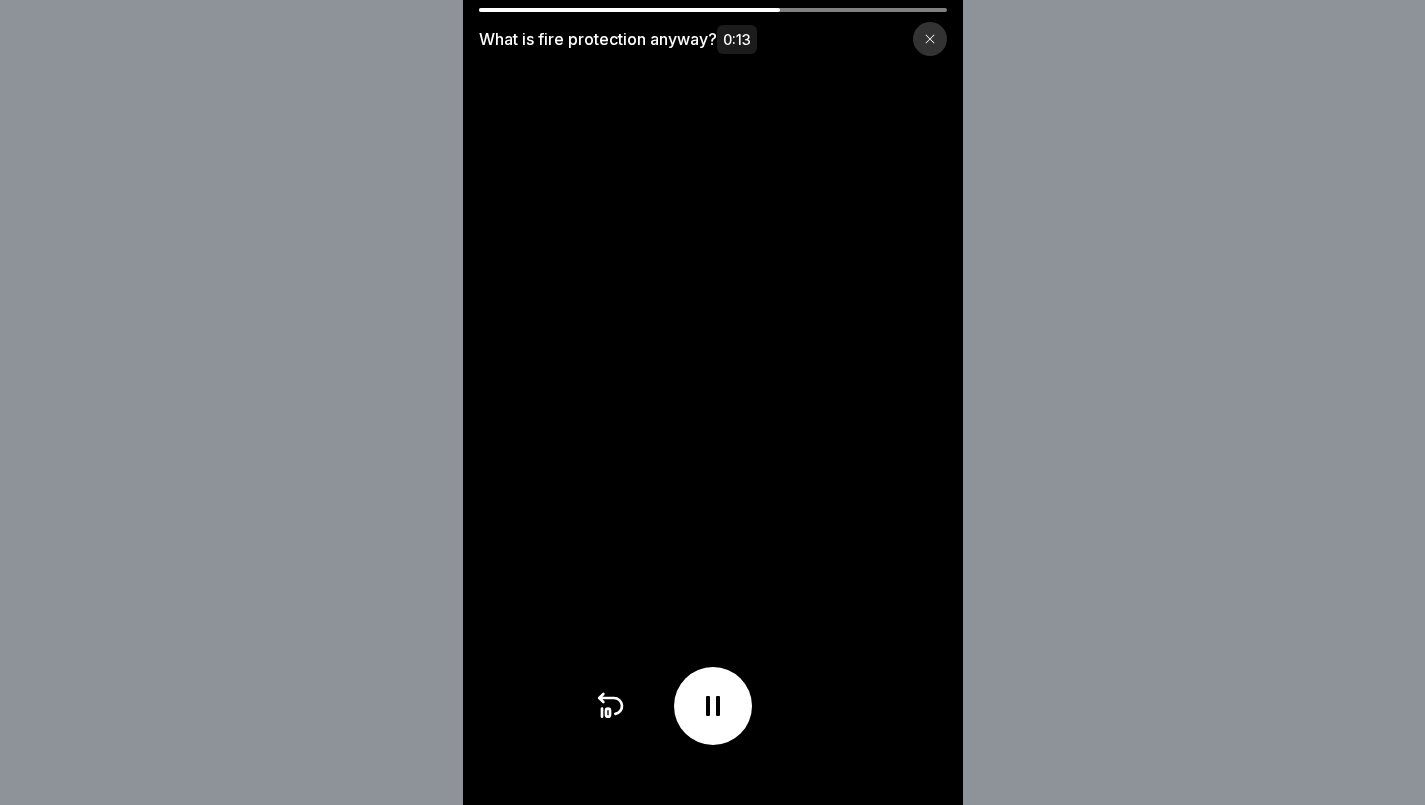 click 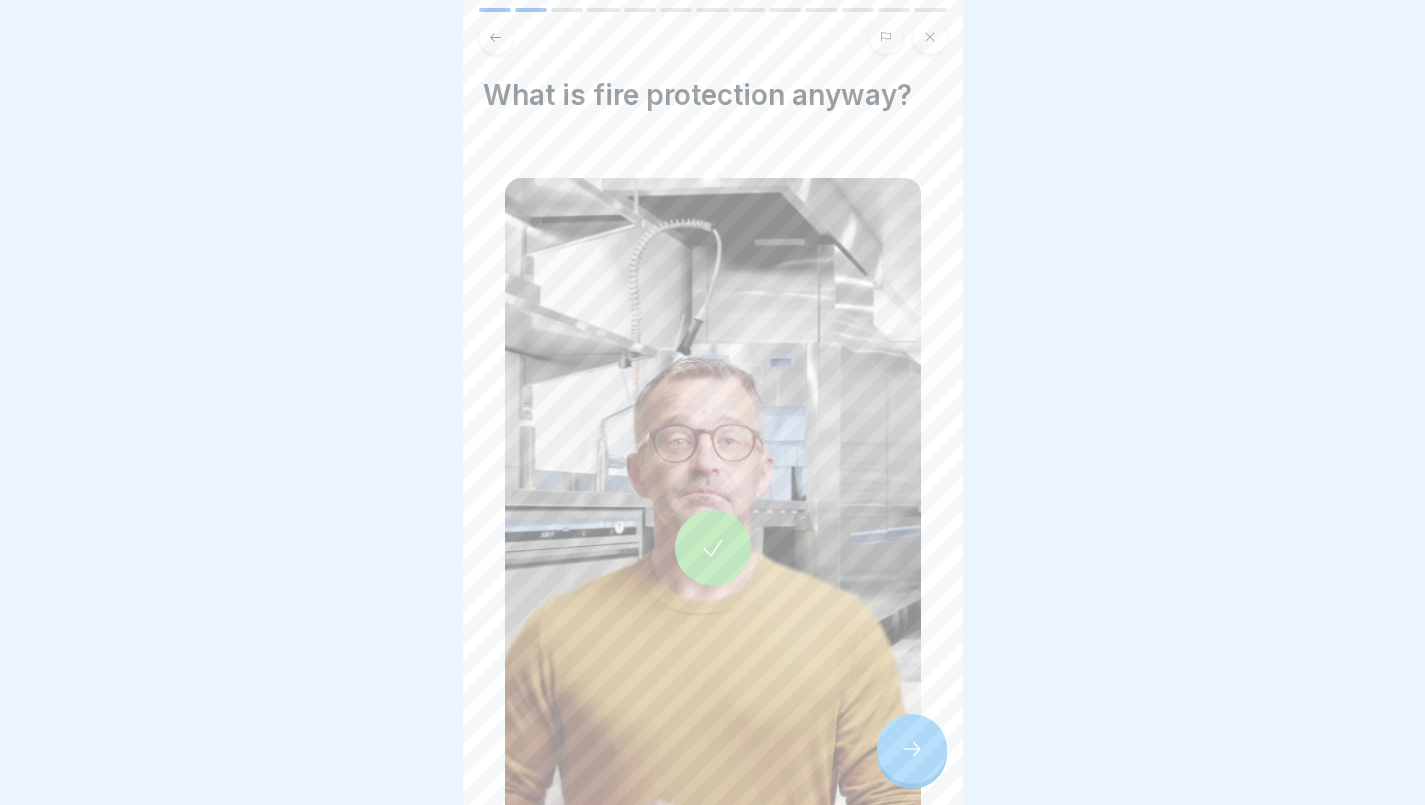 click 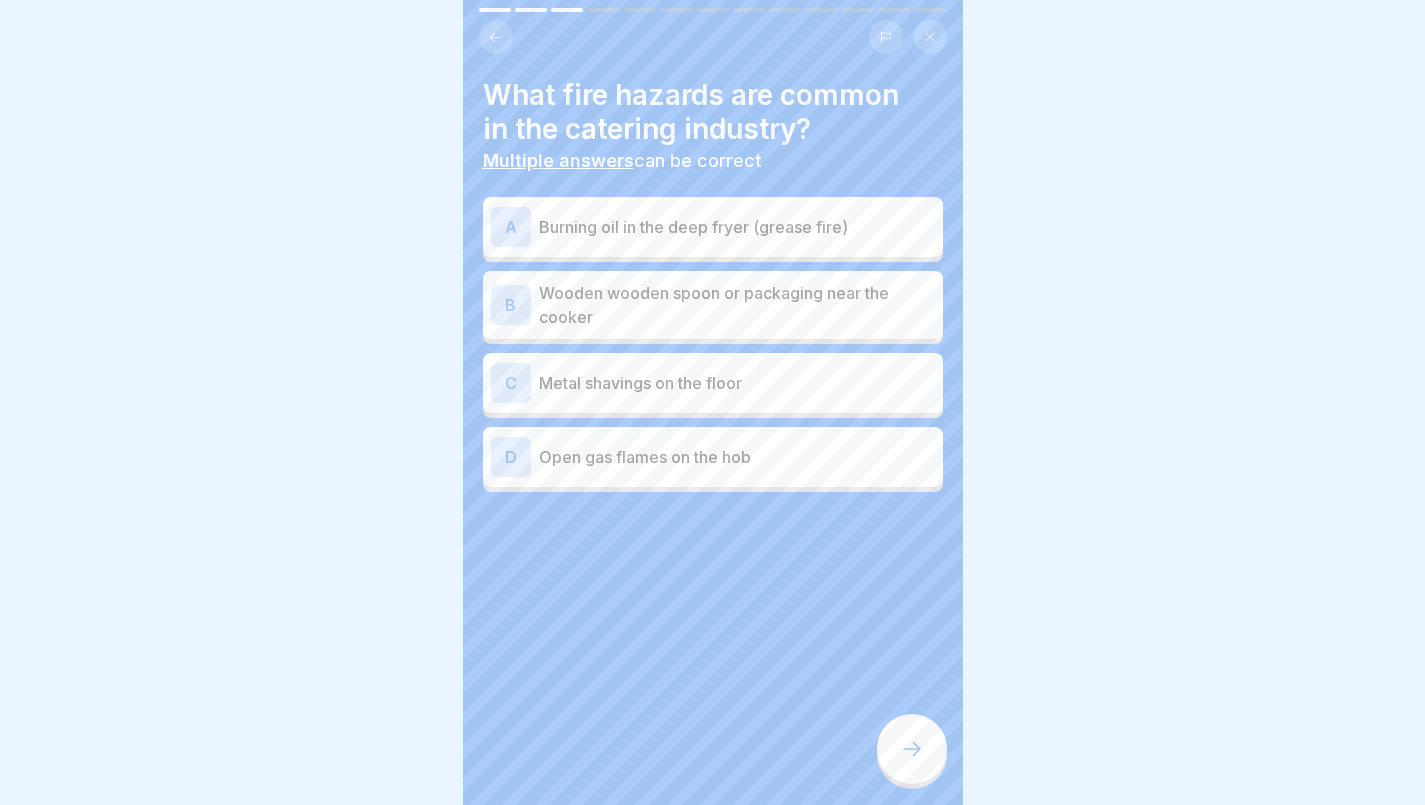 click on "Burning oil in the deep fryer (grease fire)" at bounding box center (737, 227) 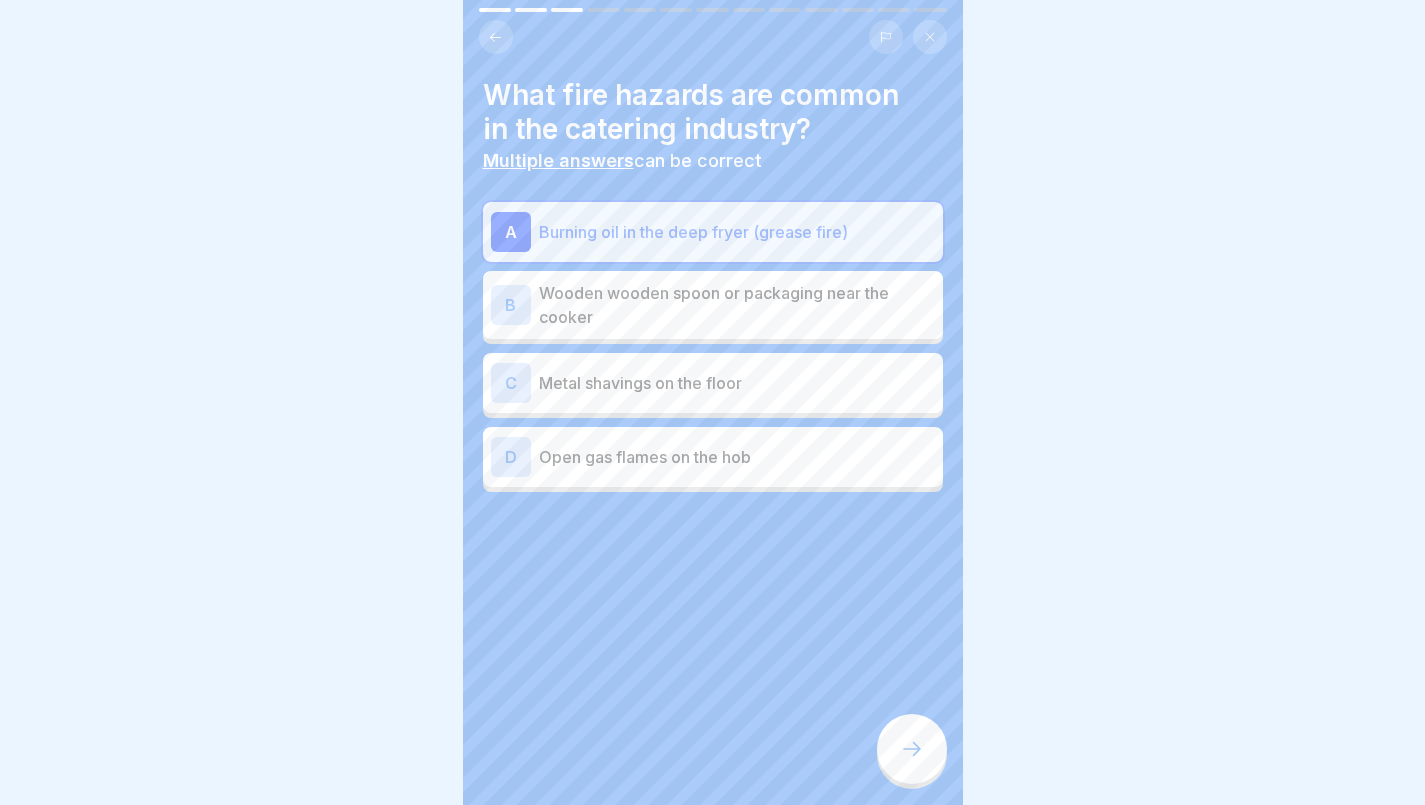 click on "A" at bounding box center [511, 232] 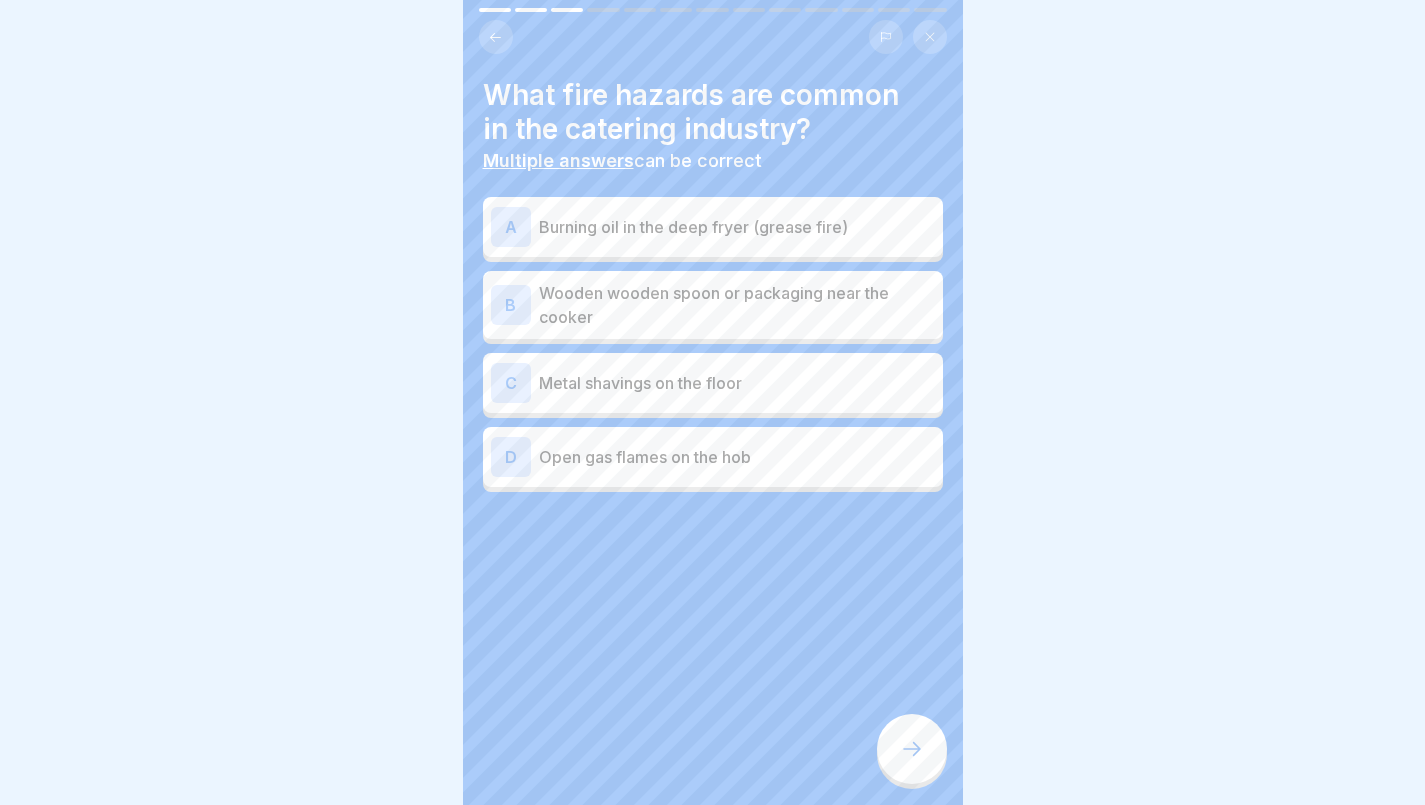 click on "Open gas flames on the hob" at bounding box center [737, 457] 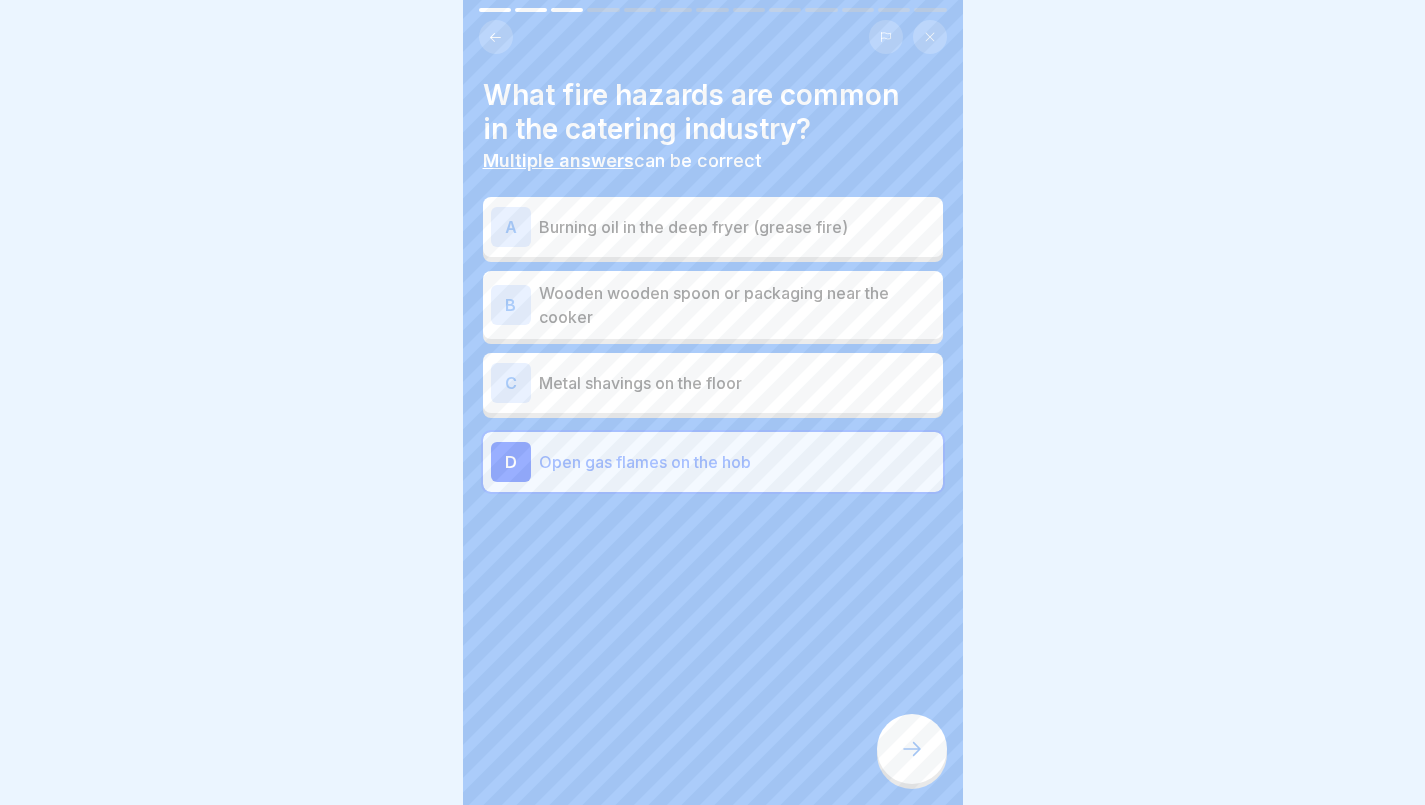 click at bounding box center [912, 749] 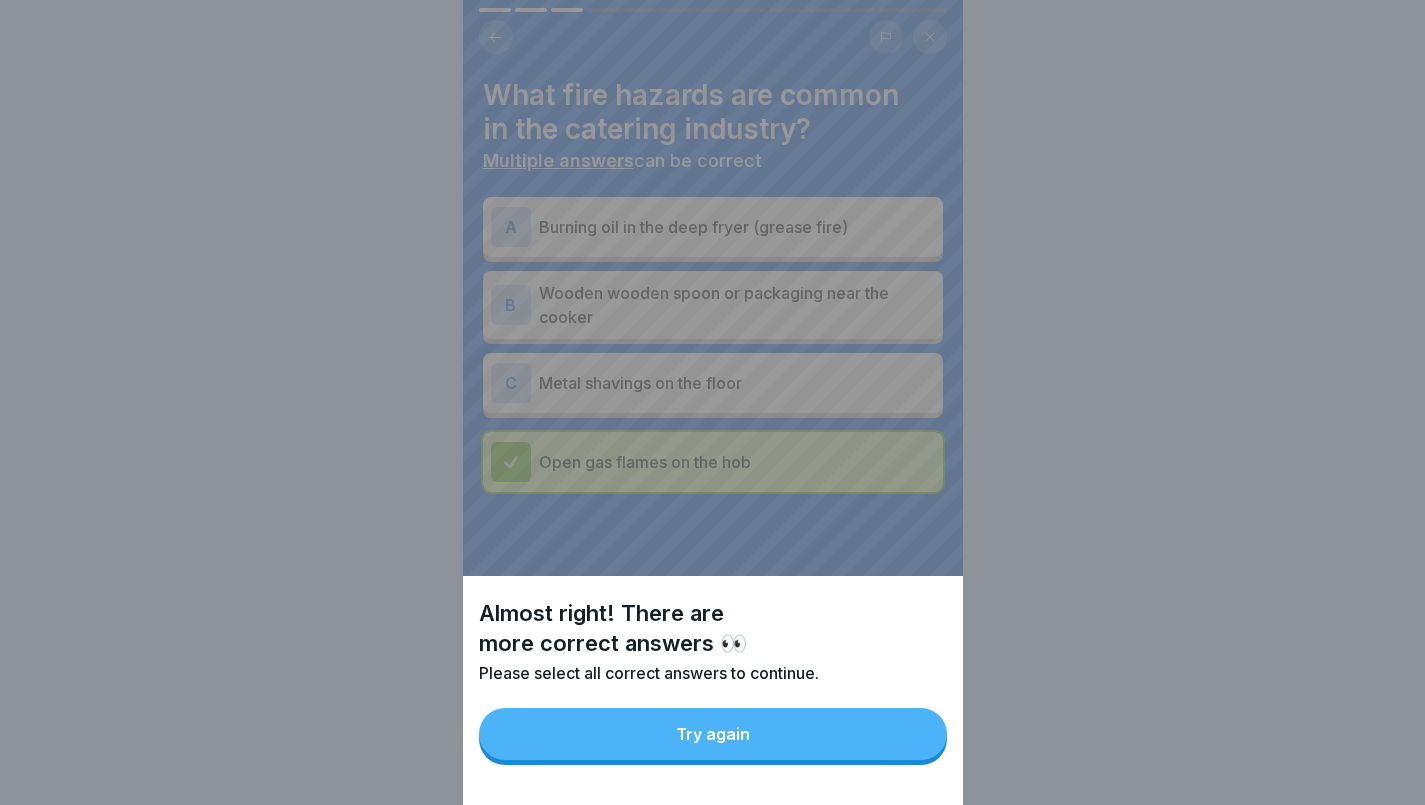 click on "Try again" at bounding box center (713, 734) 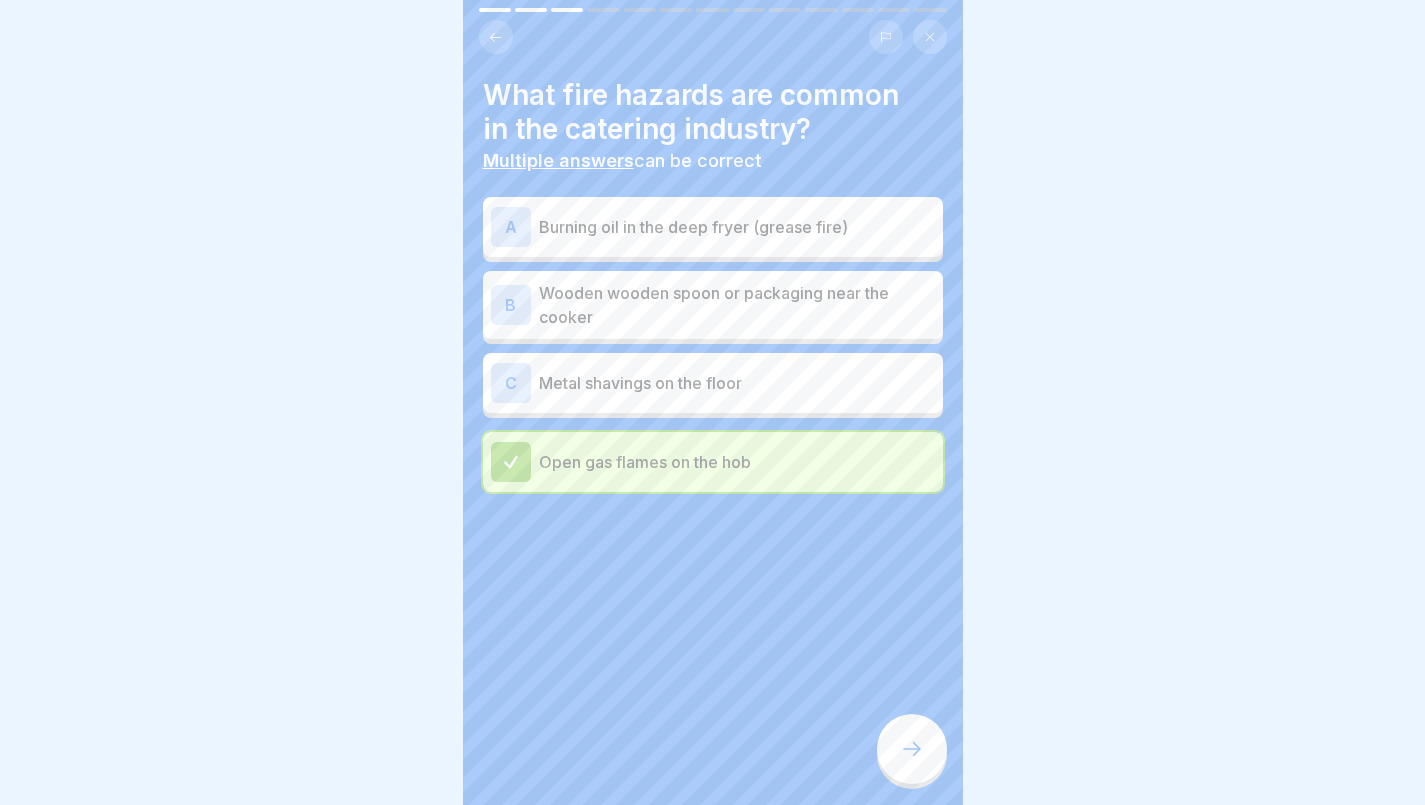 click on "Wooden wooden spoon or packaging near the cooker" at bounding box center [737, 305] 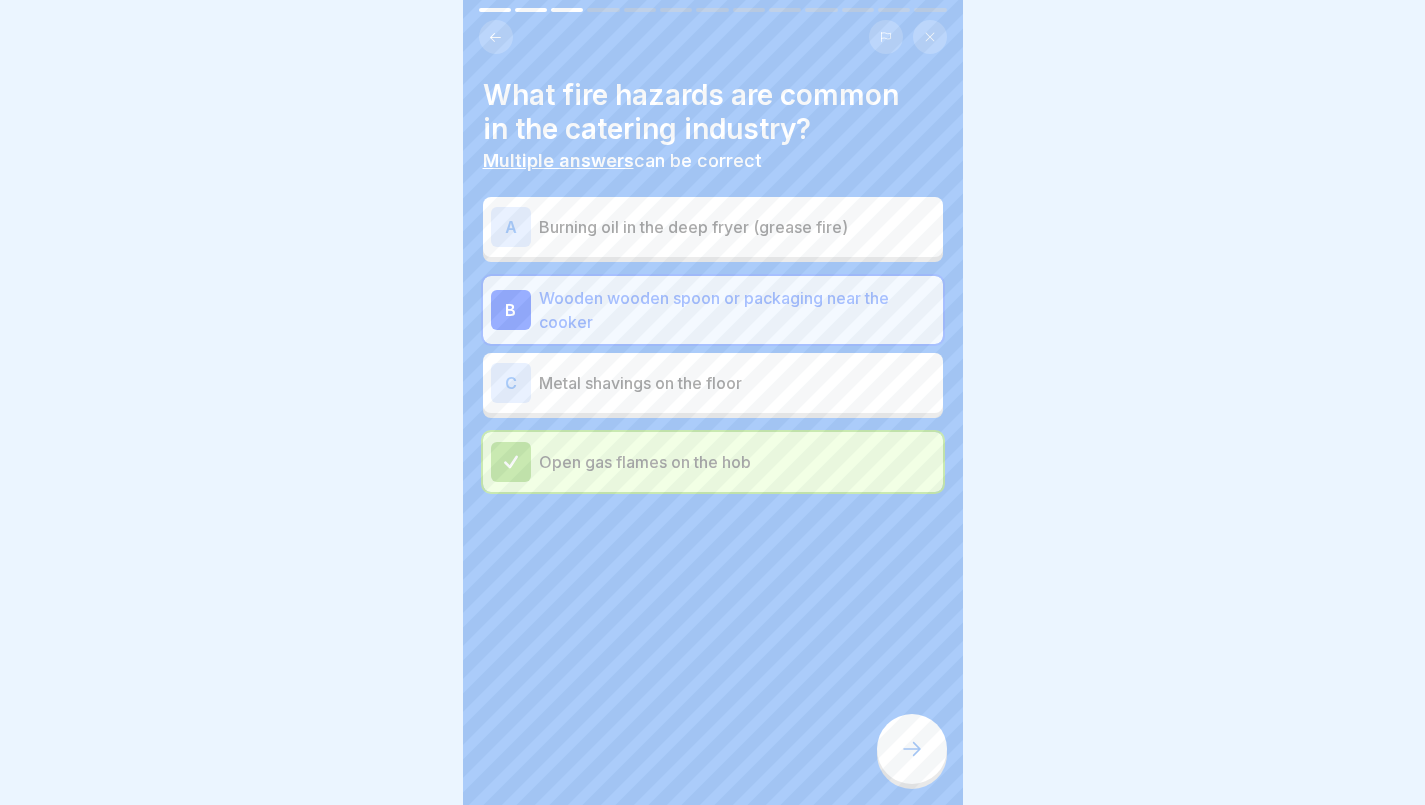 click at bounding box center (912, 749) 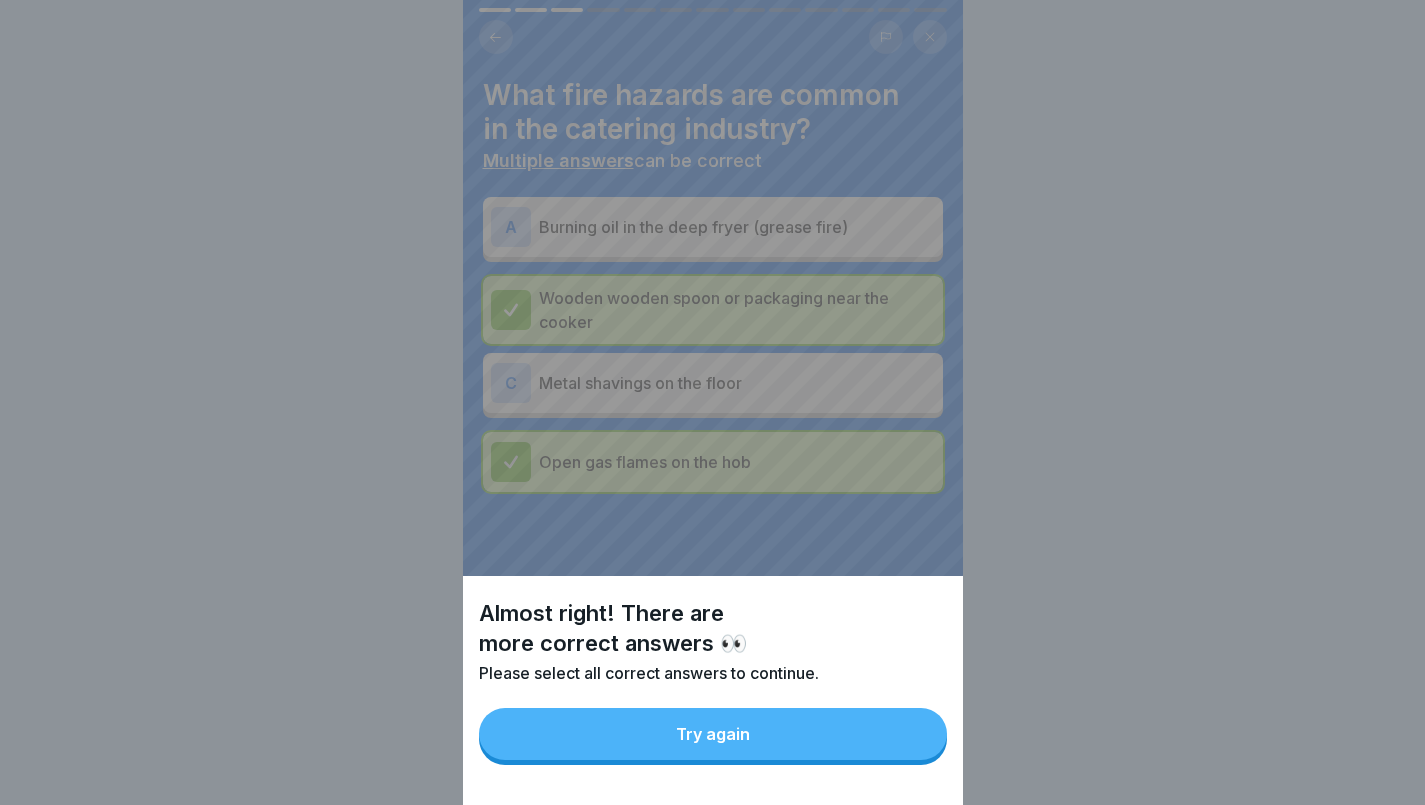 click on "Almost right! There are more correct answers 👀 Please select all correct answers to continue.   Try again" at bounding box center (713, 402) 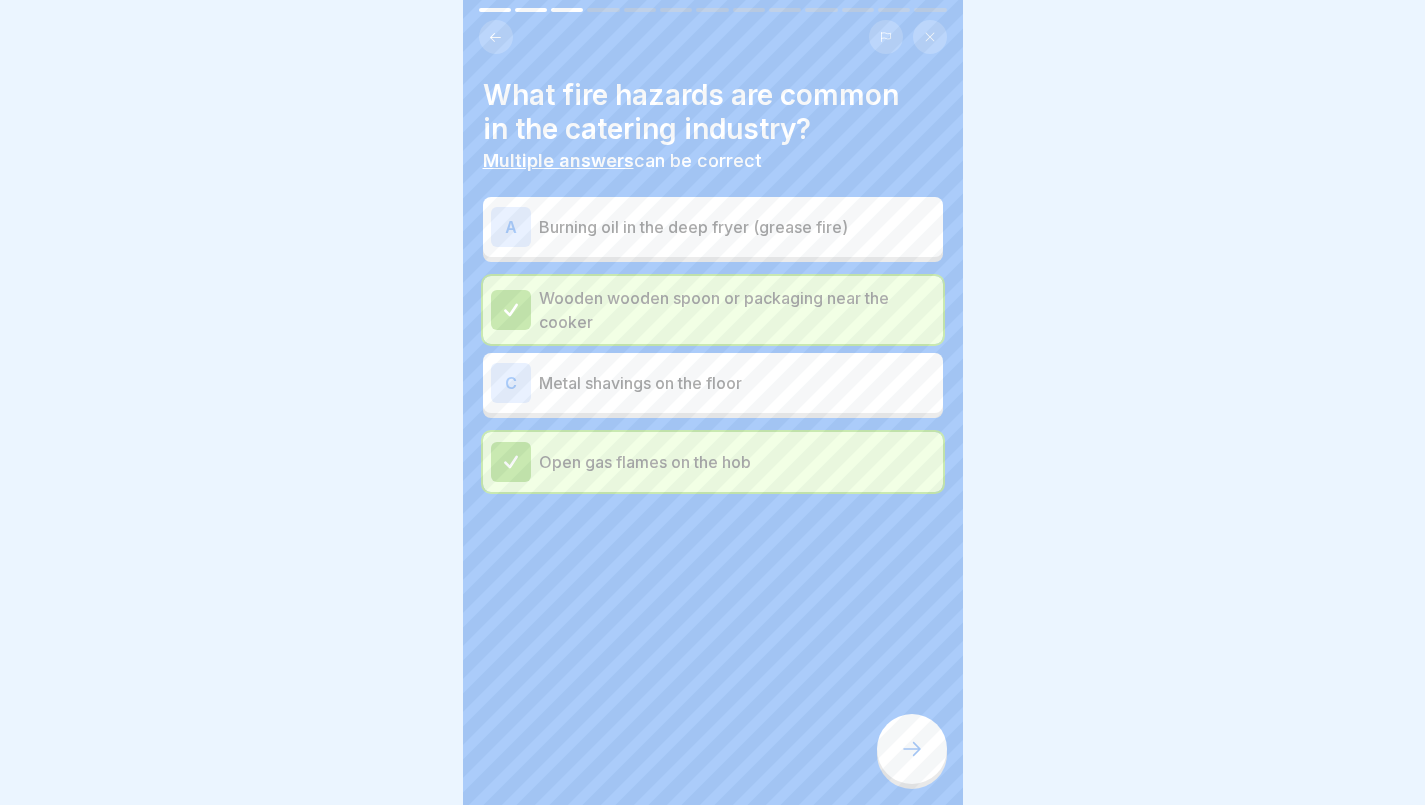 click on "A Burning oil in the deep fryer (grease fire)" at bounding box center (713, 227) 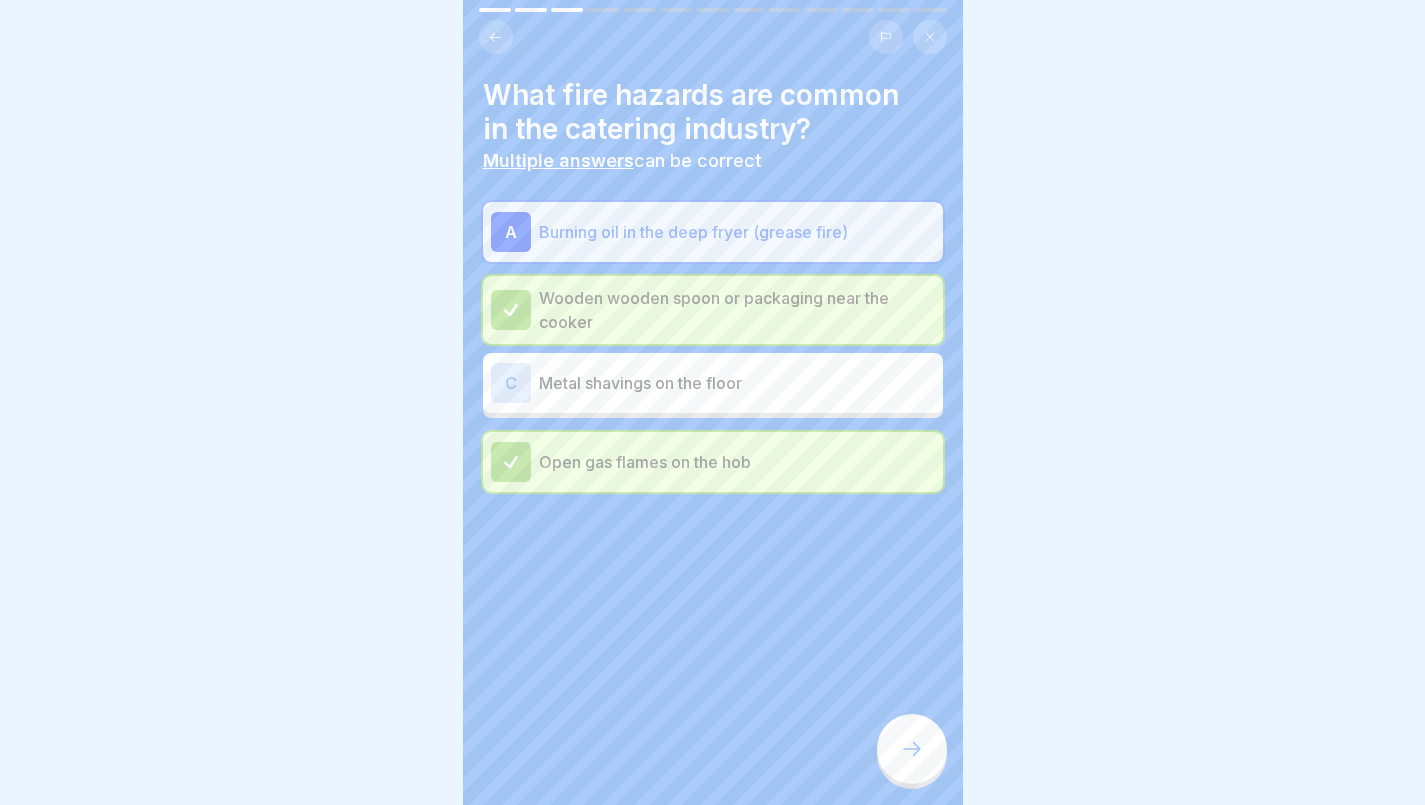 click on "Metal shavings on the floor" at bounding box center (737, 383) 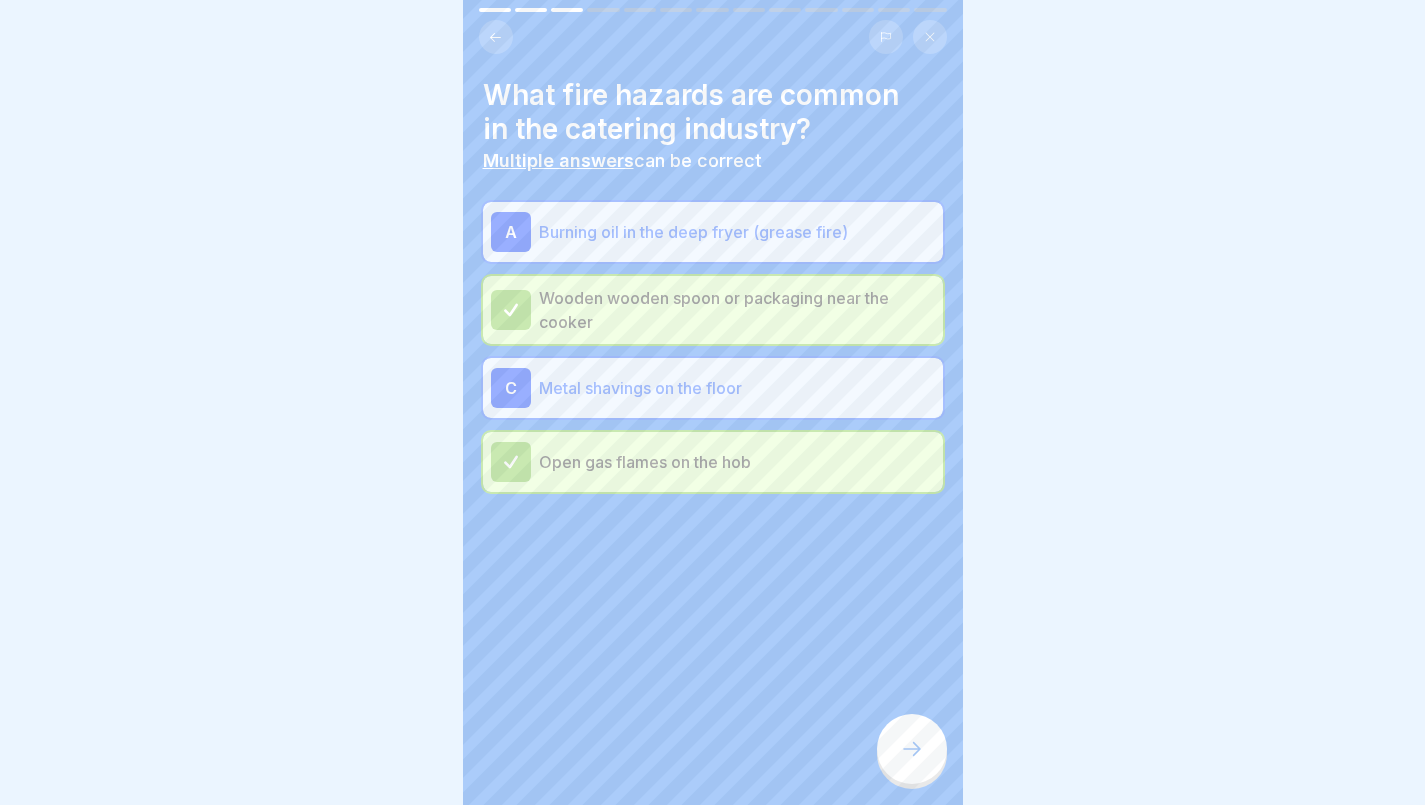 click on "A Burning oil in the deep fryer (grease fire)" at bounding box center (713, 232) 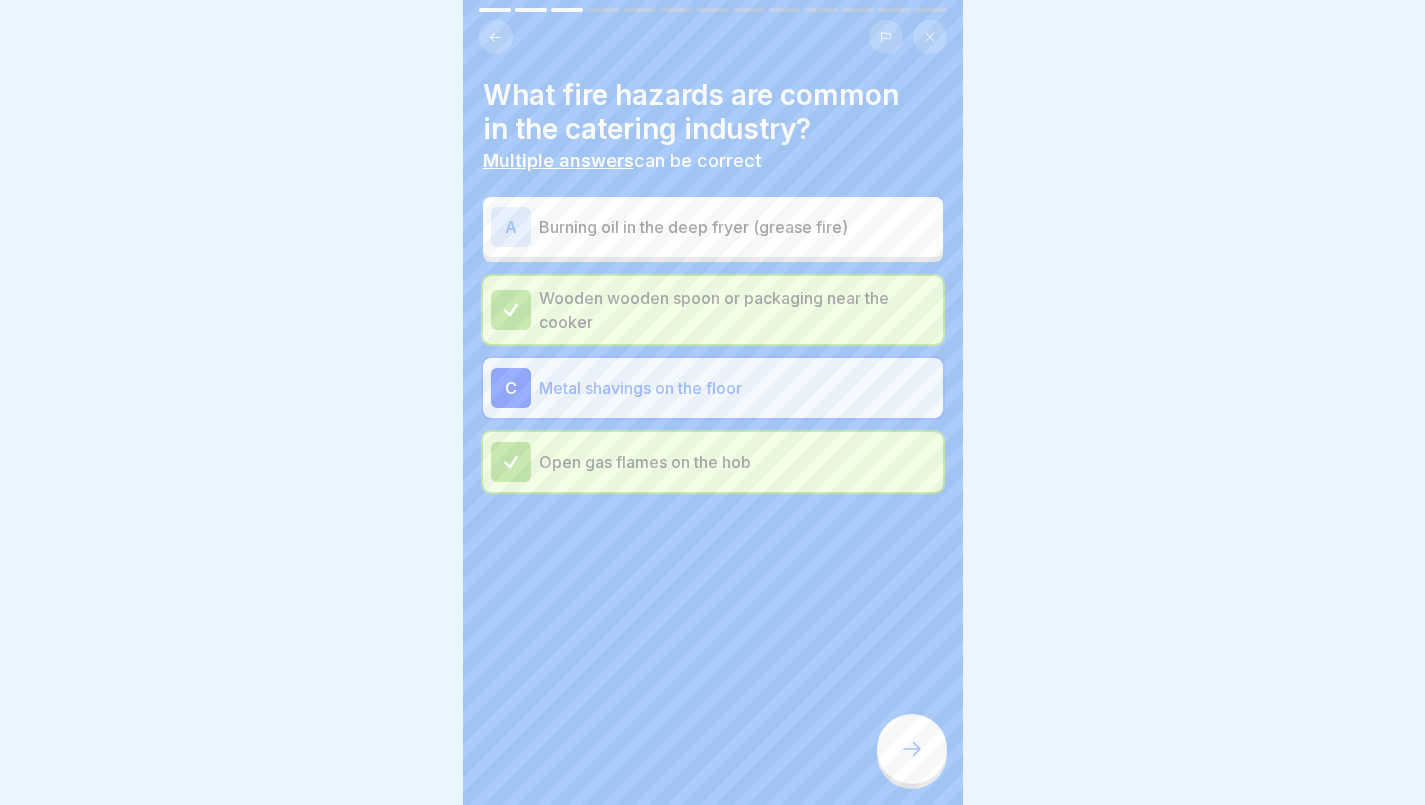 click on "Metal shavings on the floor" at bounding box center [737, 388] 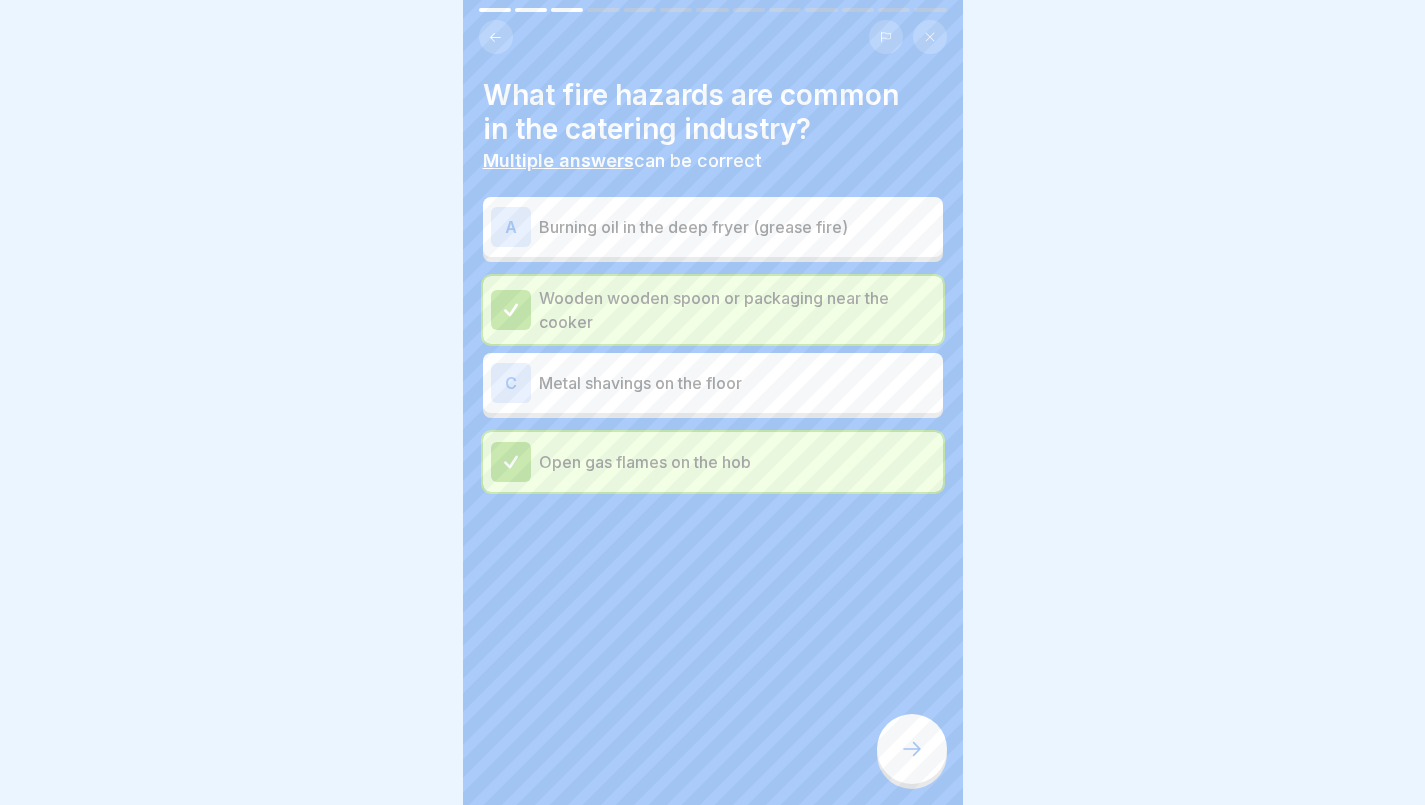 click on "Metal shavings on the floor" at bounding box center [737, 383] 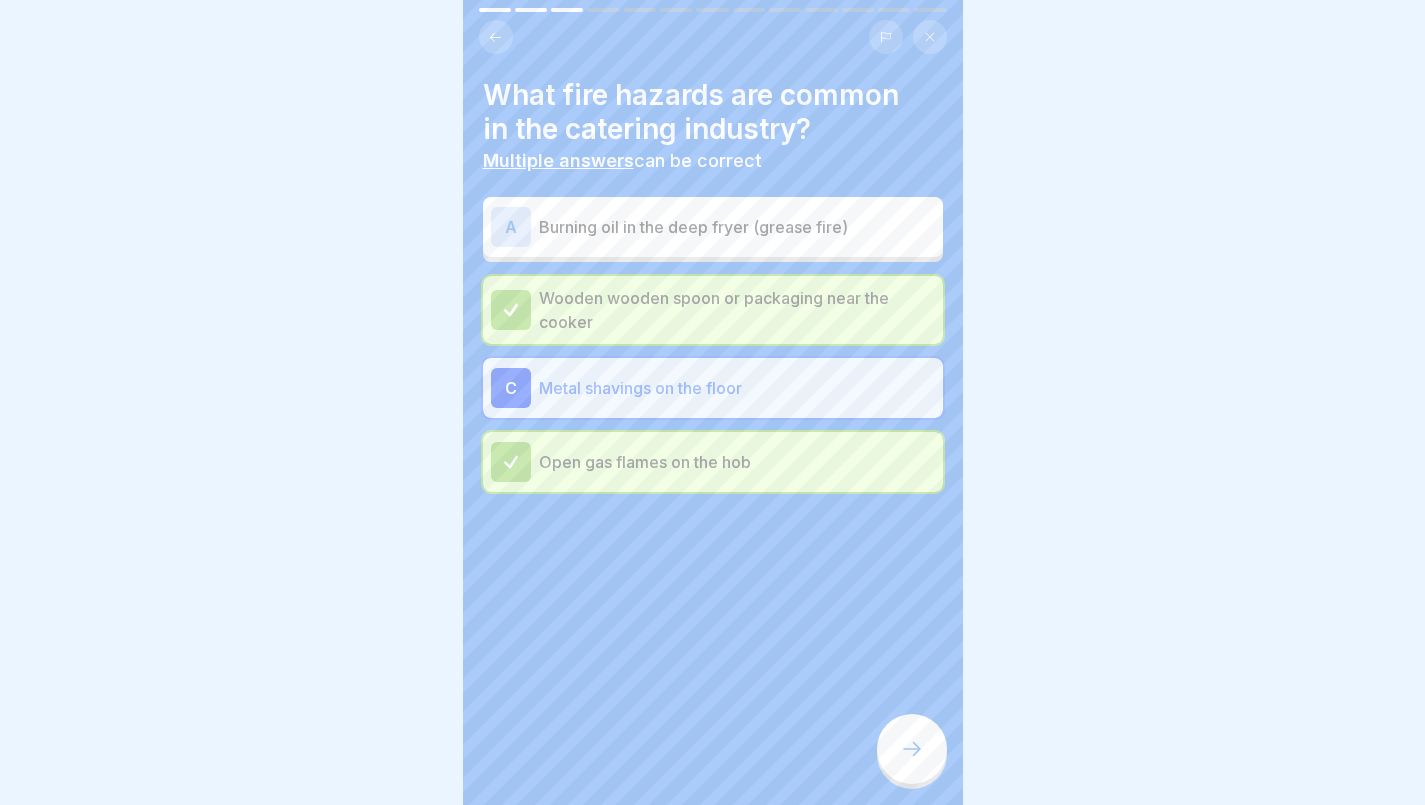 click at bounding box center [912, 749] 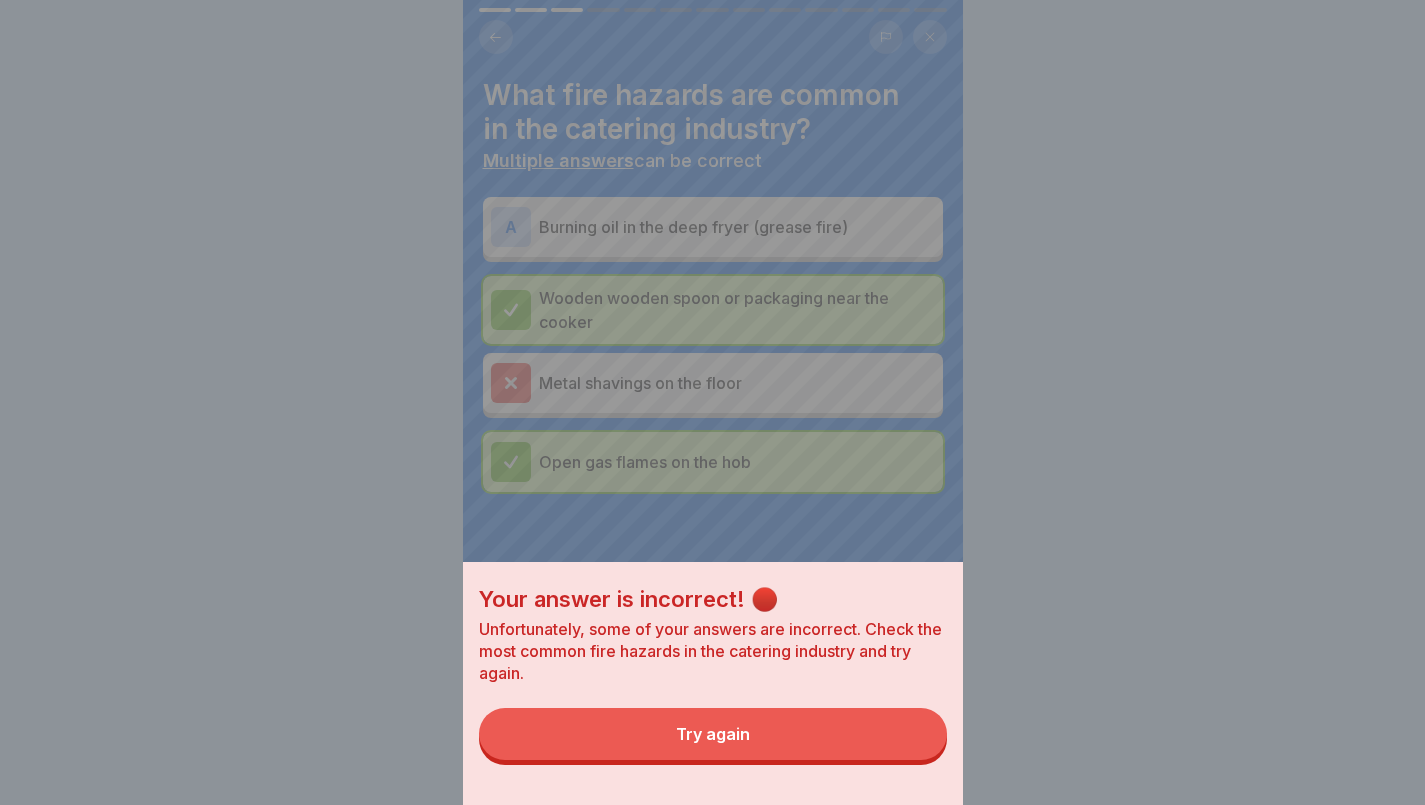 click on "Try again" at bounding box center [713, 734] 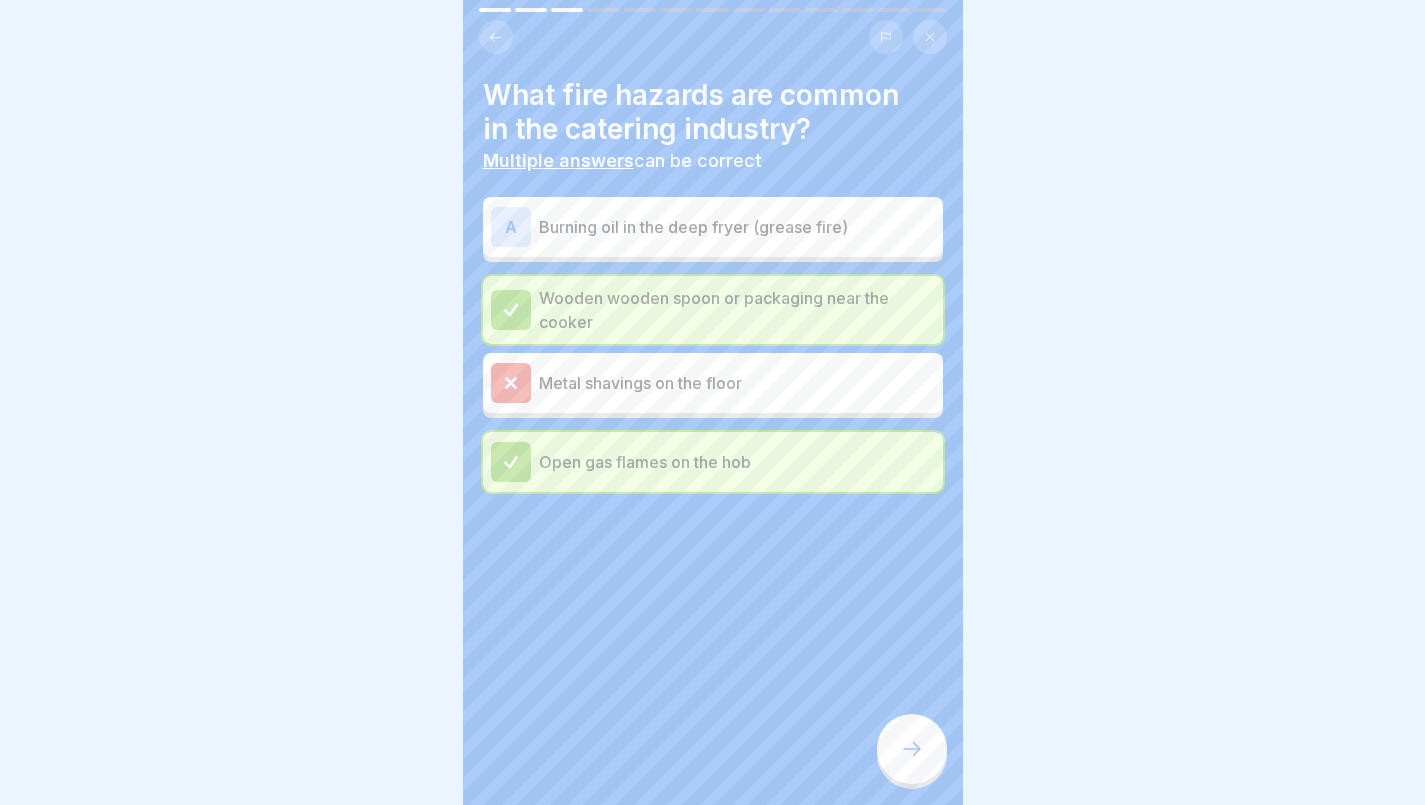 click on "Burning oil in the deep fryer (grease fire)" at bounding box center [737, 227] 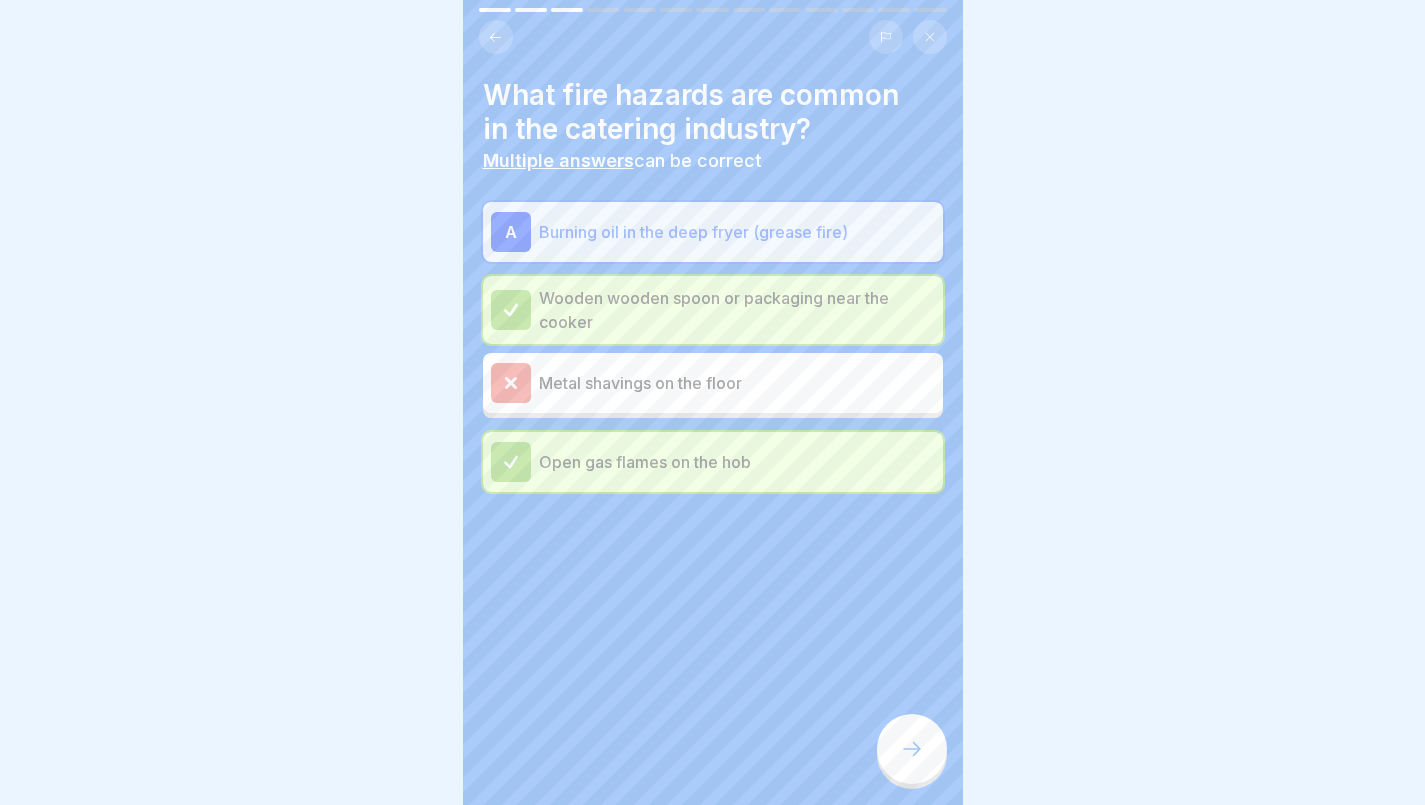 click 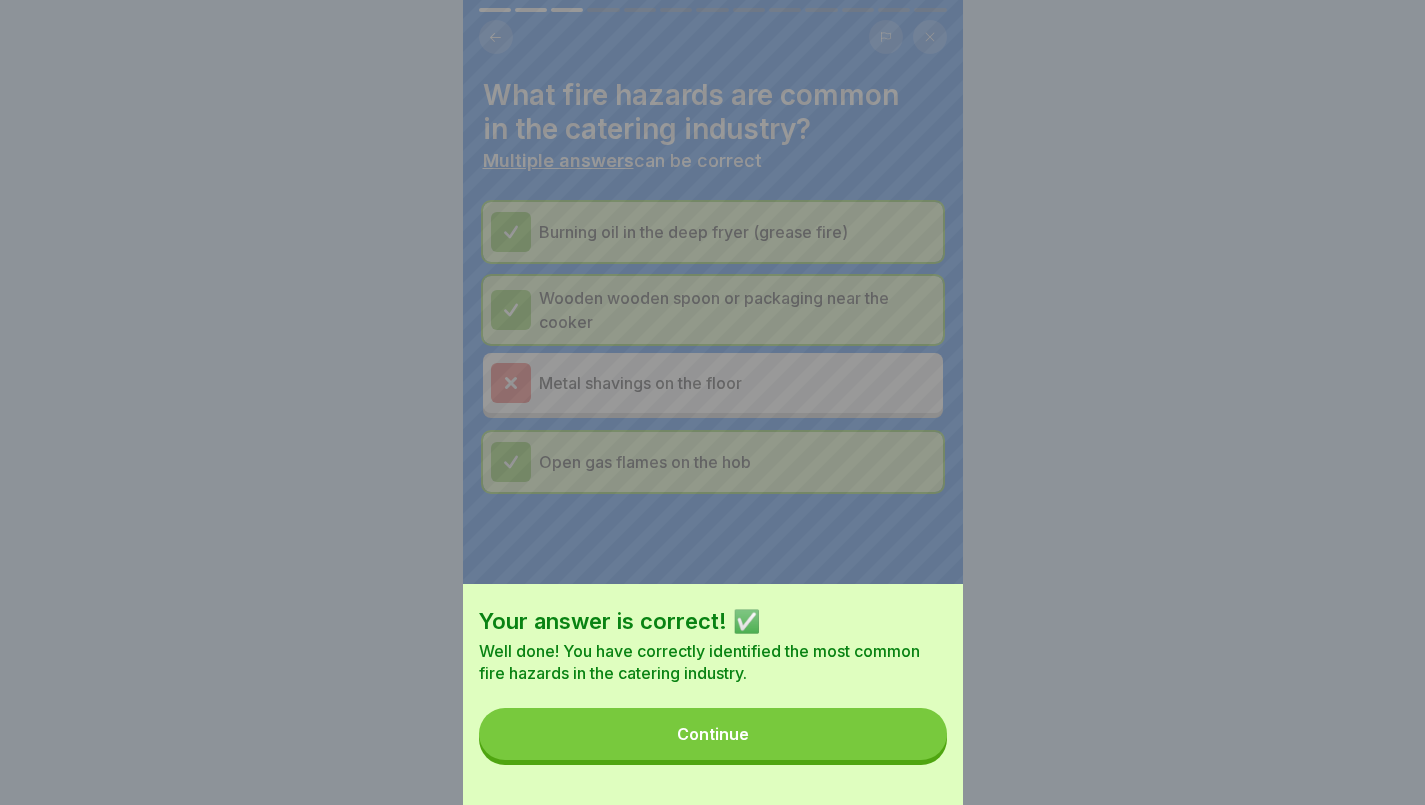 click on "Continue" at bounding box center (713, 734) 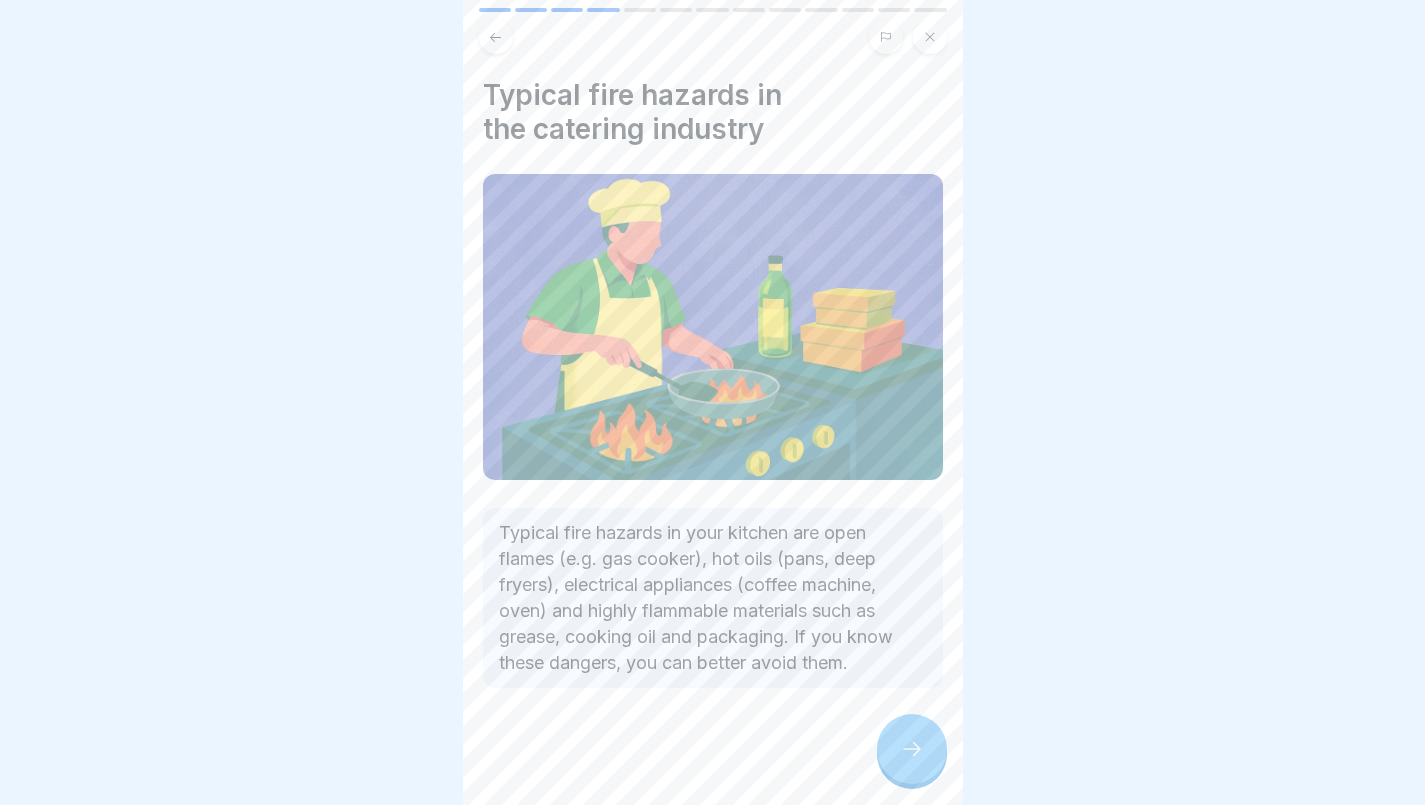 click at bounding box center [912, 749] 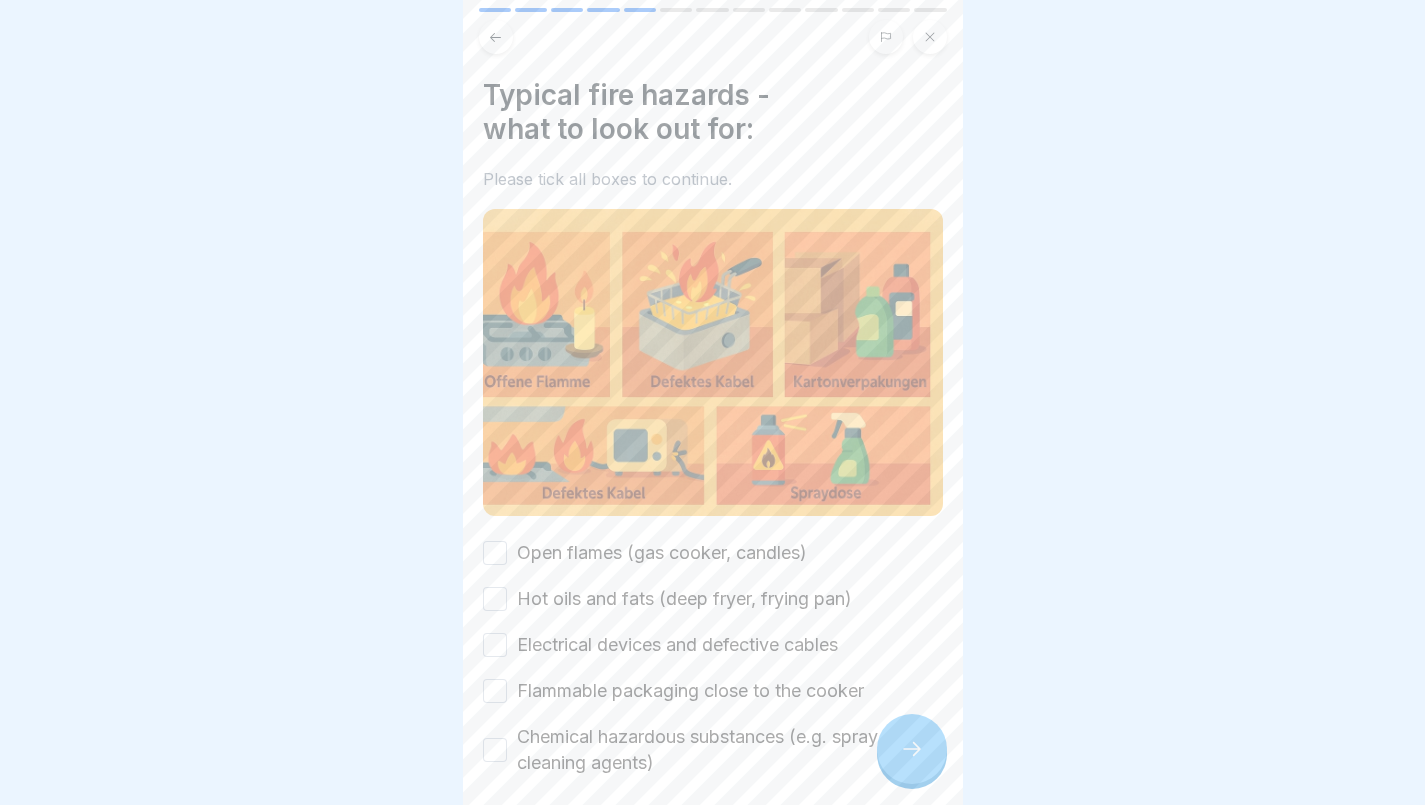 click on "Open flames (gas cooker, candles)" at bounding box center [495, 553] 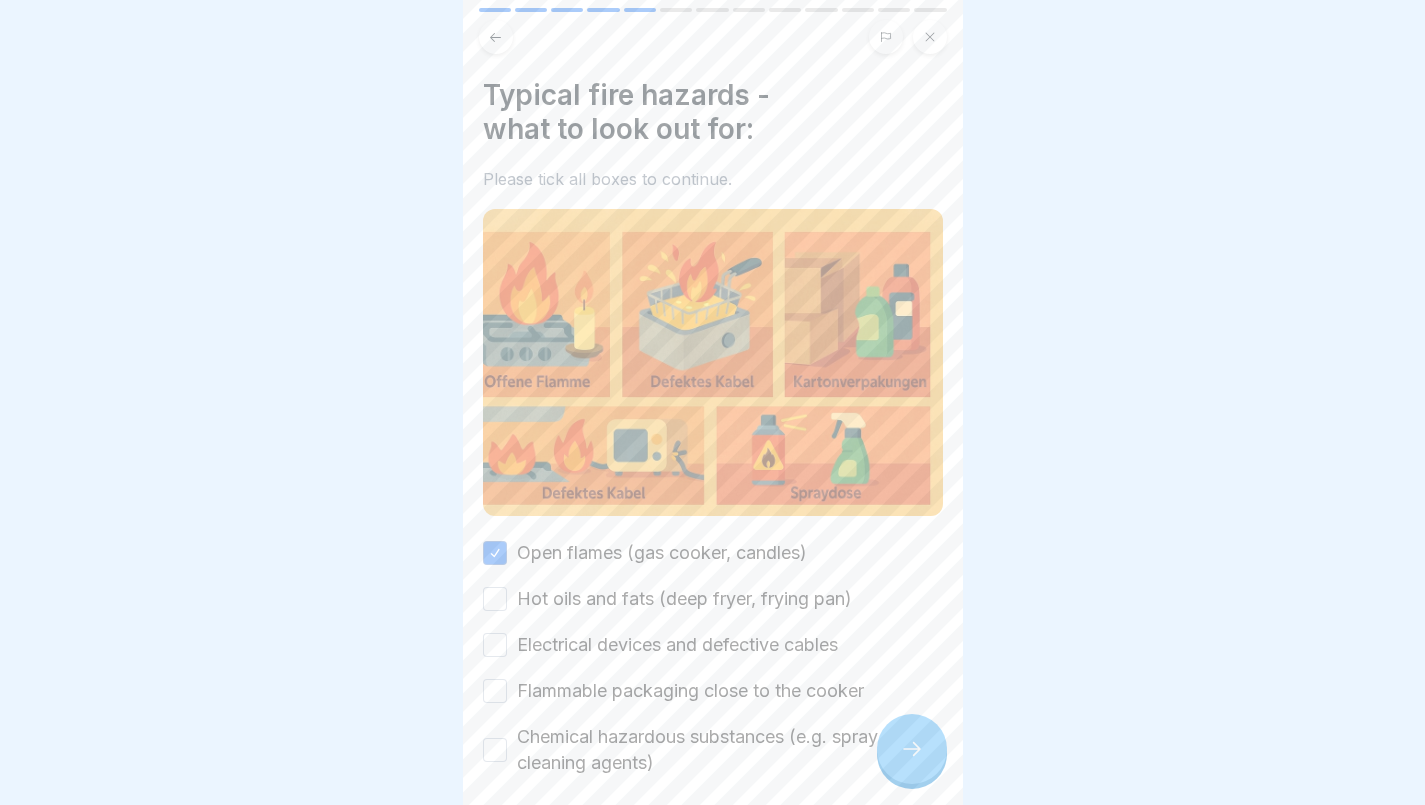 click on "Hot oils and fats (deep fryer, frying pan)" at bounding box center (495, 599) 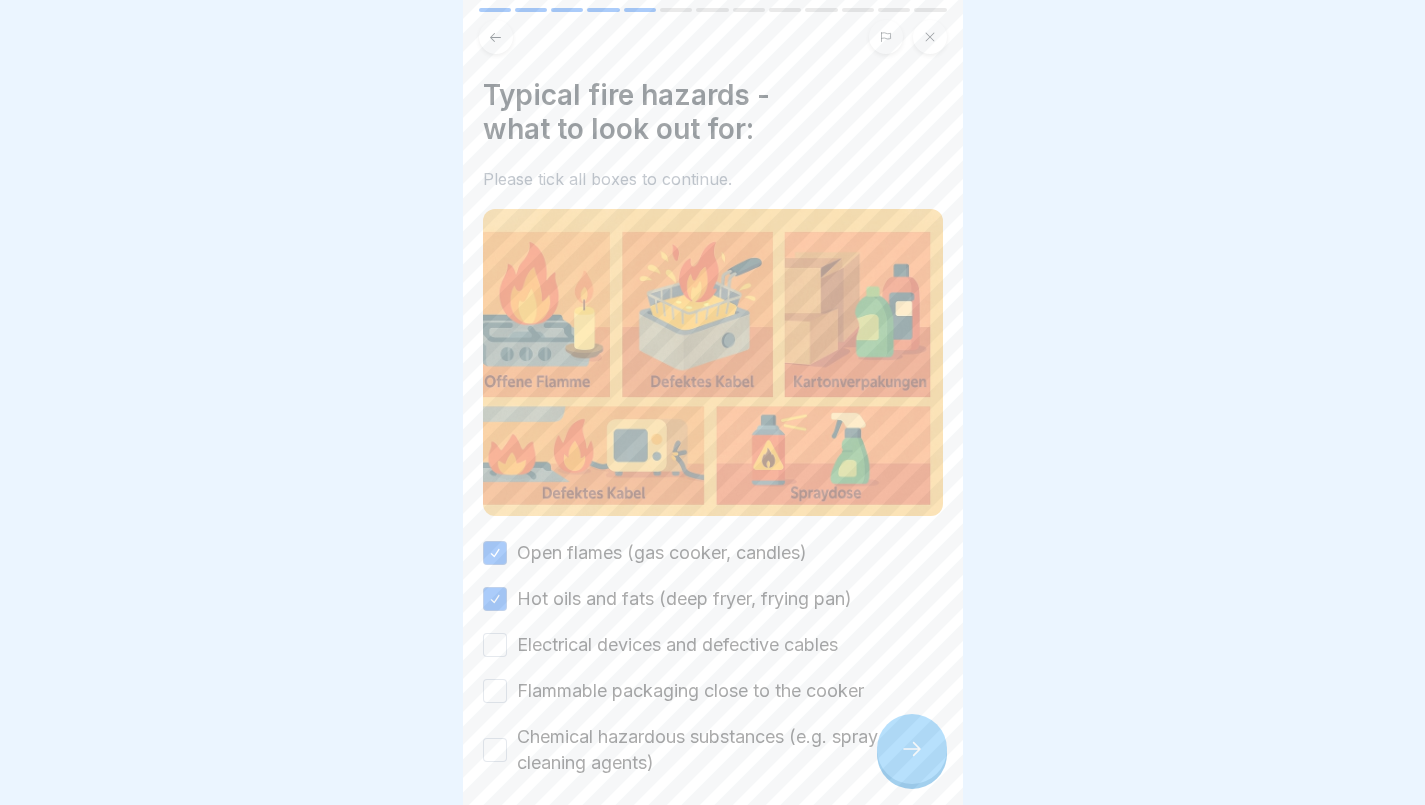 click on "Electrical devices and defective cables" at bounding box center [495, 645] 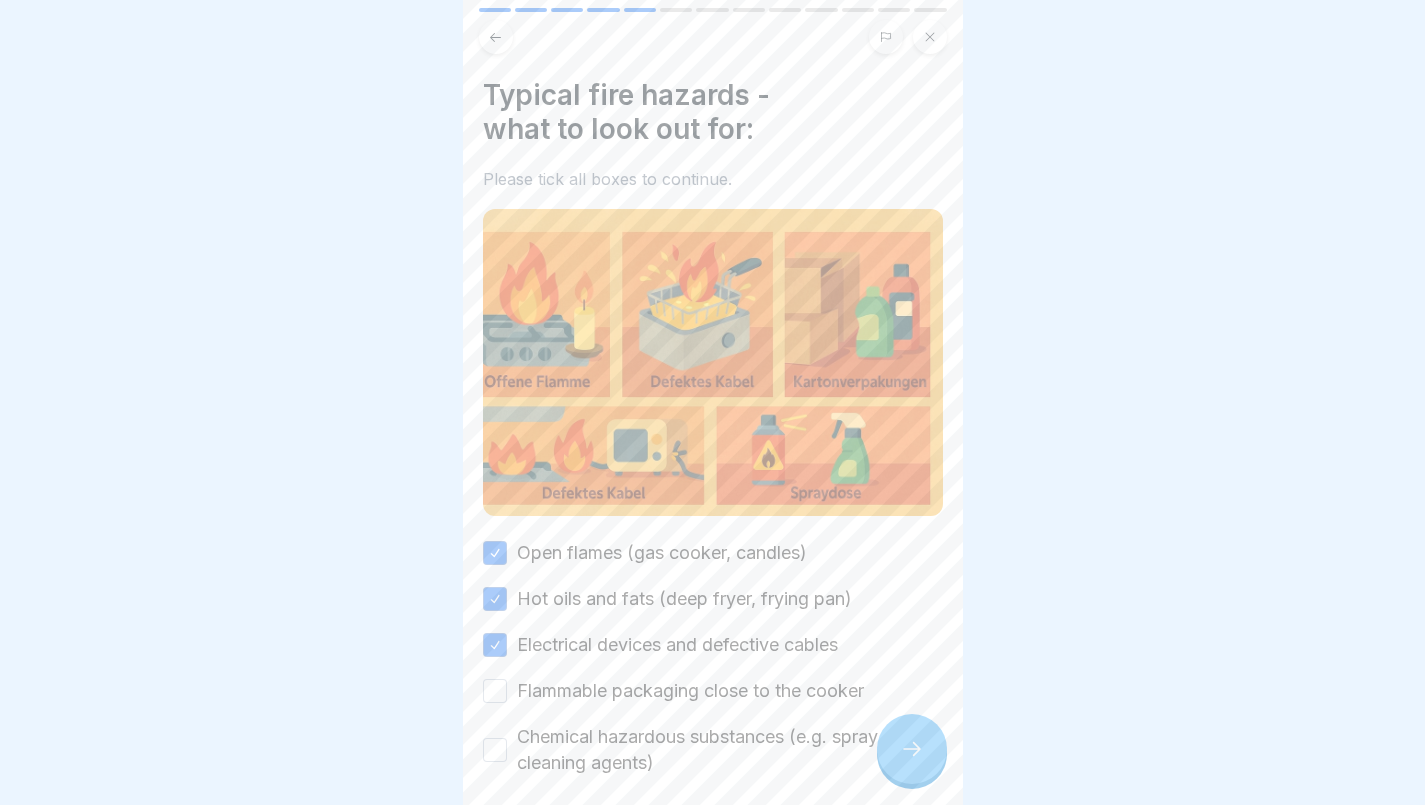 click on "Flammable packaging close to the cooker" at bounding box center (495, 691) 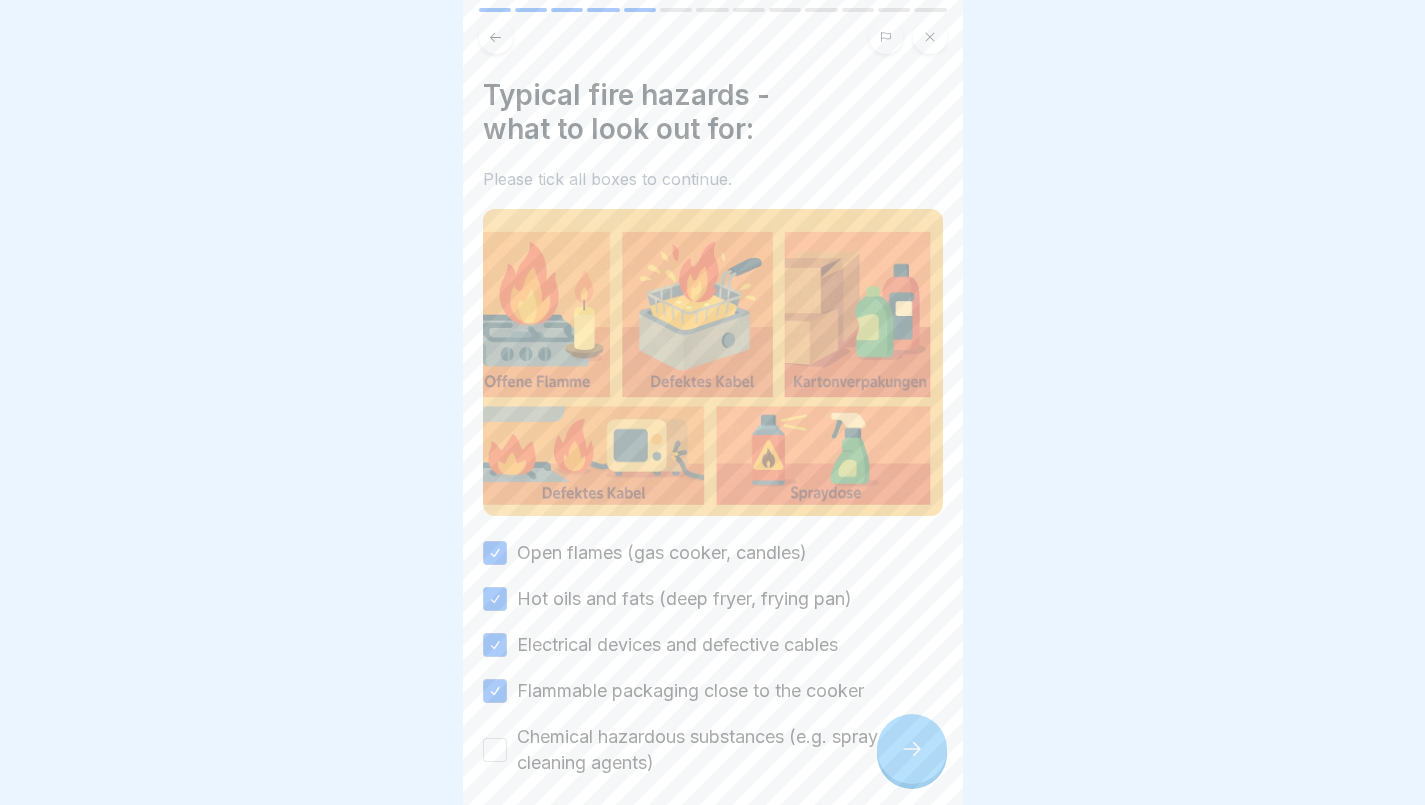 click on "Chemical hazardous substances (e.g. spray cans, cleaning agents)" at bounding box center [713, 750] 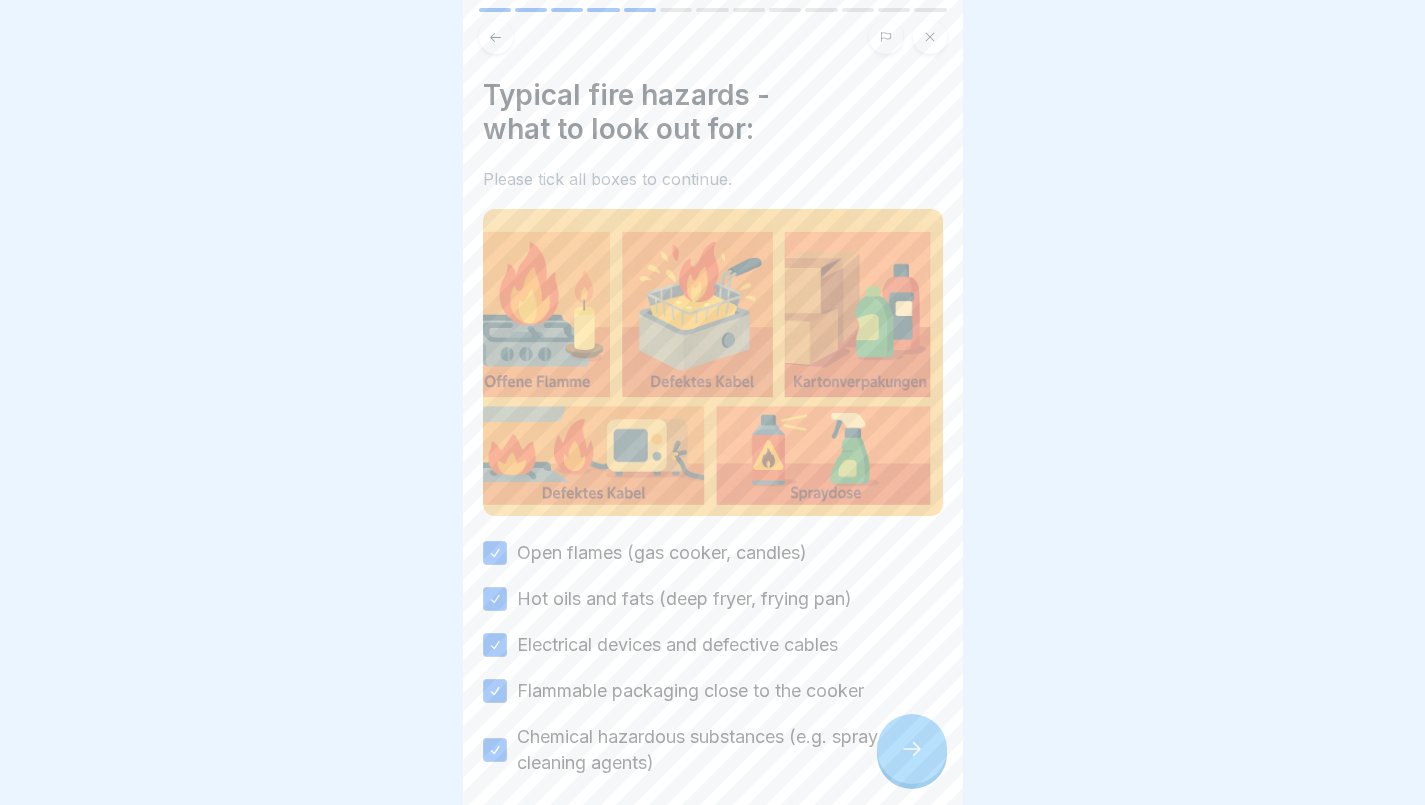 click 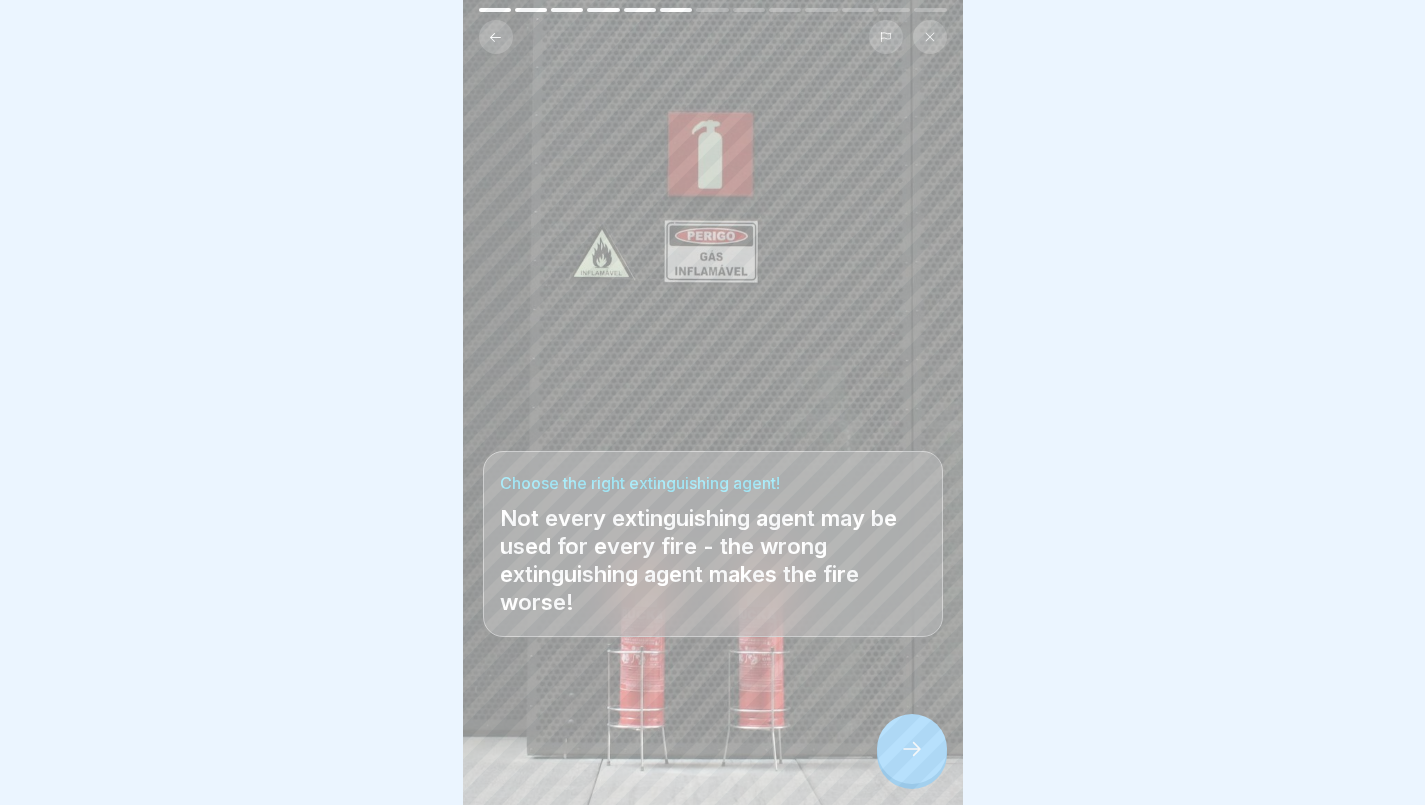 click 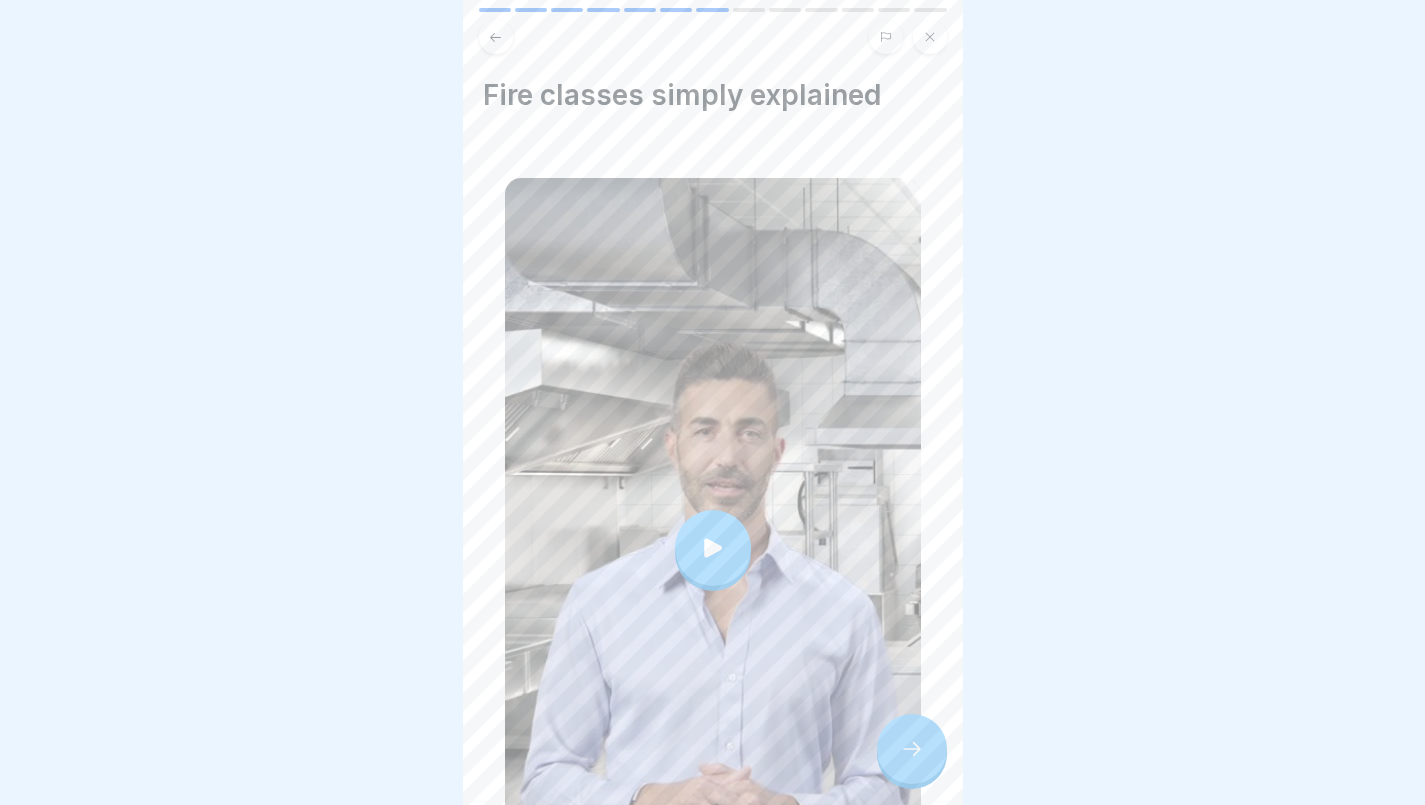 click 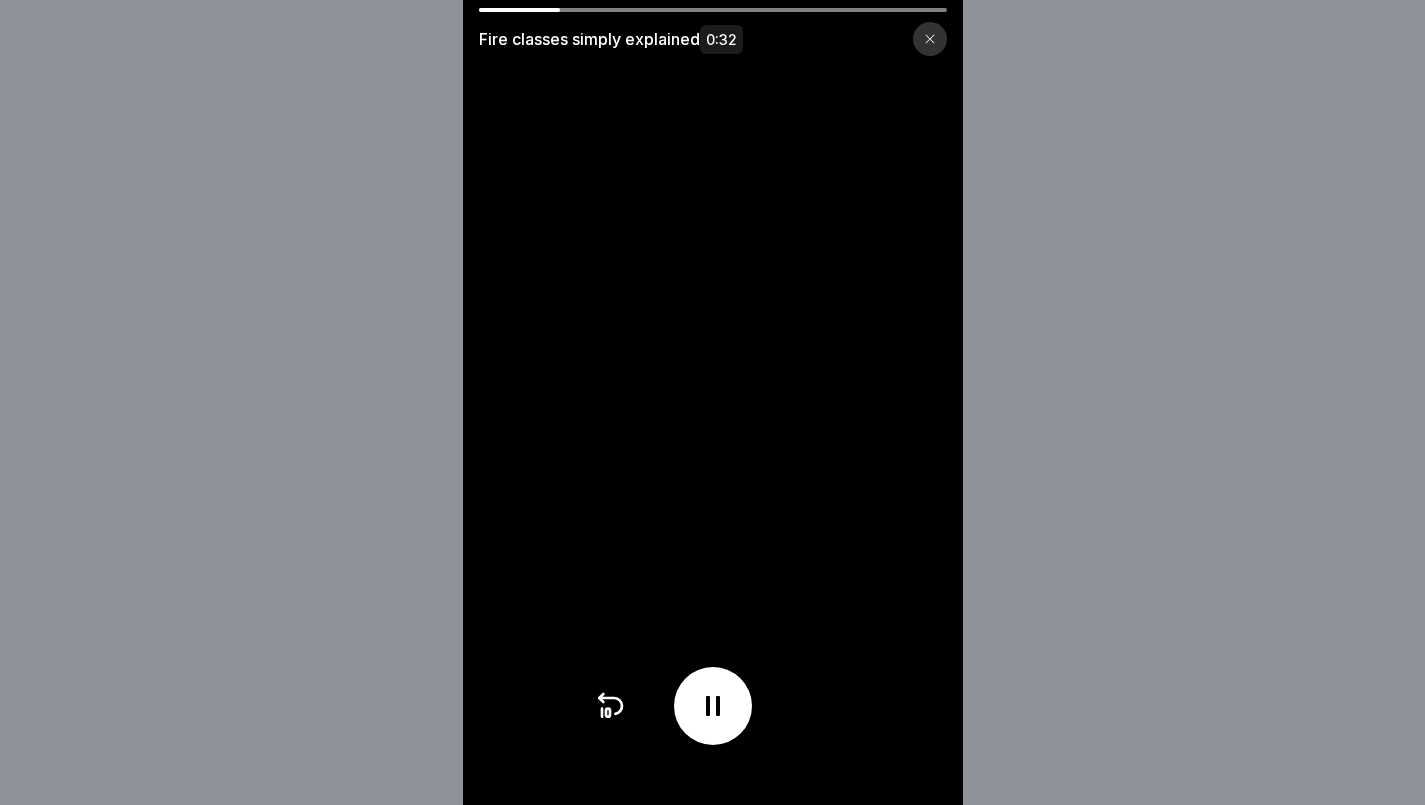 click 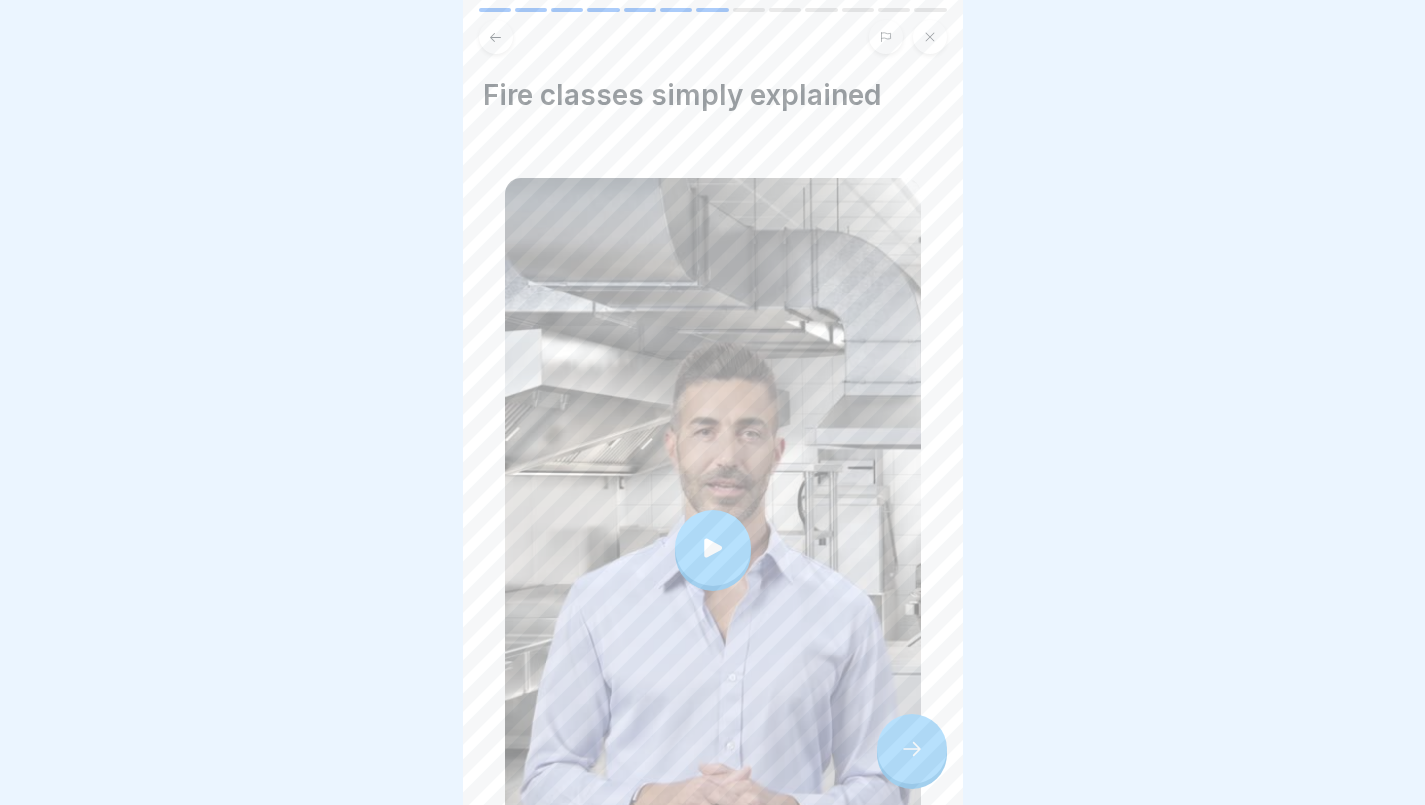 click at bounding box center (912, 749) 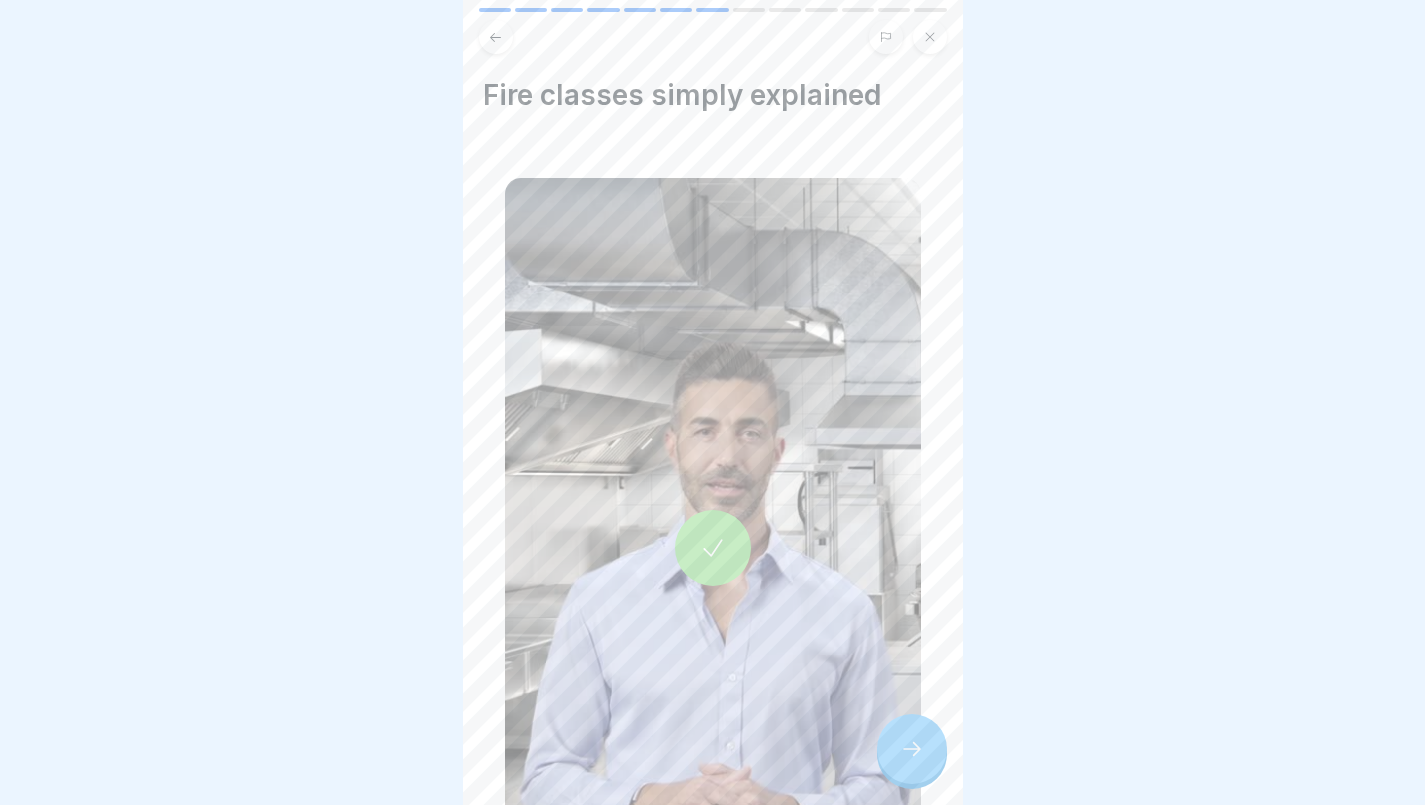 click at bounding box center [912, 749] 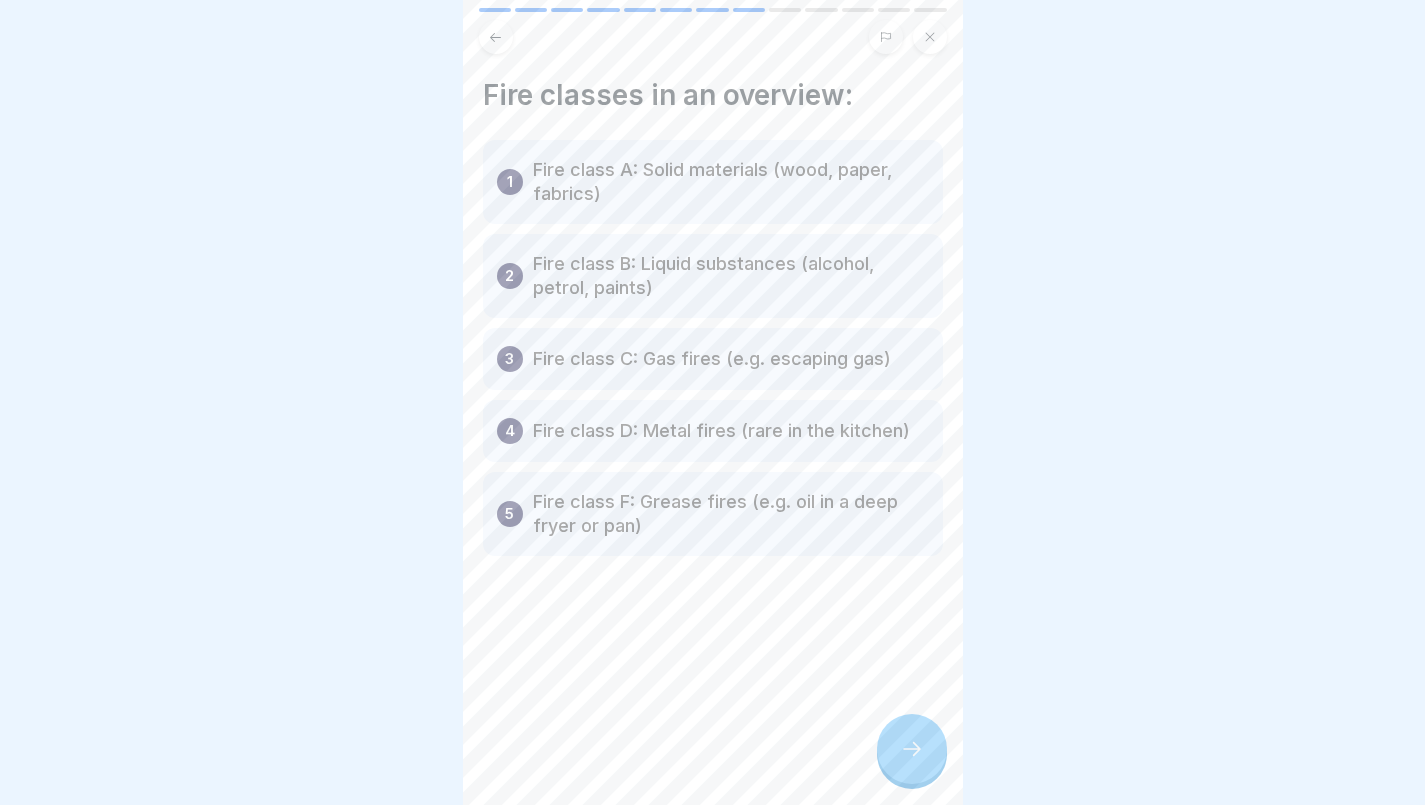 click at bounding box center [912, 749] 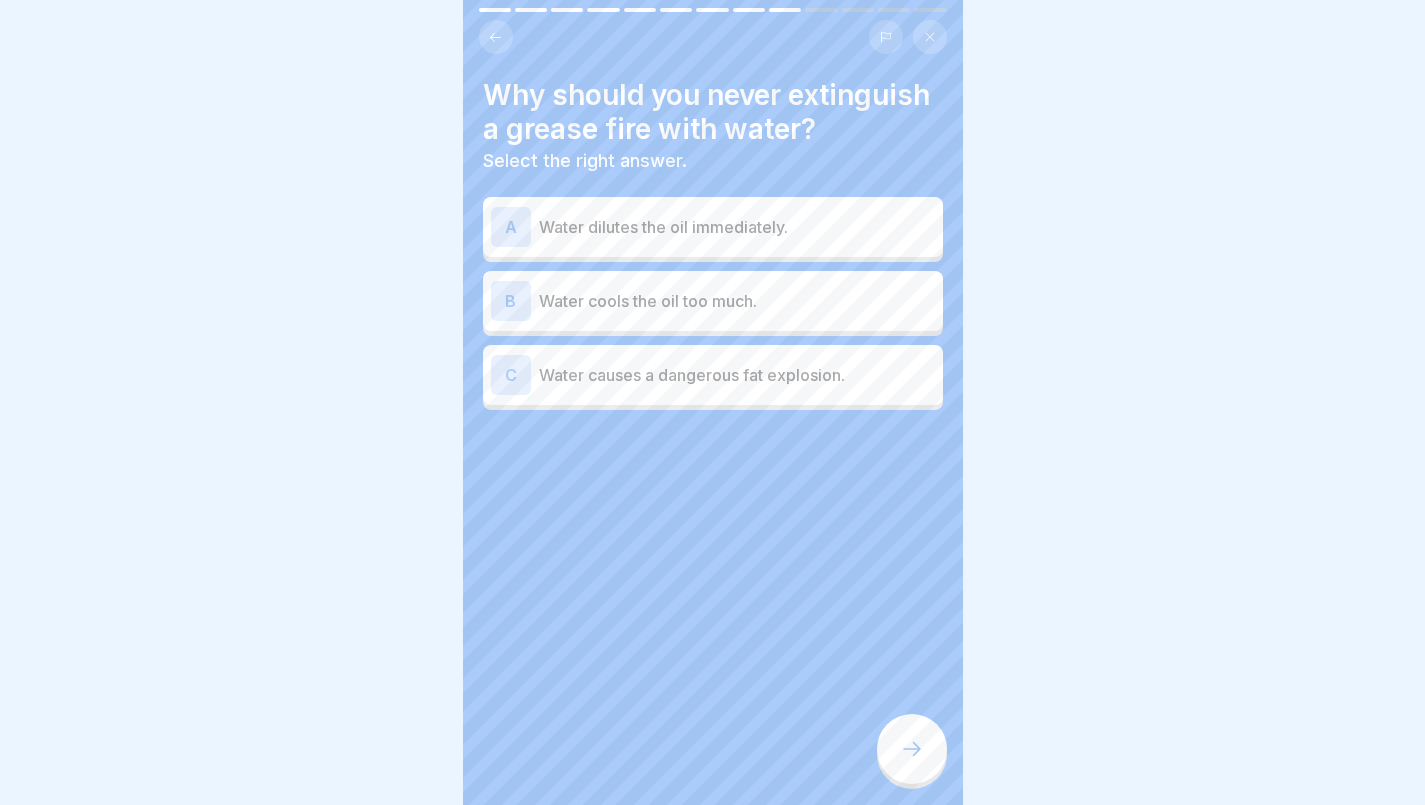 click on "Water causes a dangerous fat explosion." at bounding box center (737, 375) 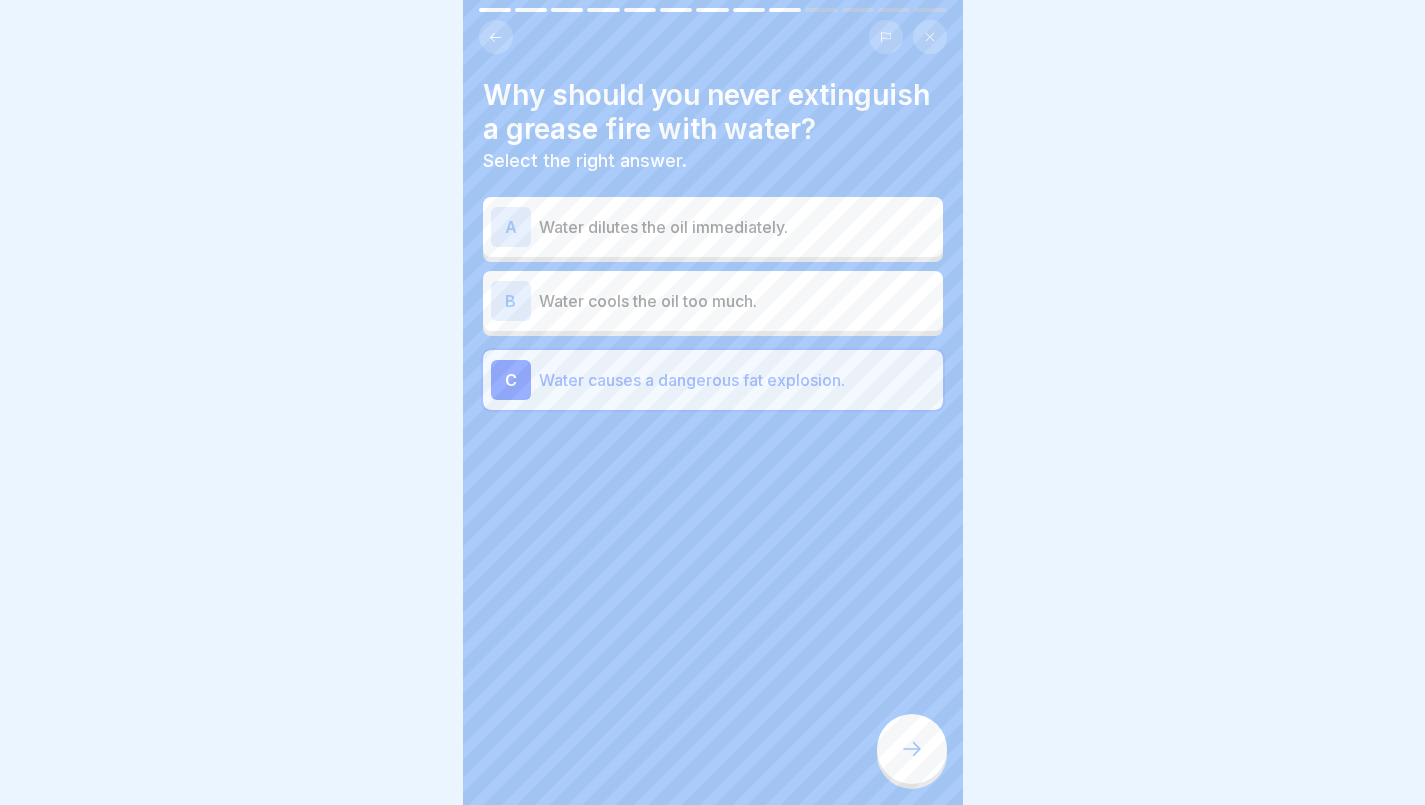 click 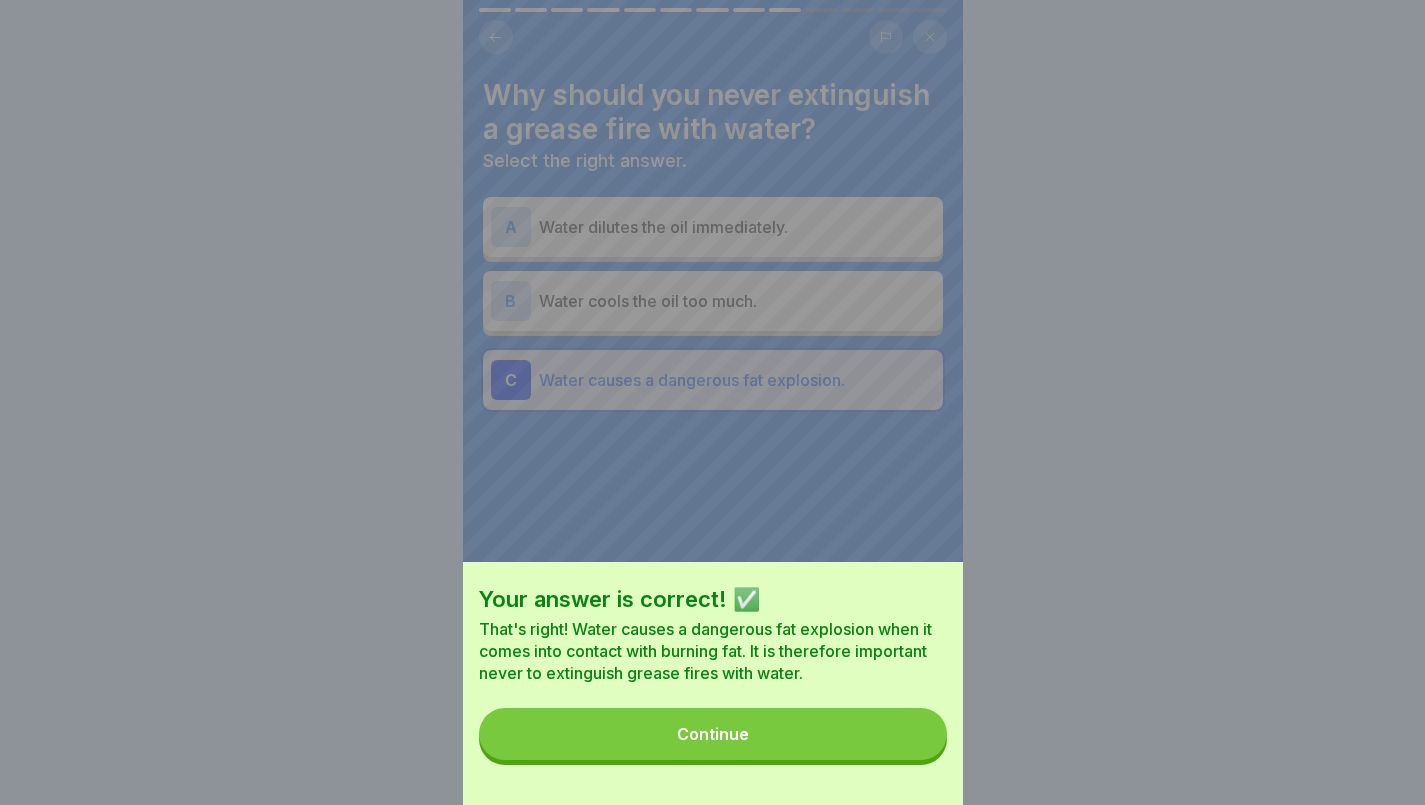 click on "Continue" at bounding box center [713, 734] 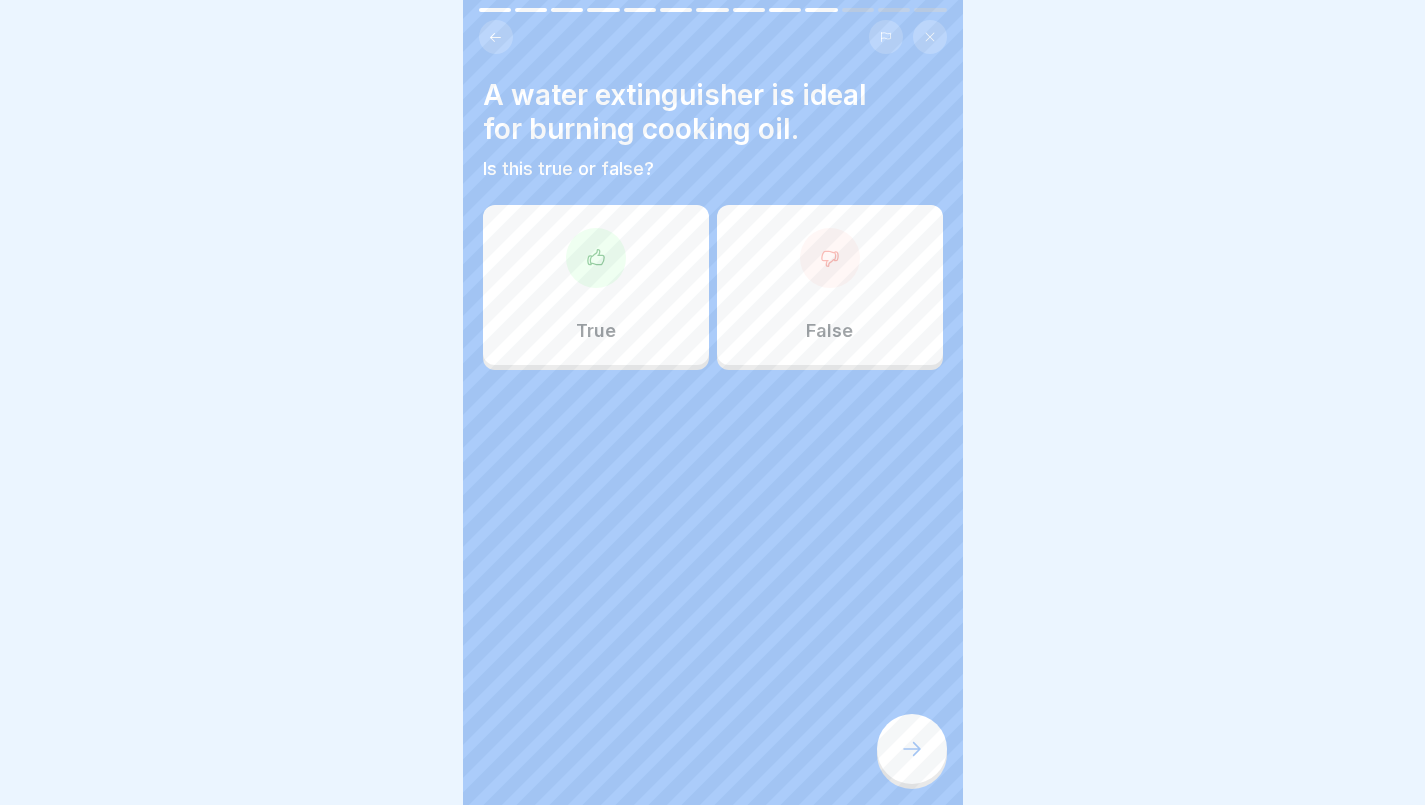 click on "False" at bounding box center [830, 285] 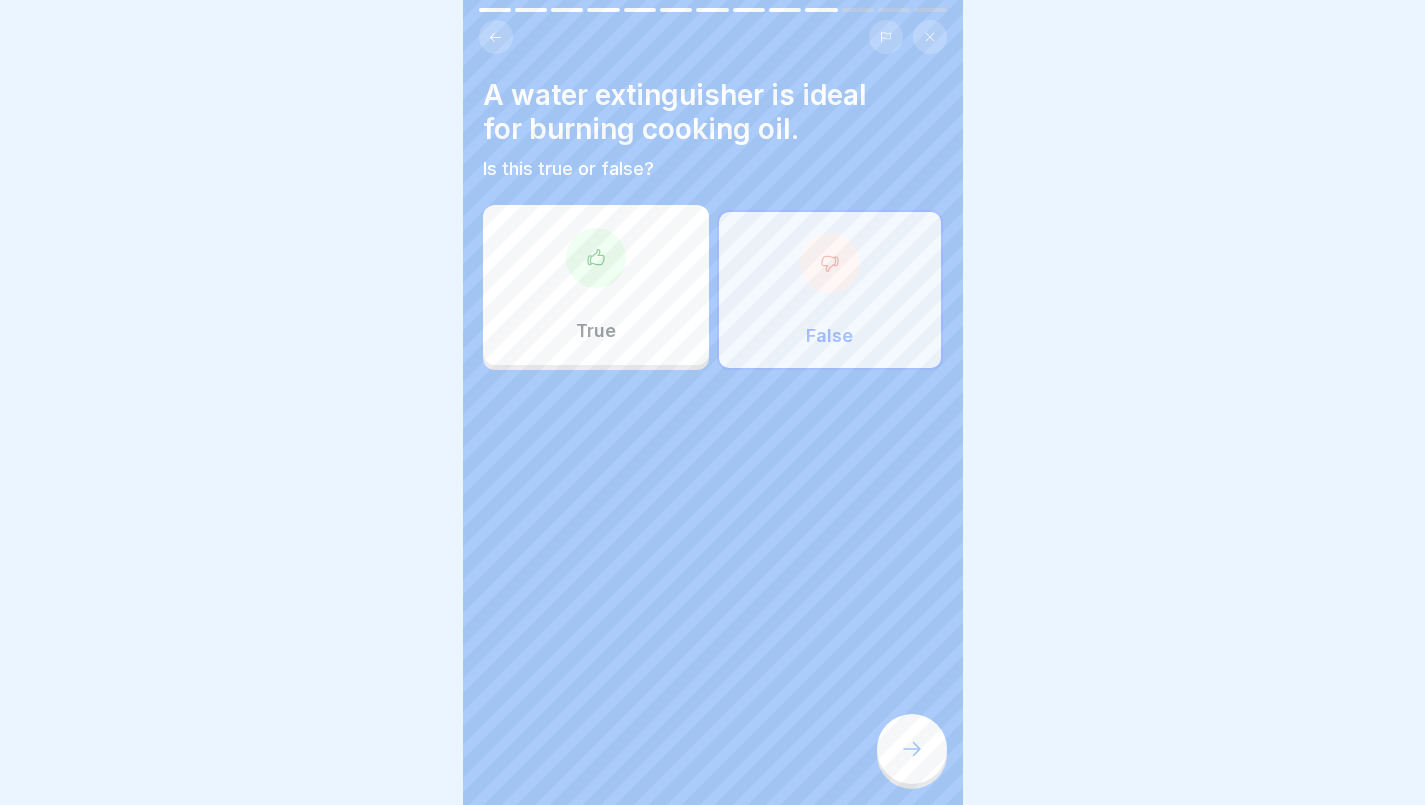 click on "False" at bounding box center [830, 290] 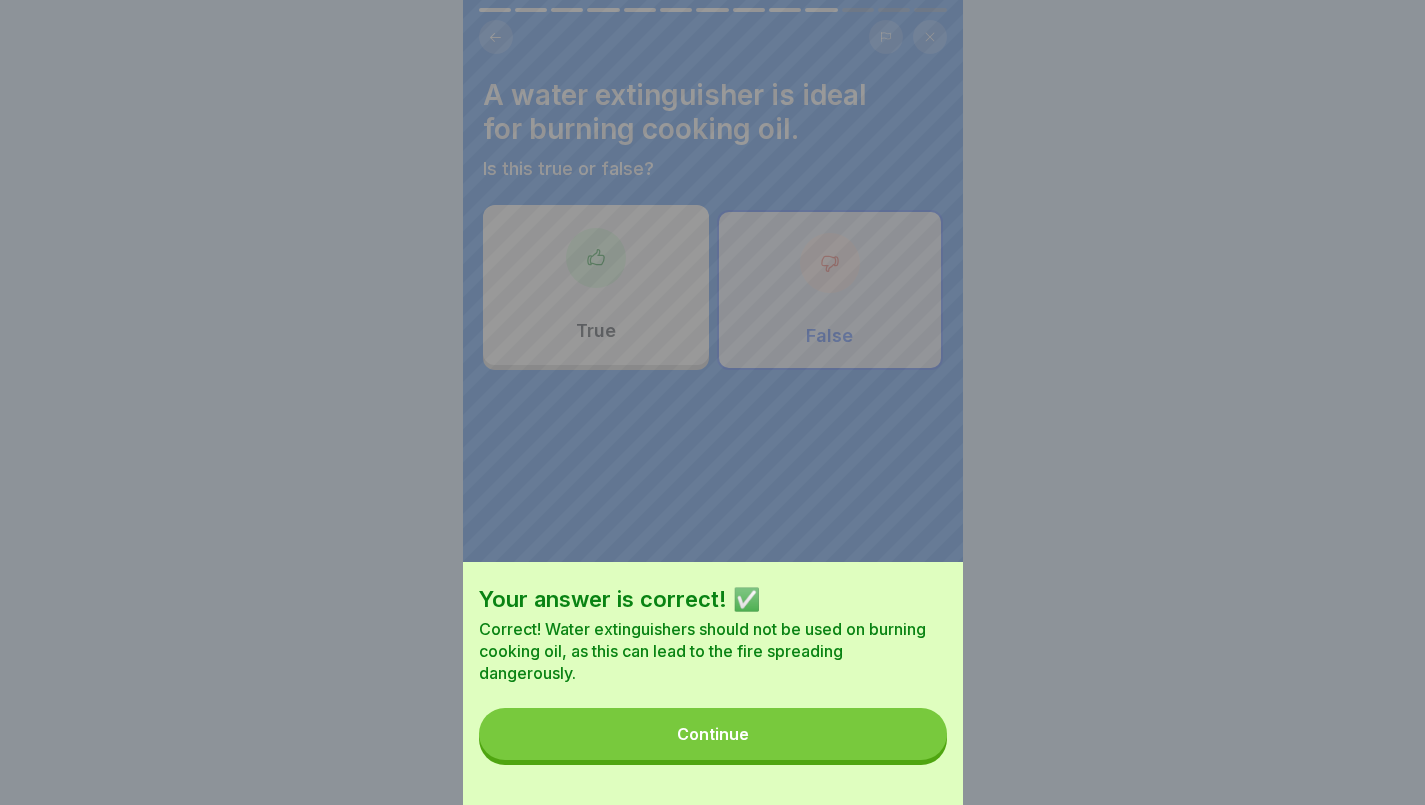 click on "Continue" at bounding box center [713, 734] 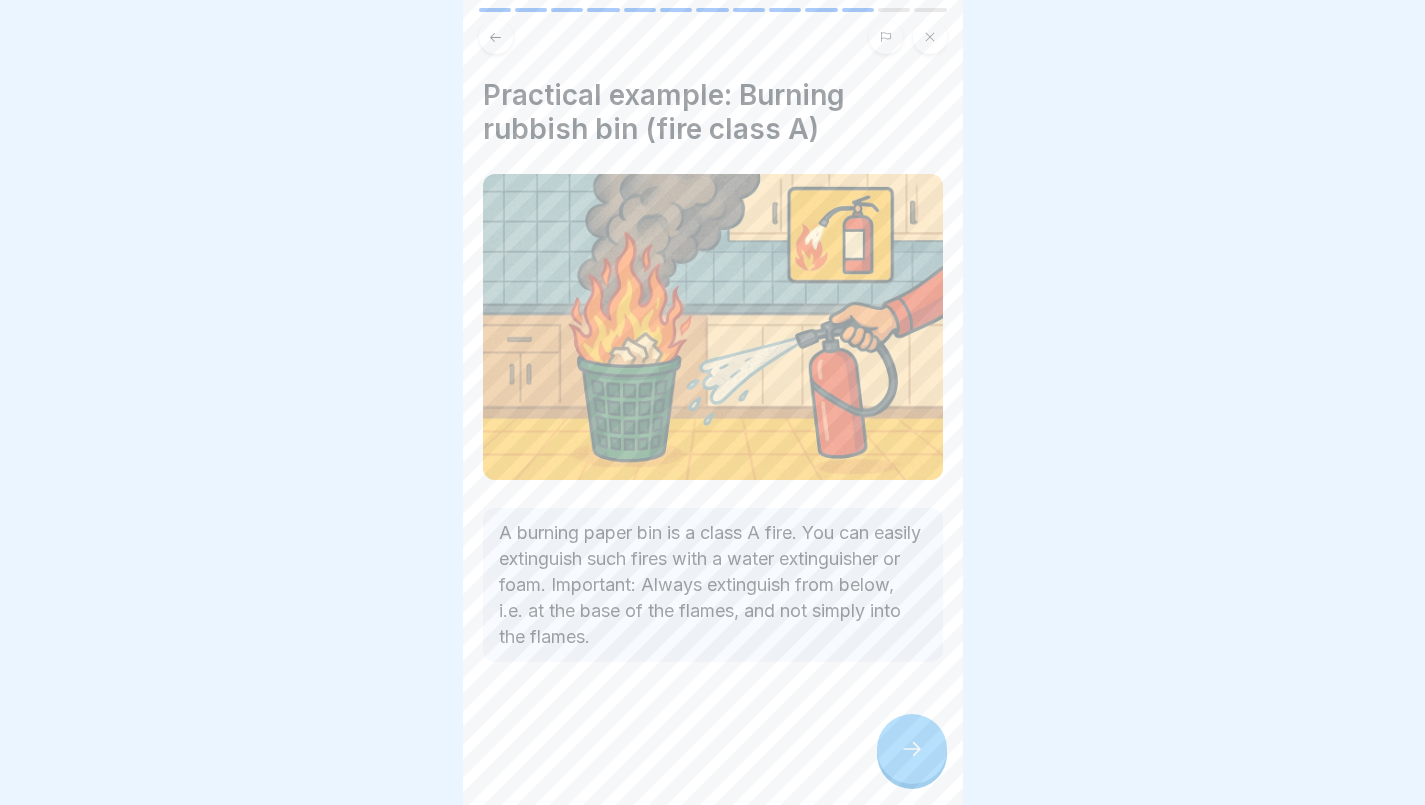 scroll, scrollTop: 40, scrollLeft: 0, axis: vertical 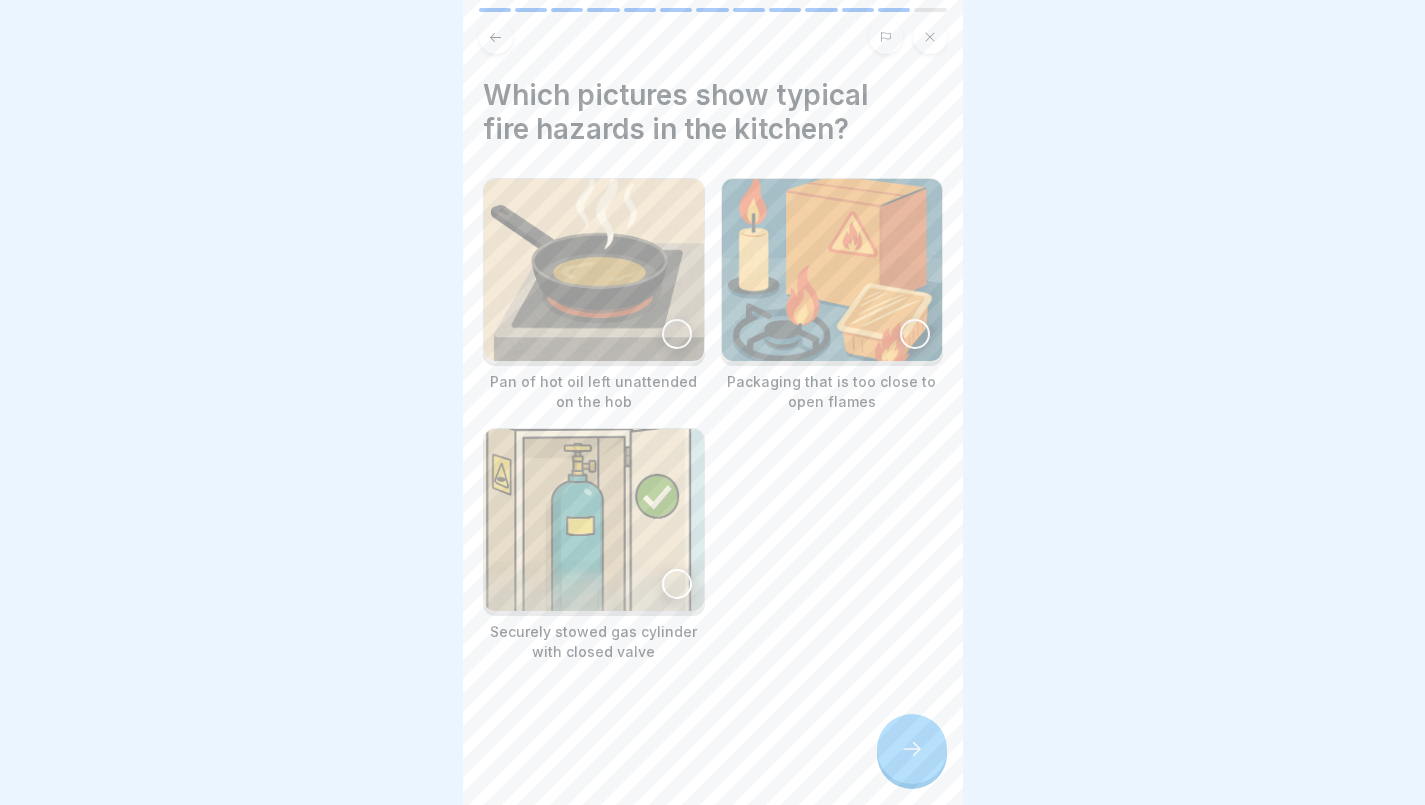 click at bounding box center [915, 334] 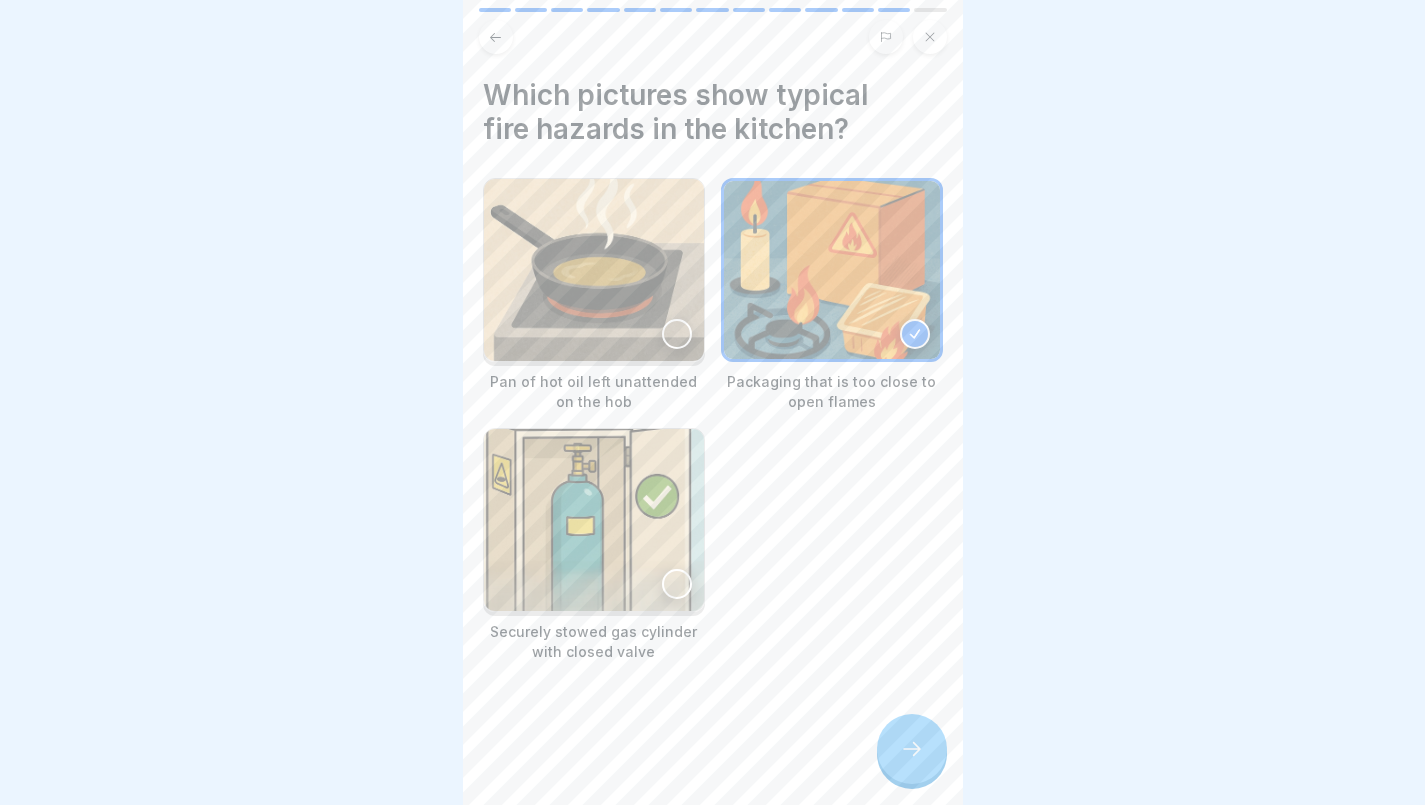 click 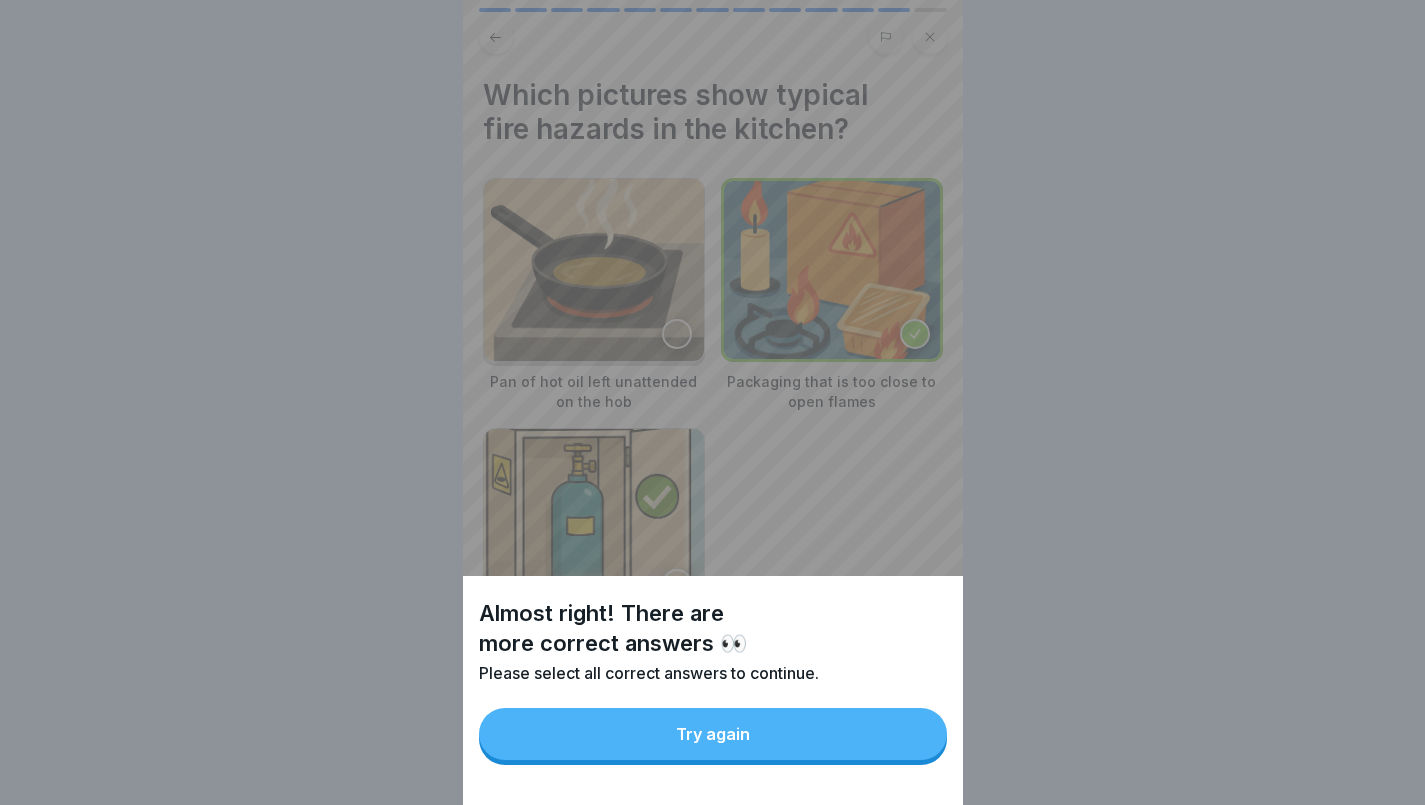 click on "Try again" at bounding box center (713, 734) 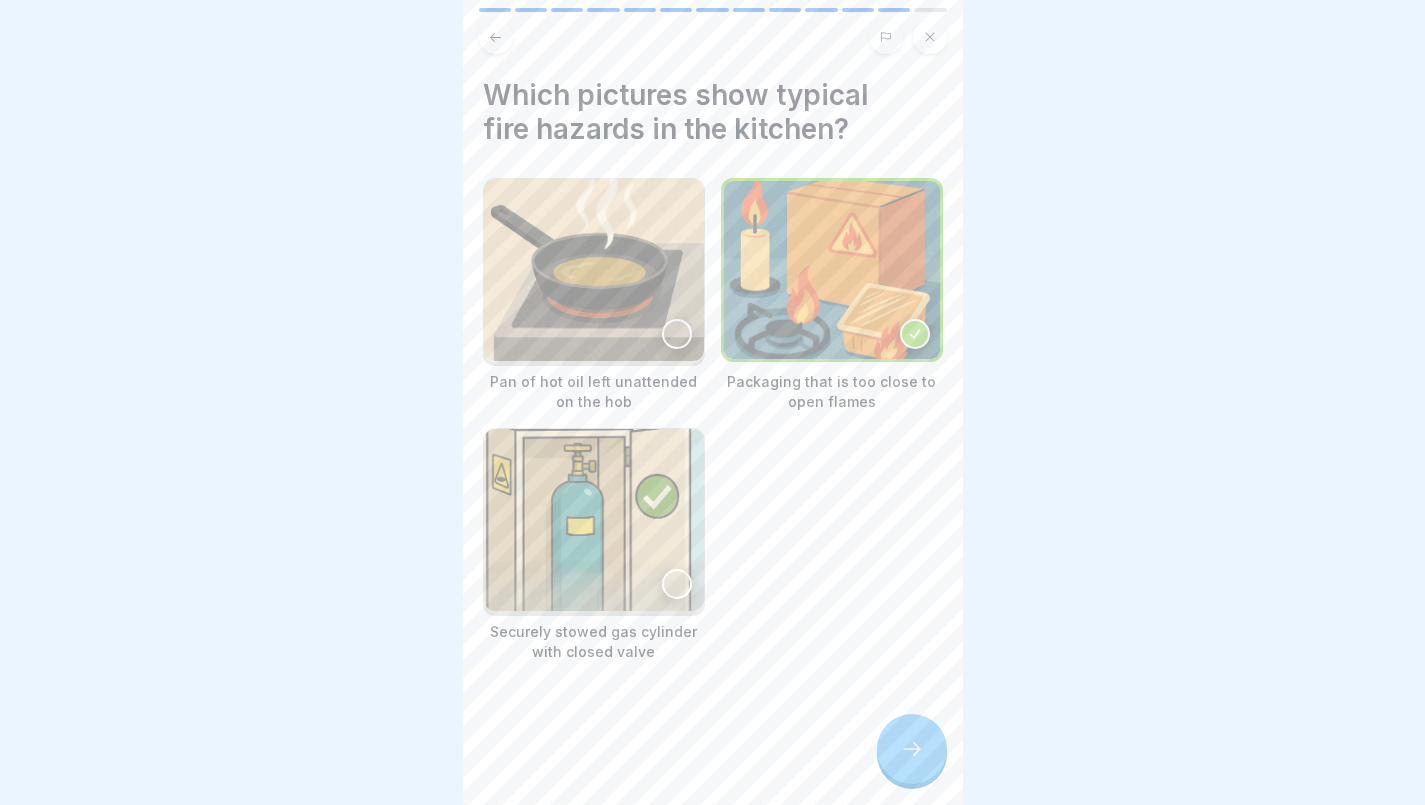 click at bounding box center (594, 270) 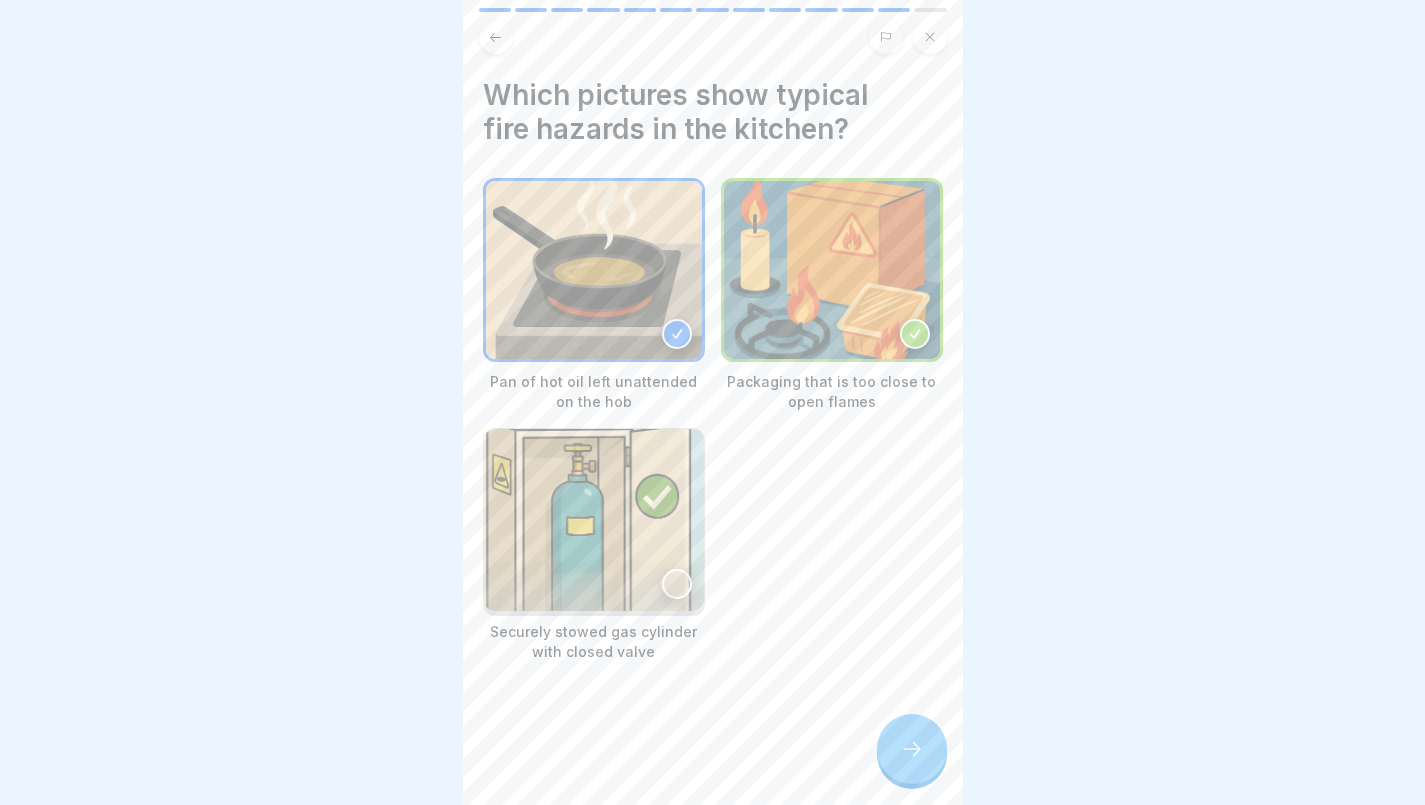 click at bounding box center [912, 749] 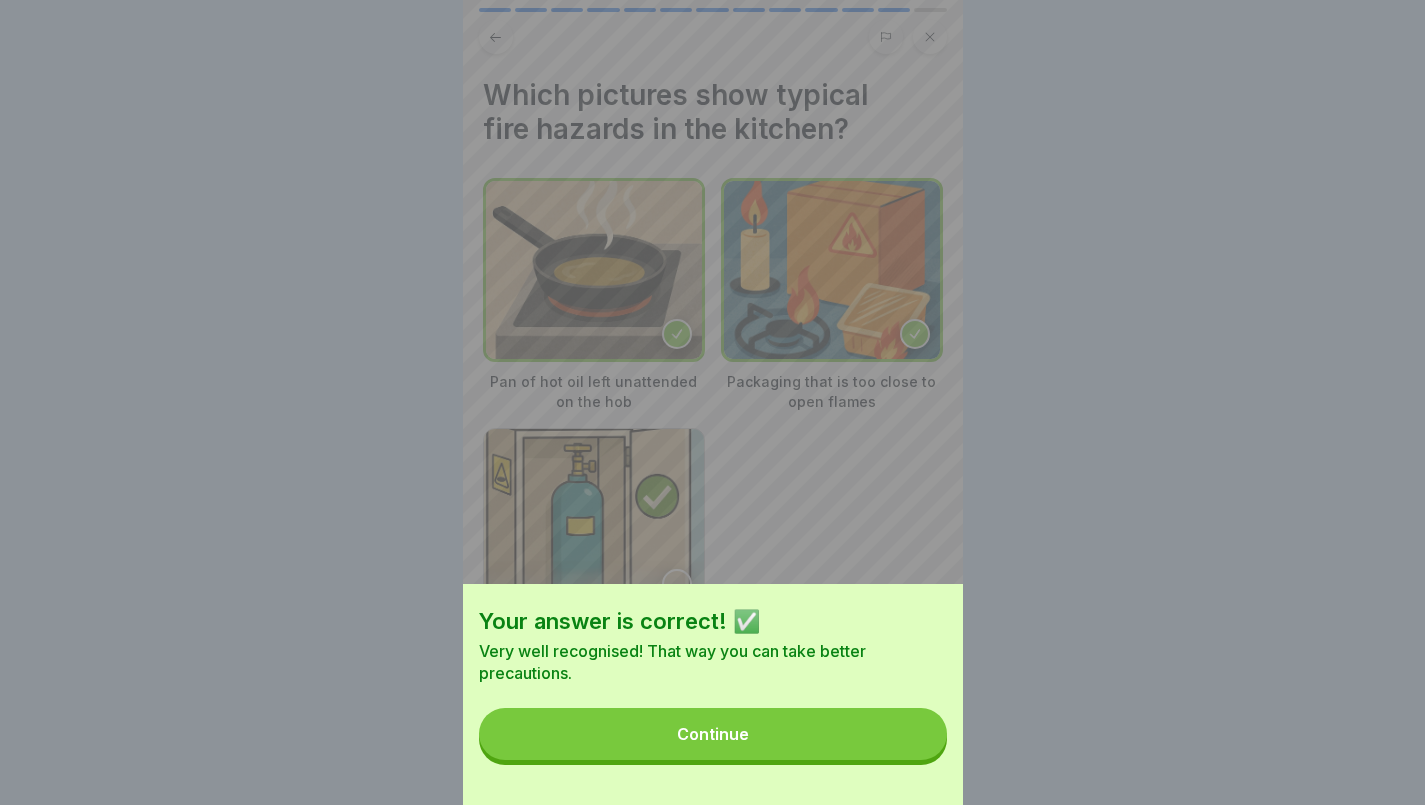 click on "Continue" at bounding box center (713, 734) 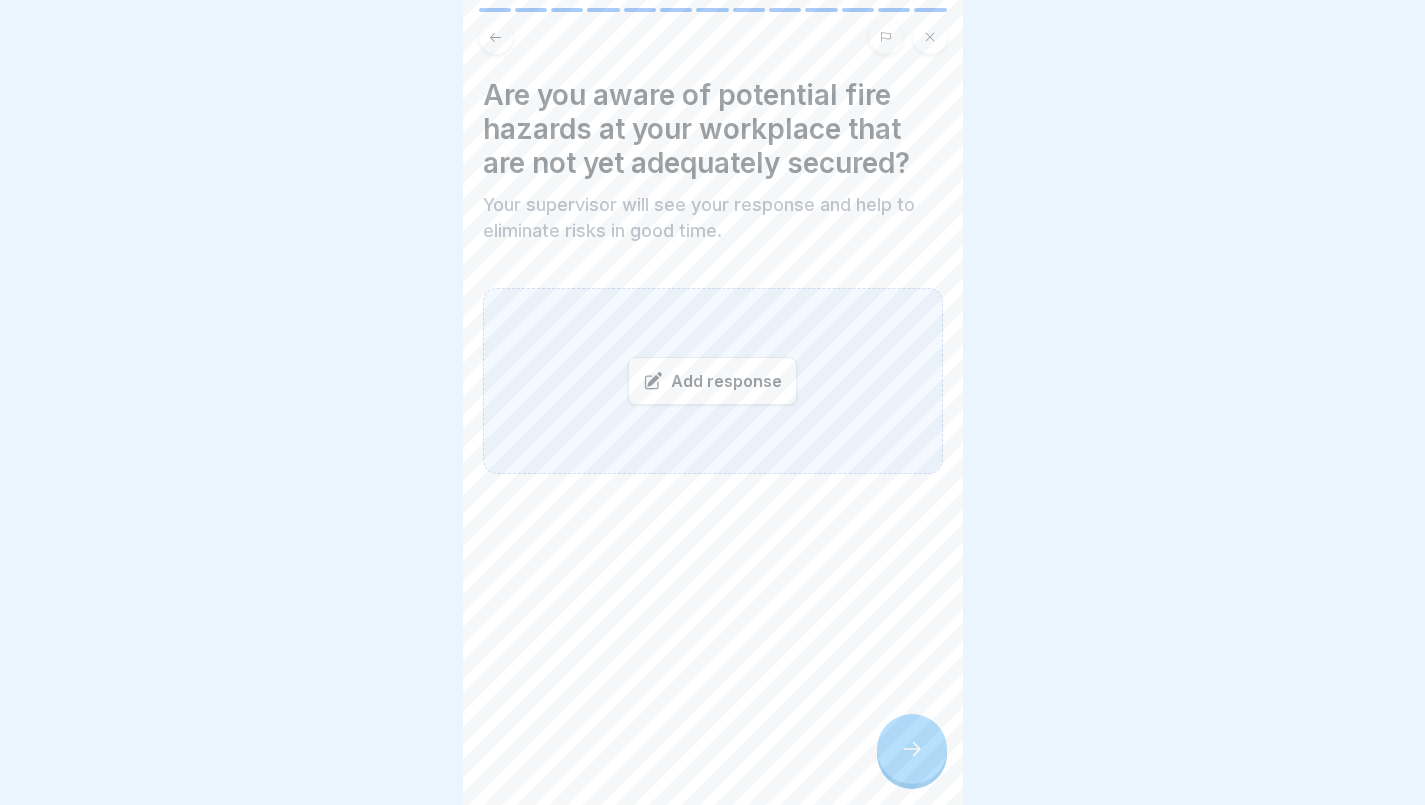 click 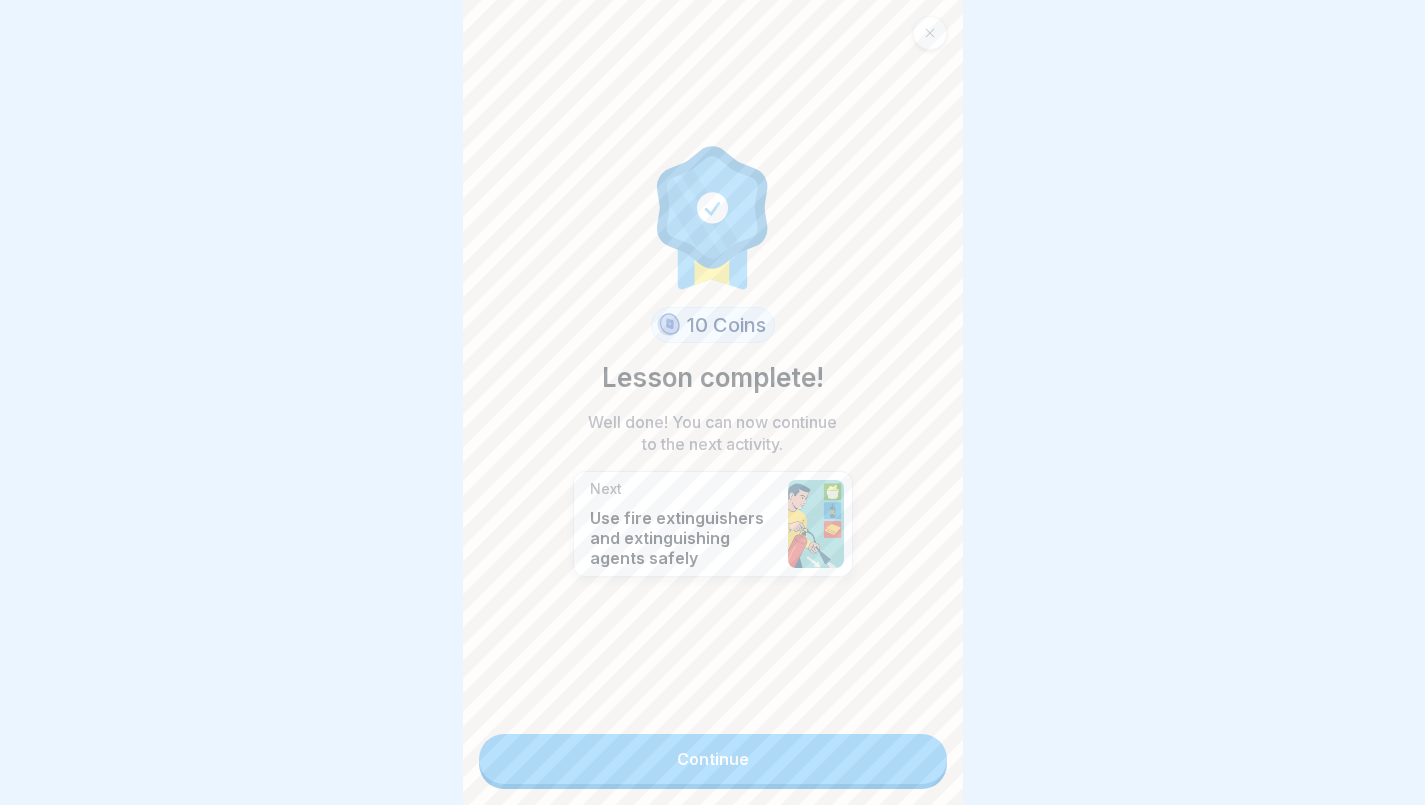 click on "Continue" at bounding box center [713, 759] 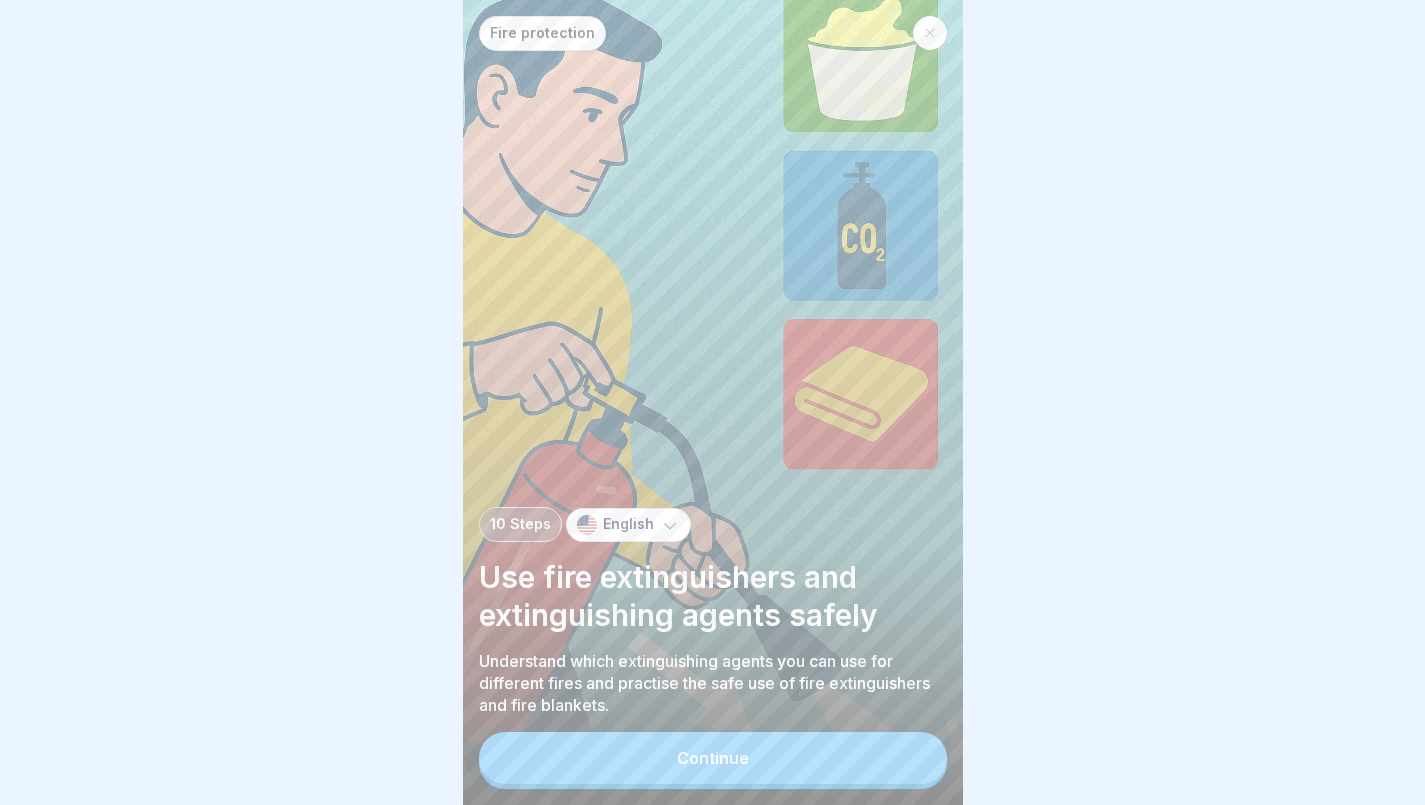 click on "Continue" at bounding box center (713, 758) 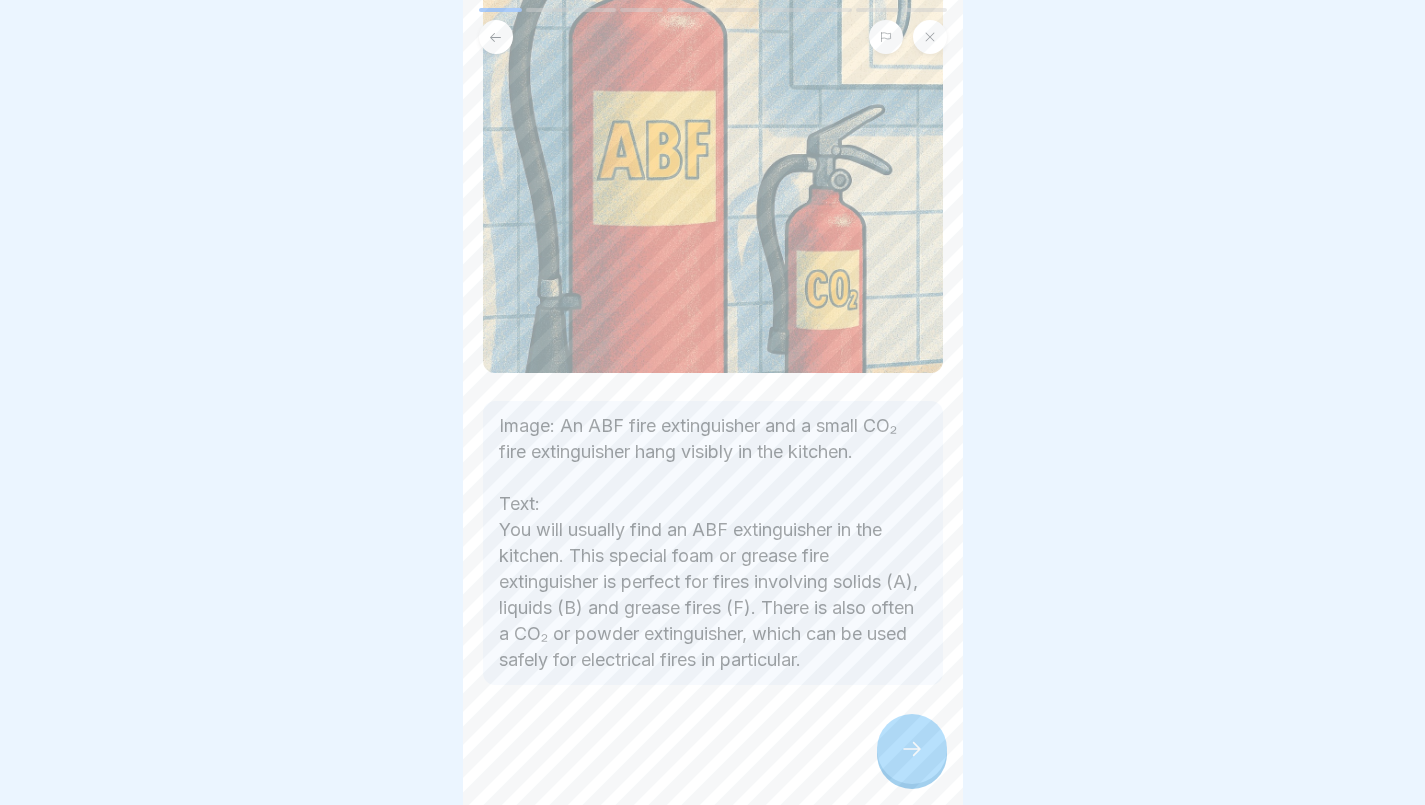 scroll, scrollTop: 308, scrollLeft: 0, axis: vertical 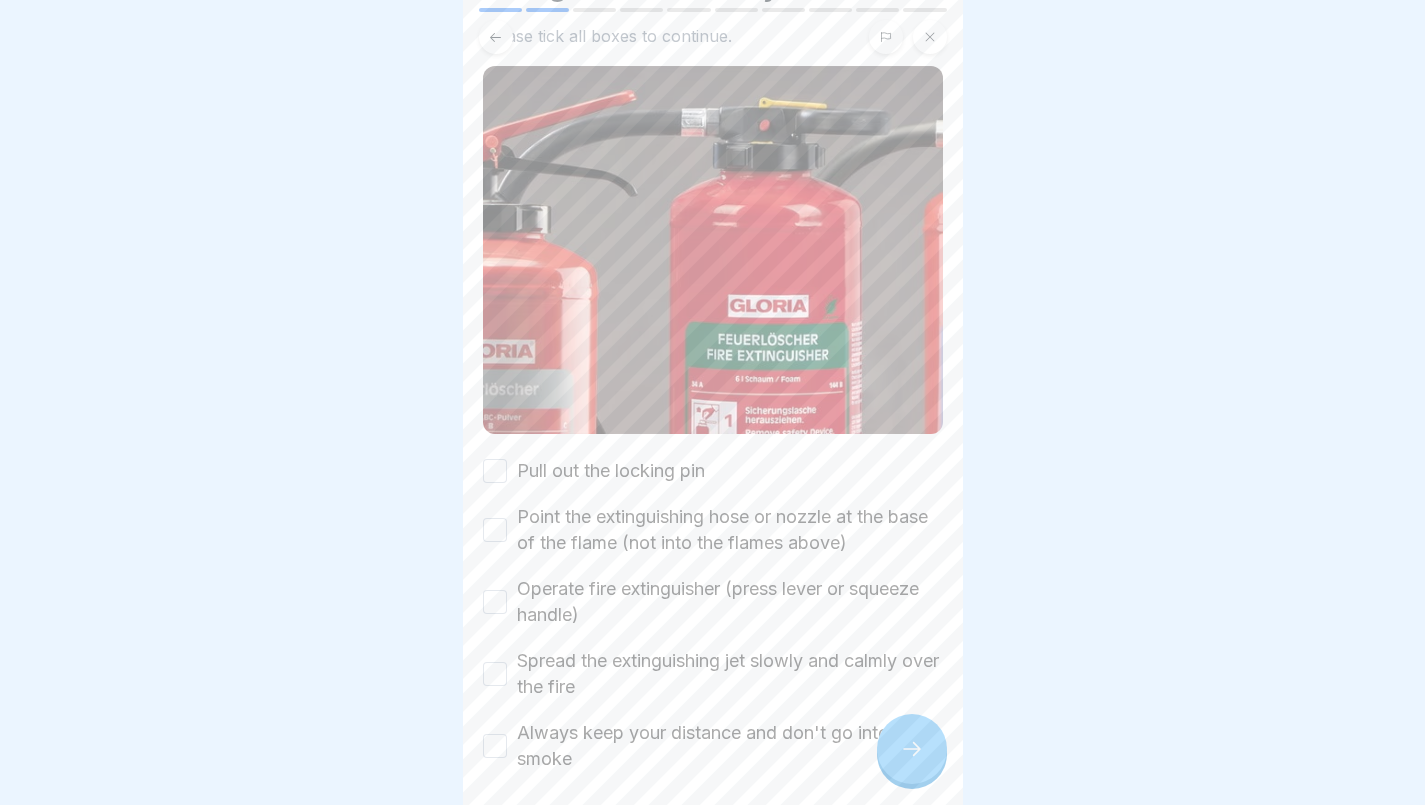 click on "Pull out the locking pin" at bounding box center [495, 471] 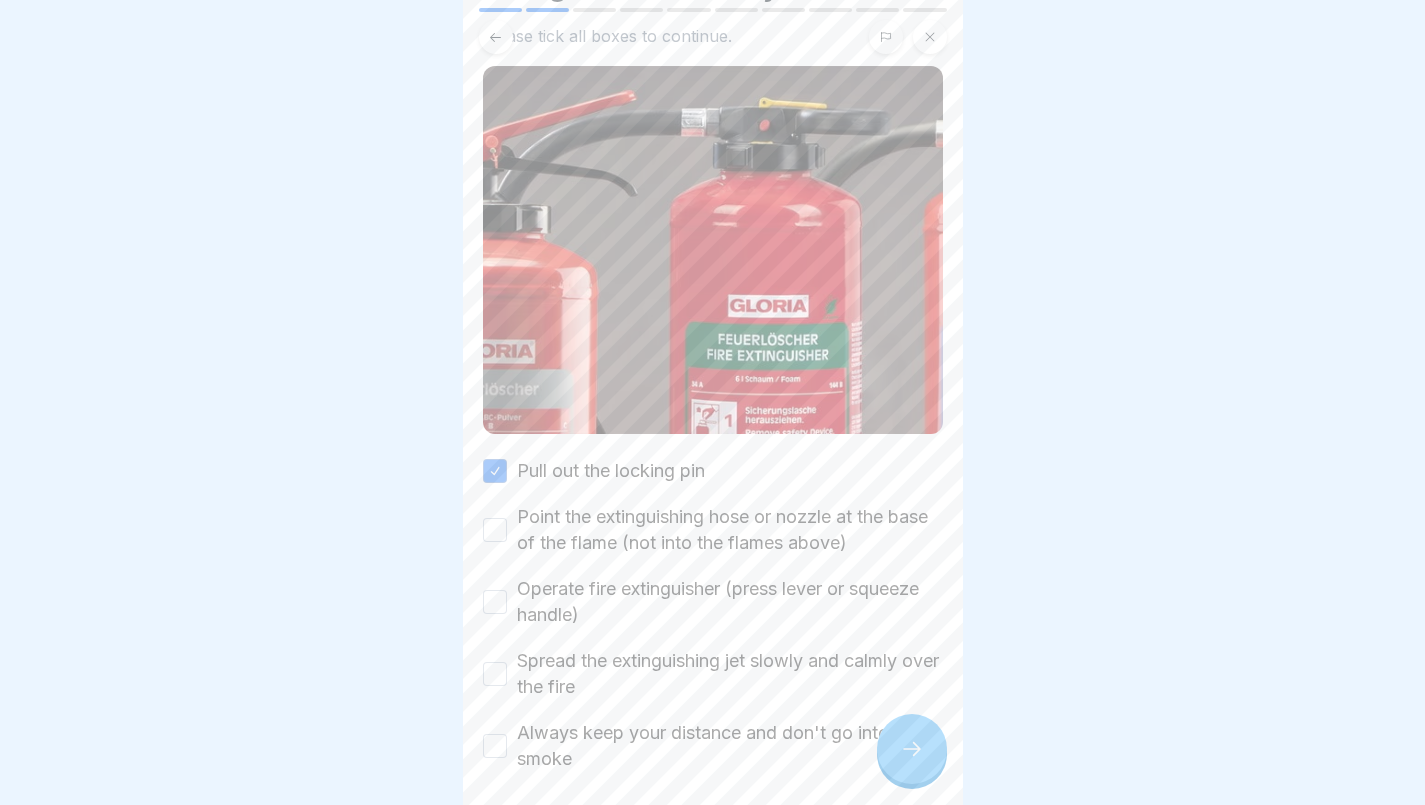 click on "Point the extinguishing hose or nozzle at the base of the flame (not into the flames above)" at bounding box center (495, 530) 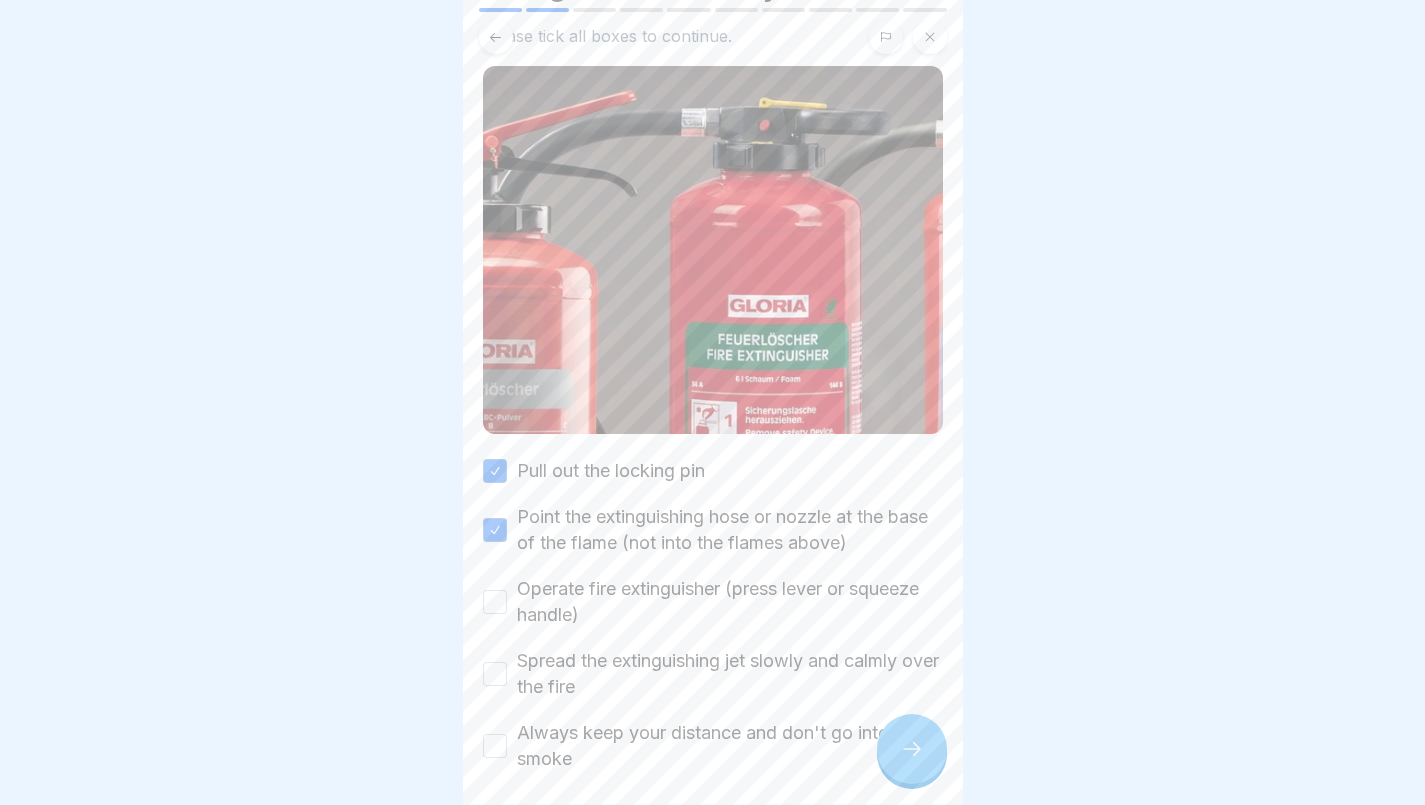 click on "Operate fire extinguisher (press lever or squeeze handle)" at bounding box center (495, 602) 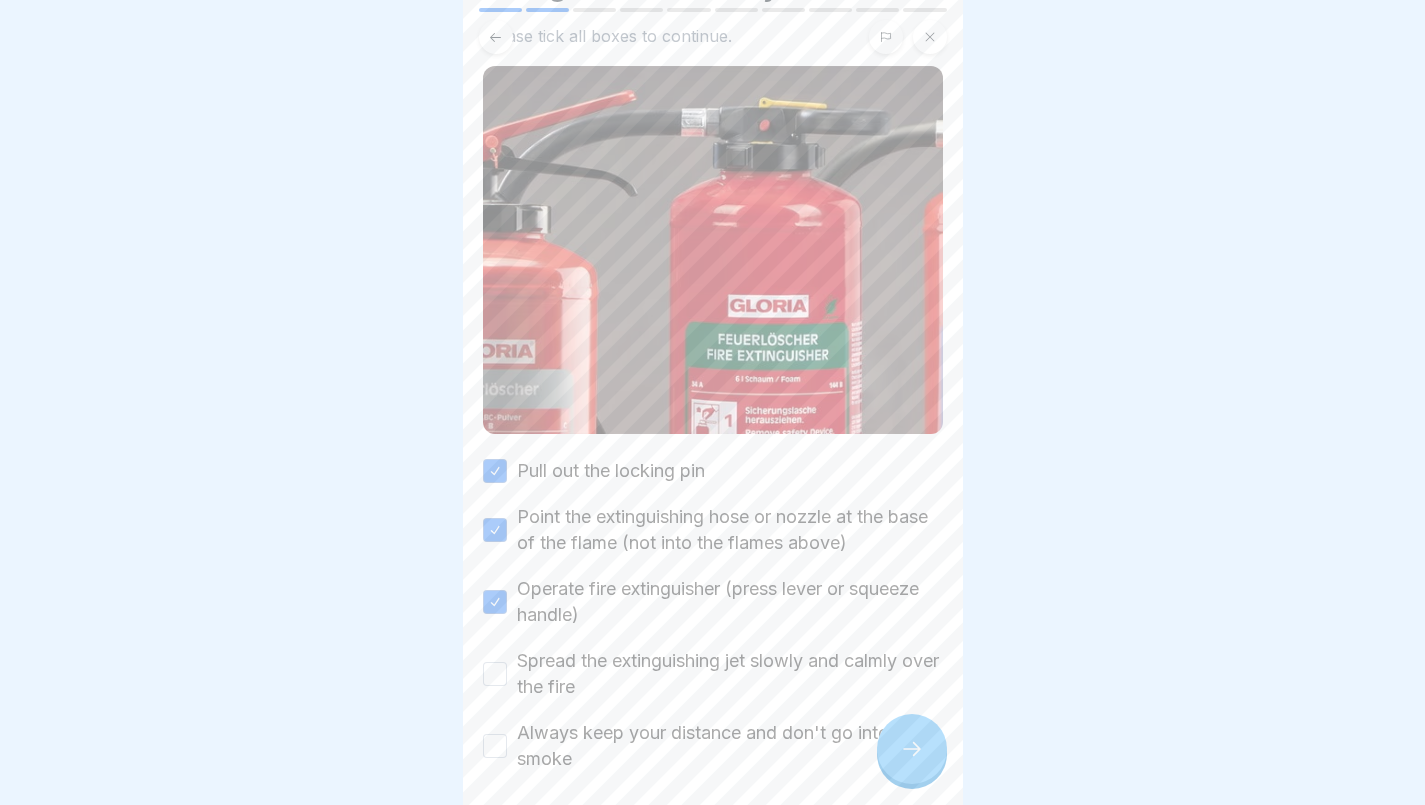click on "Spread the extinguishing jet slowly and calmly over the fire" at bounding box center (713, 674) 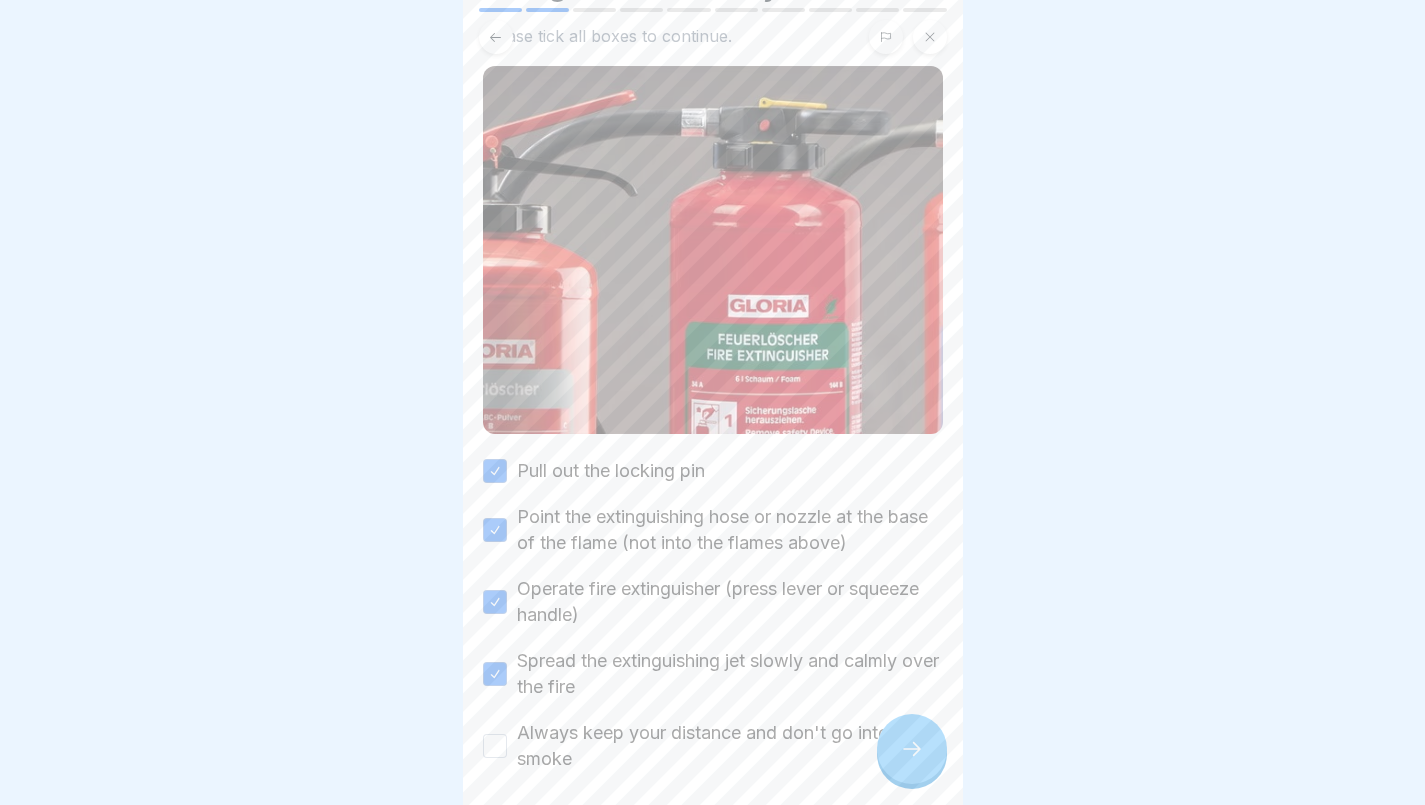 click on "Always keep your distance and don't go into the smoke" at bounding box center (495, 746) 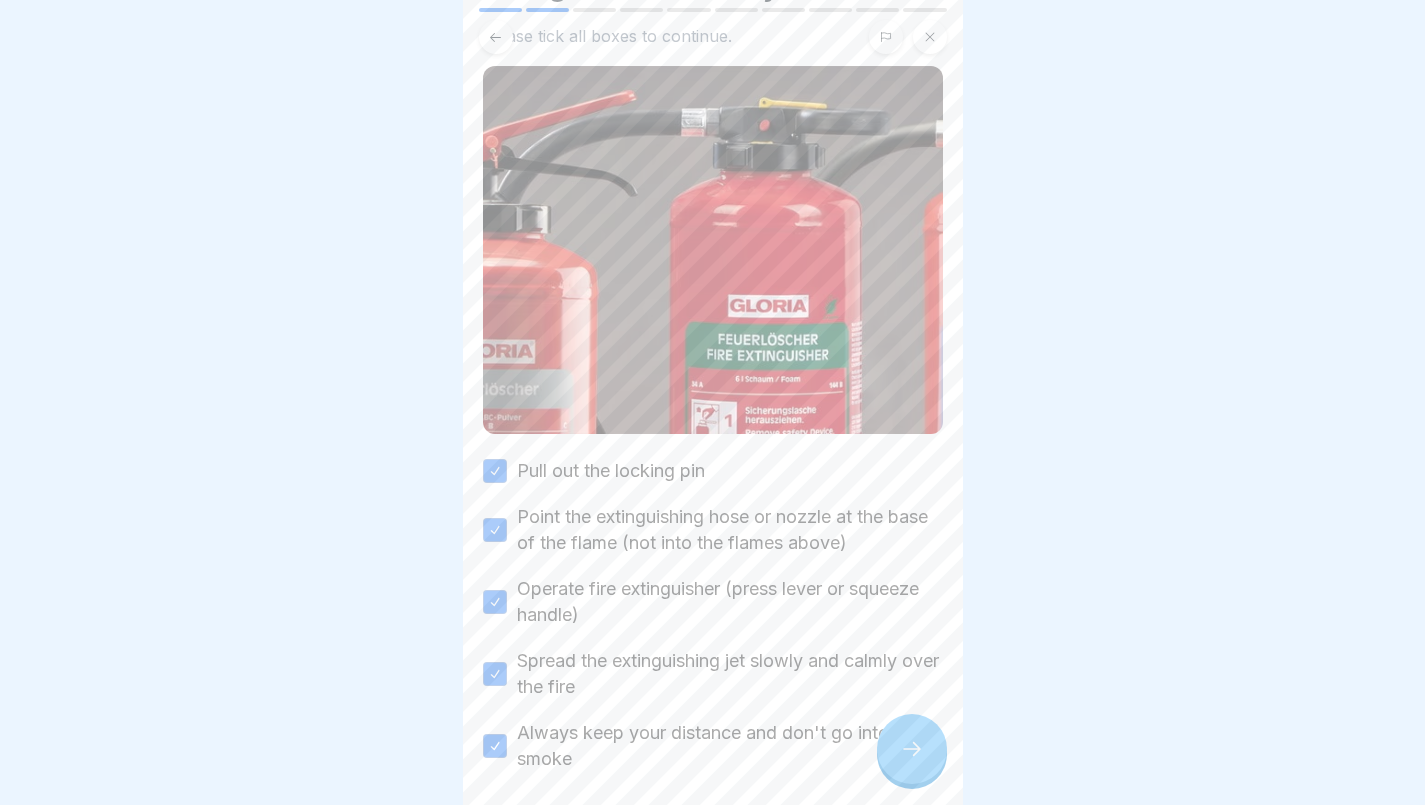 click at bounding box center (912, 749) 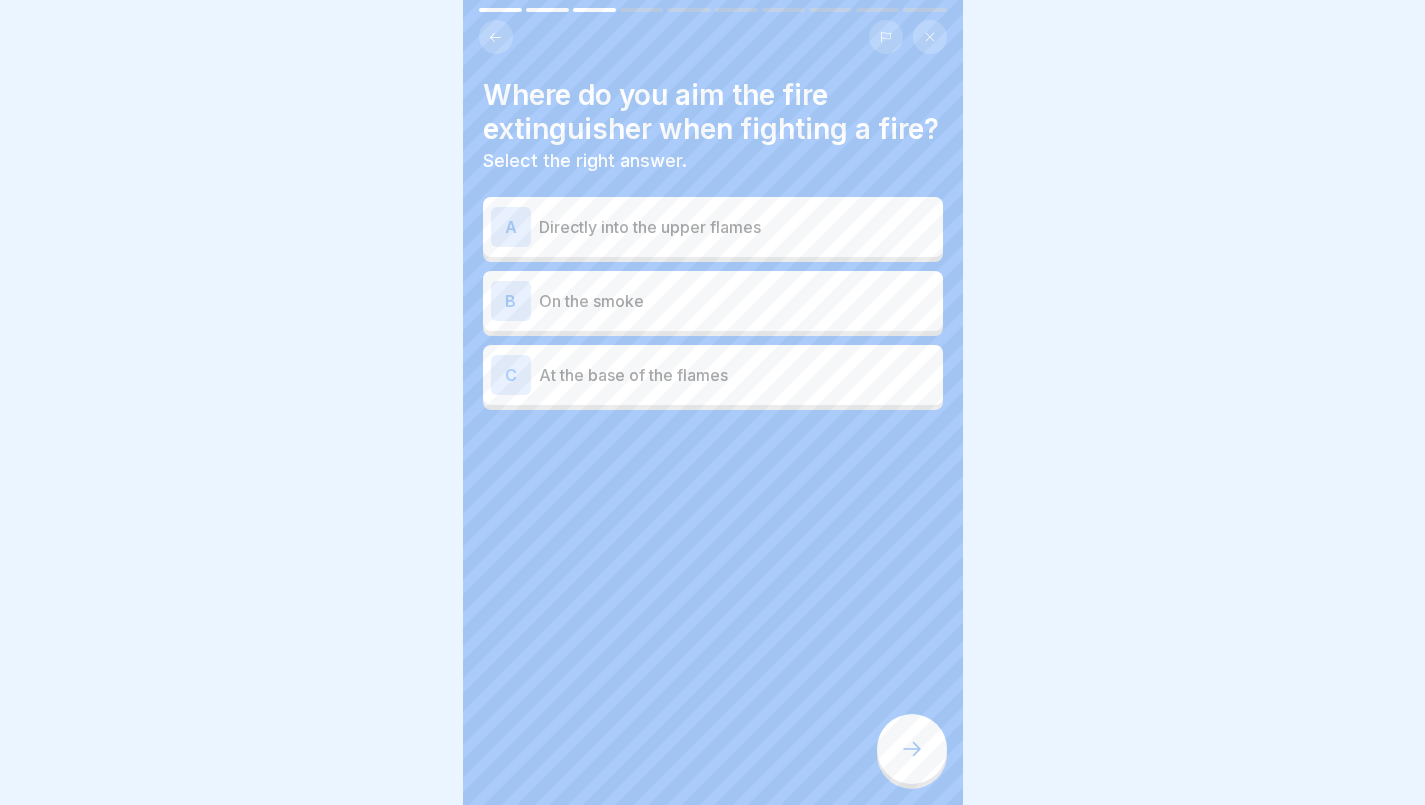 click on "A Directly into the upper flames" at bounding box center [713, 227] 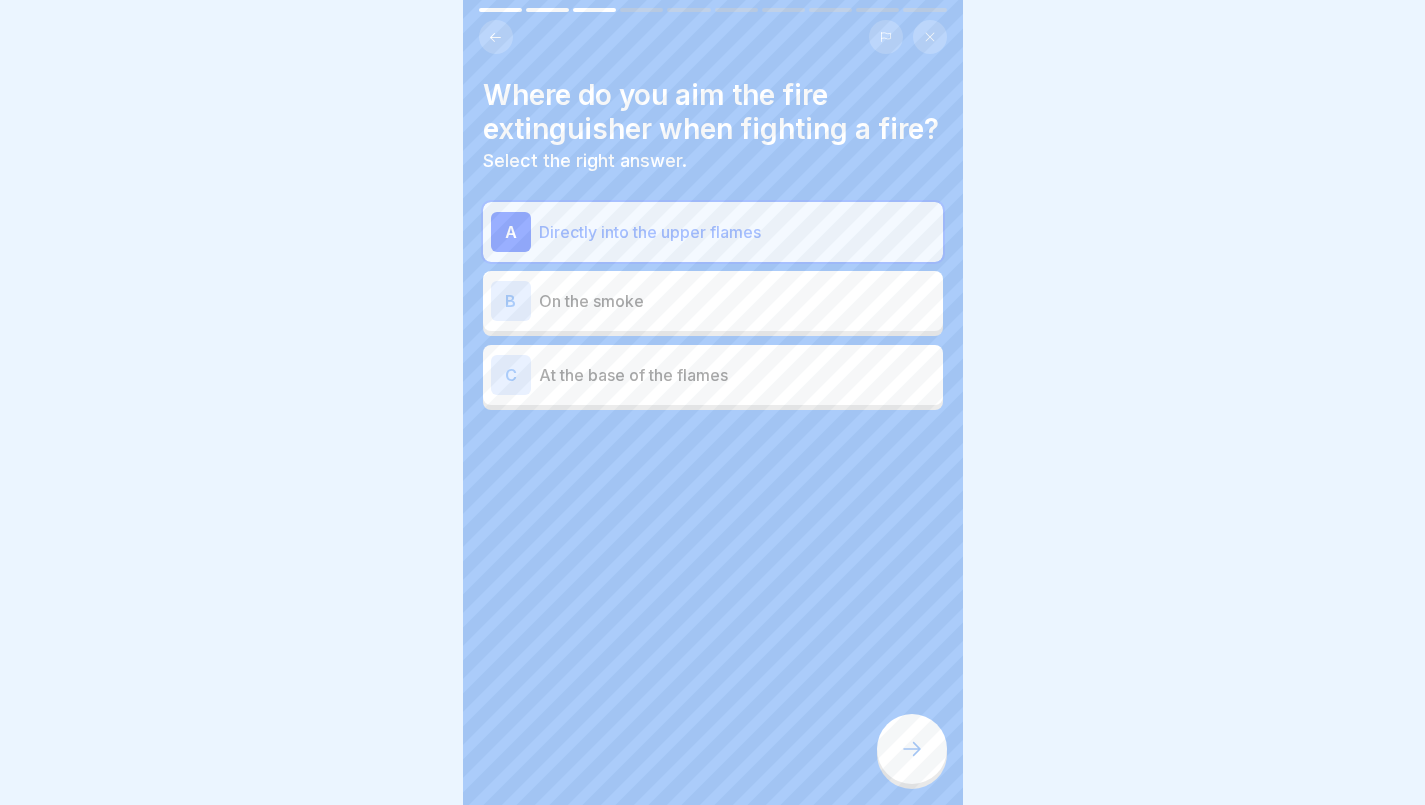 click on "On the smoke" at bounding box center (737, 301) 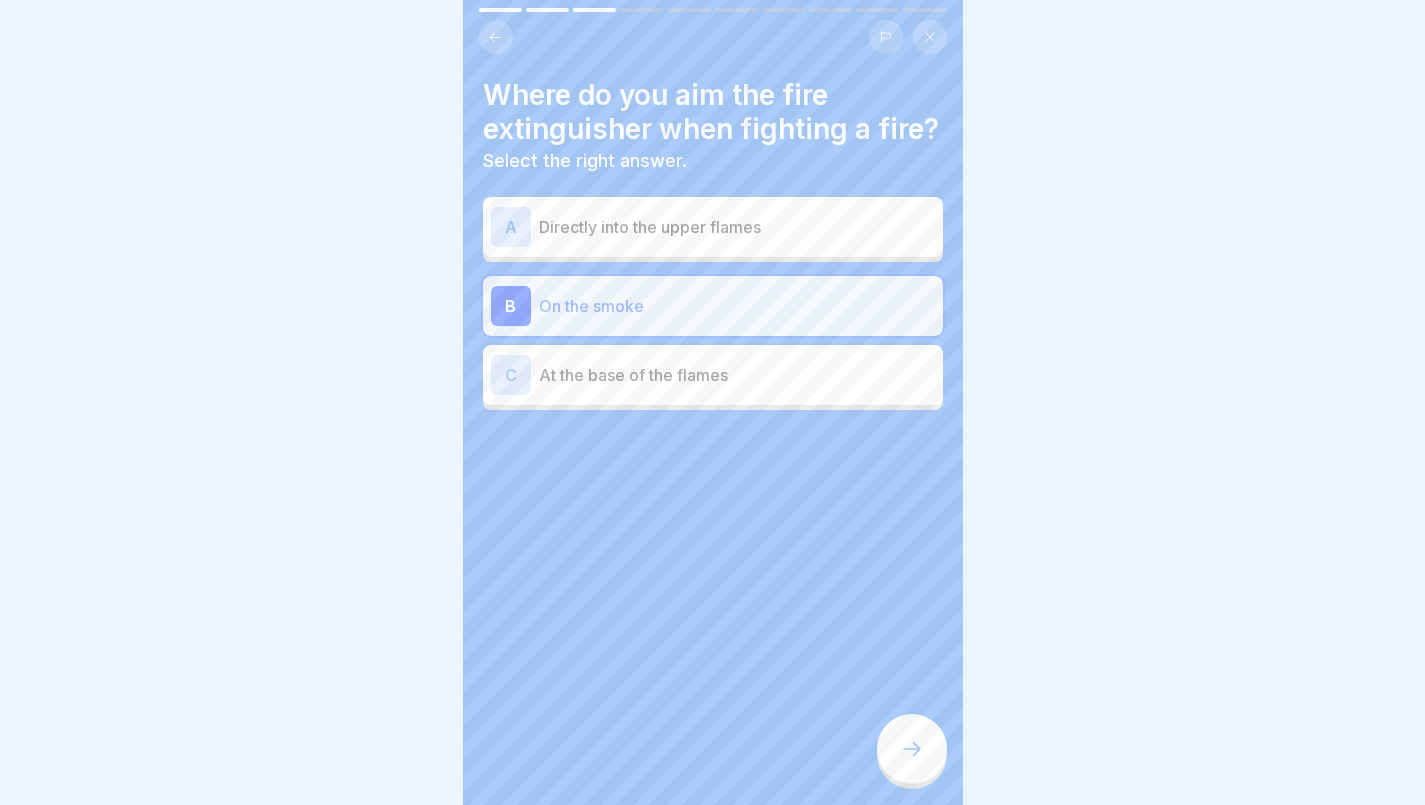 click at bounding box center [912, 749] 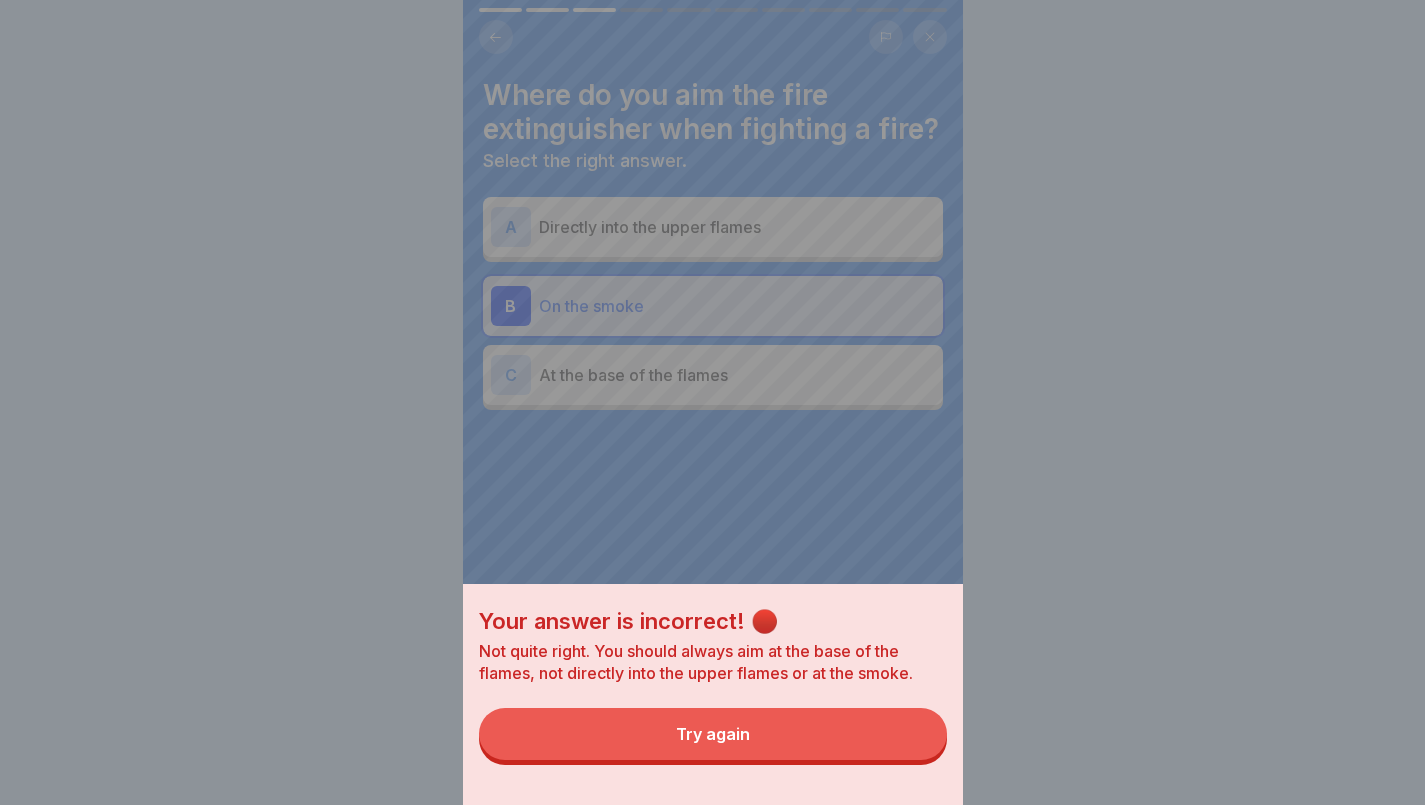 click on "Your answer is incorrect! 🔴 Not quite right. You should always aim at the base of the flames, not directly into the upper flames or at the smoke.   Try again" at bounding box center (713, 402) 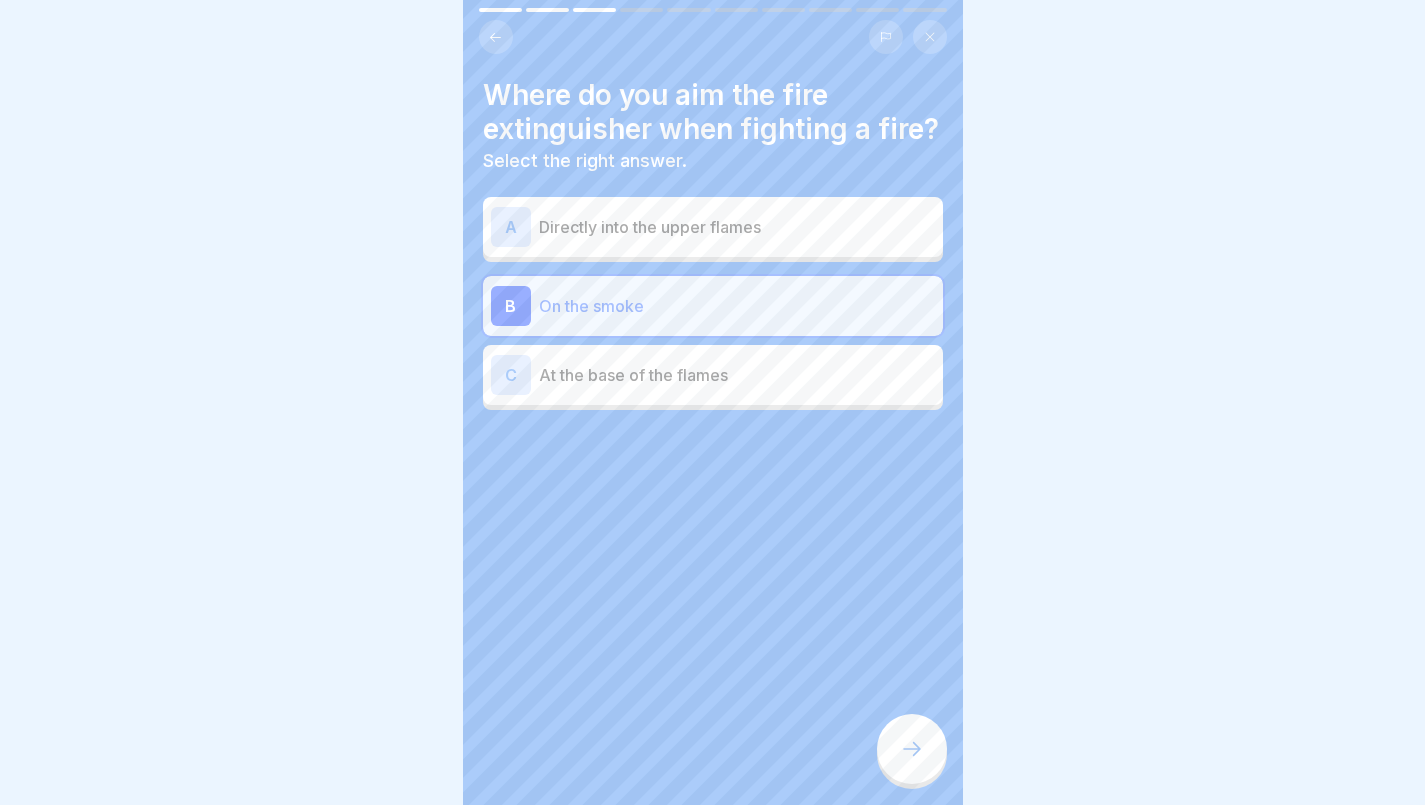 click on "Directly into the upper flames" at bounding box center [737, 227] 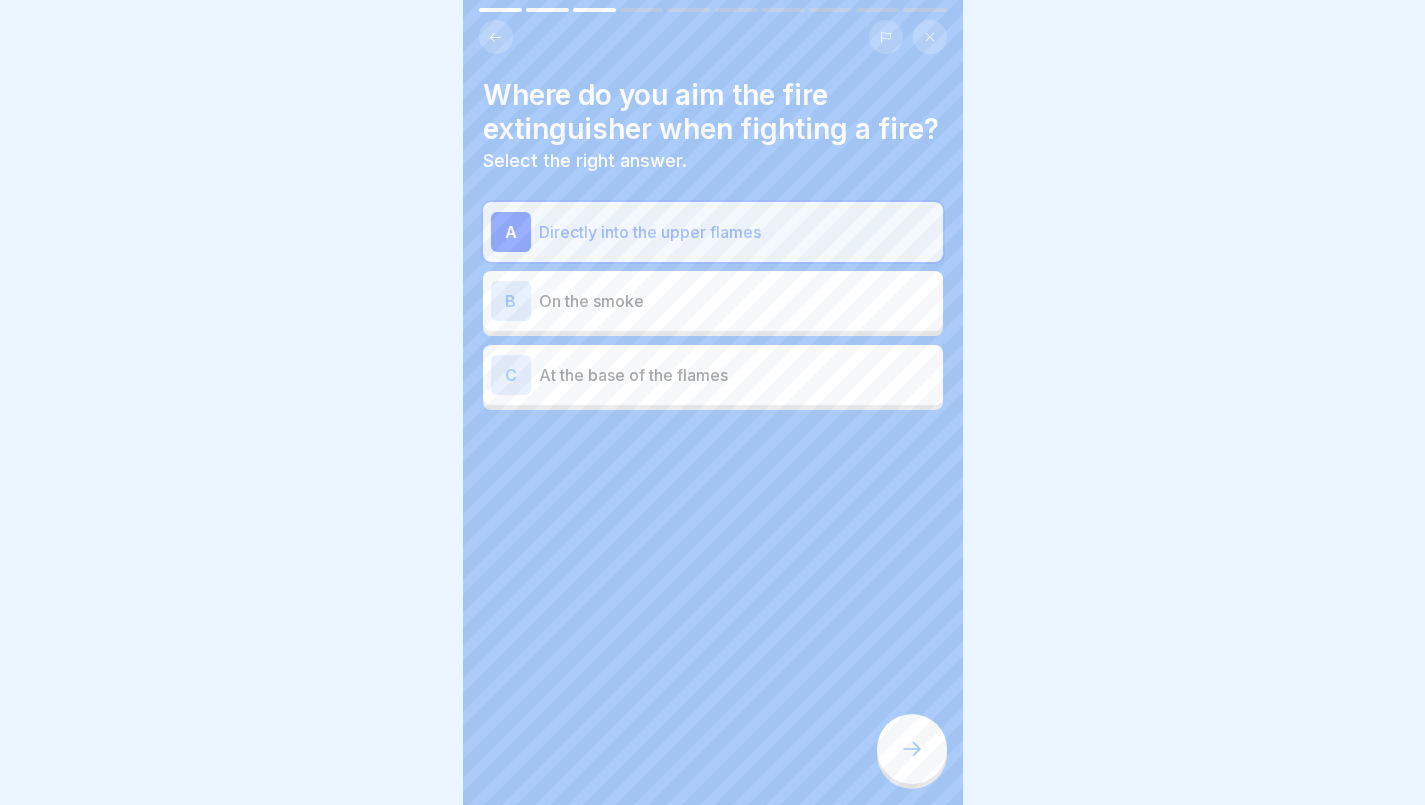 click 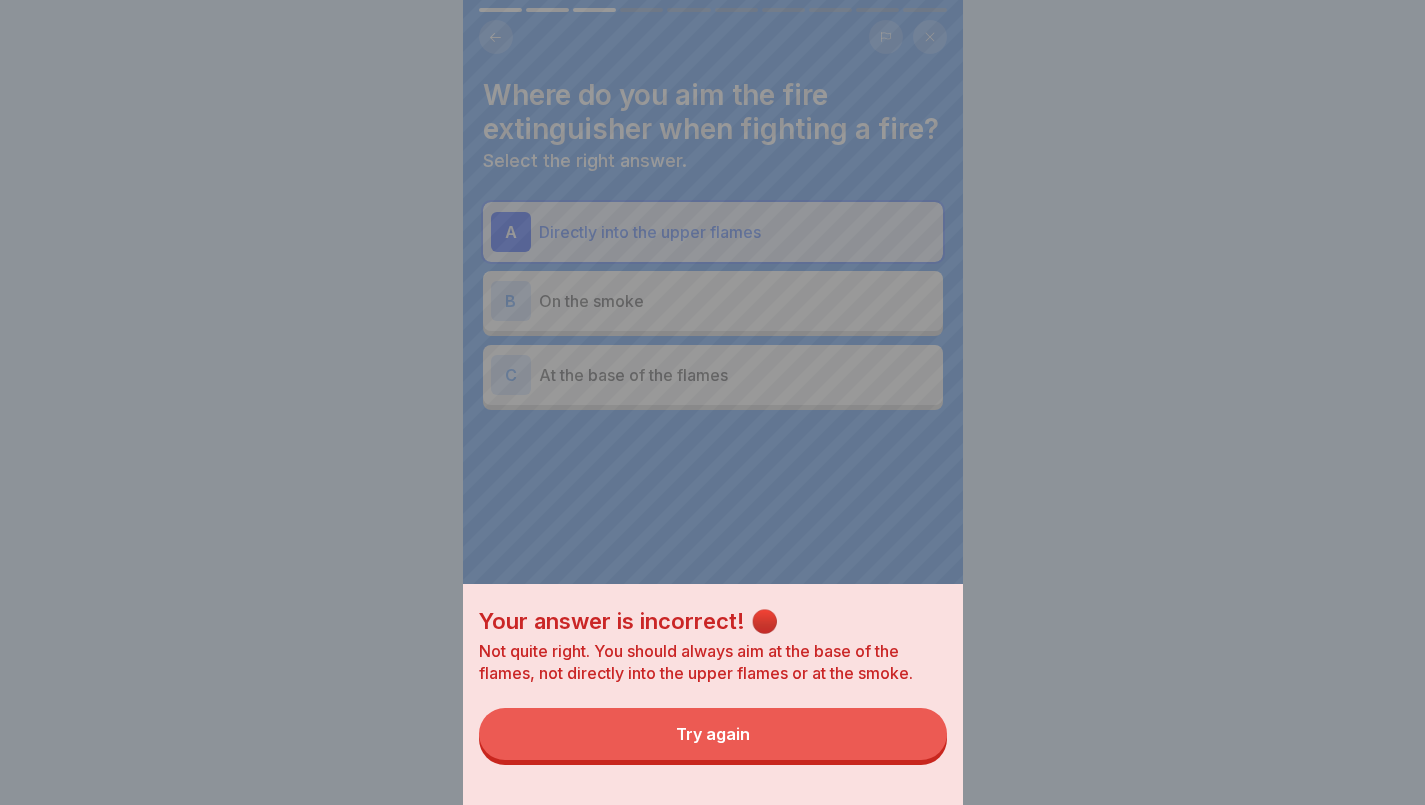 click on "Your answer is incorrect! 🔴 Not quite right. You should always aim at the base of the flames, not directly into the upper flames or at the smoke.   Try again" at bounding box center [713, 402] 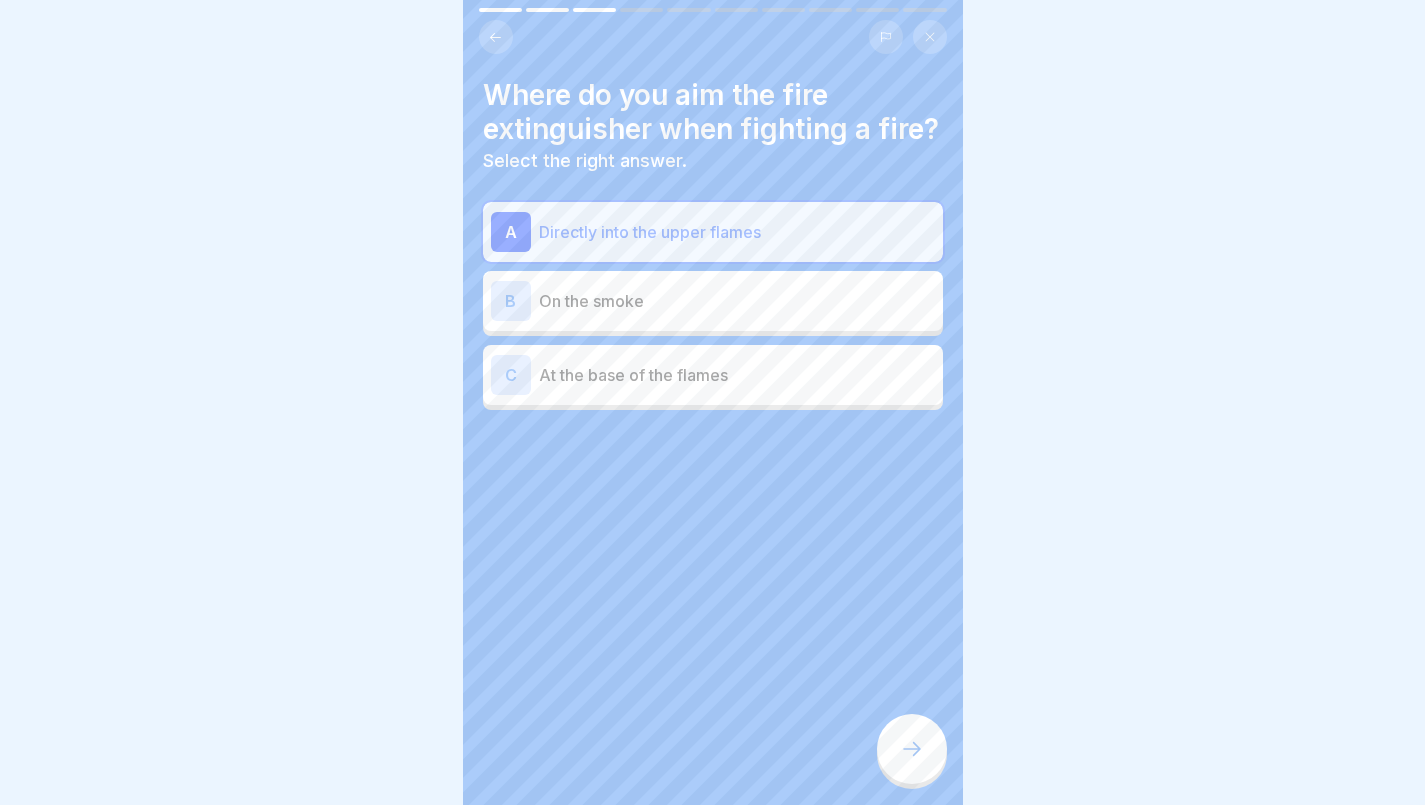 click on "At the base of the flames" at bounding box center (737, 375) 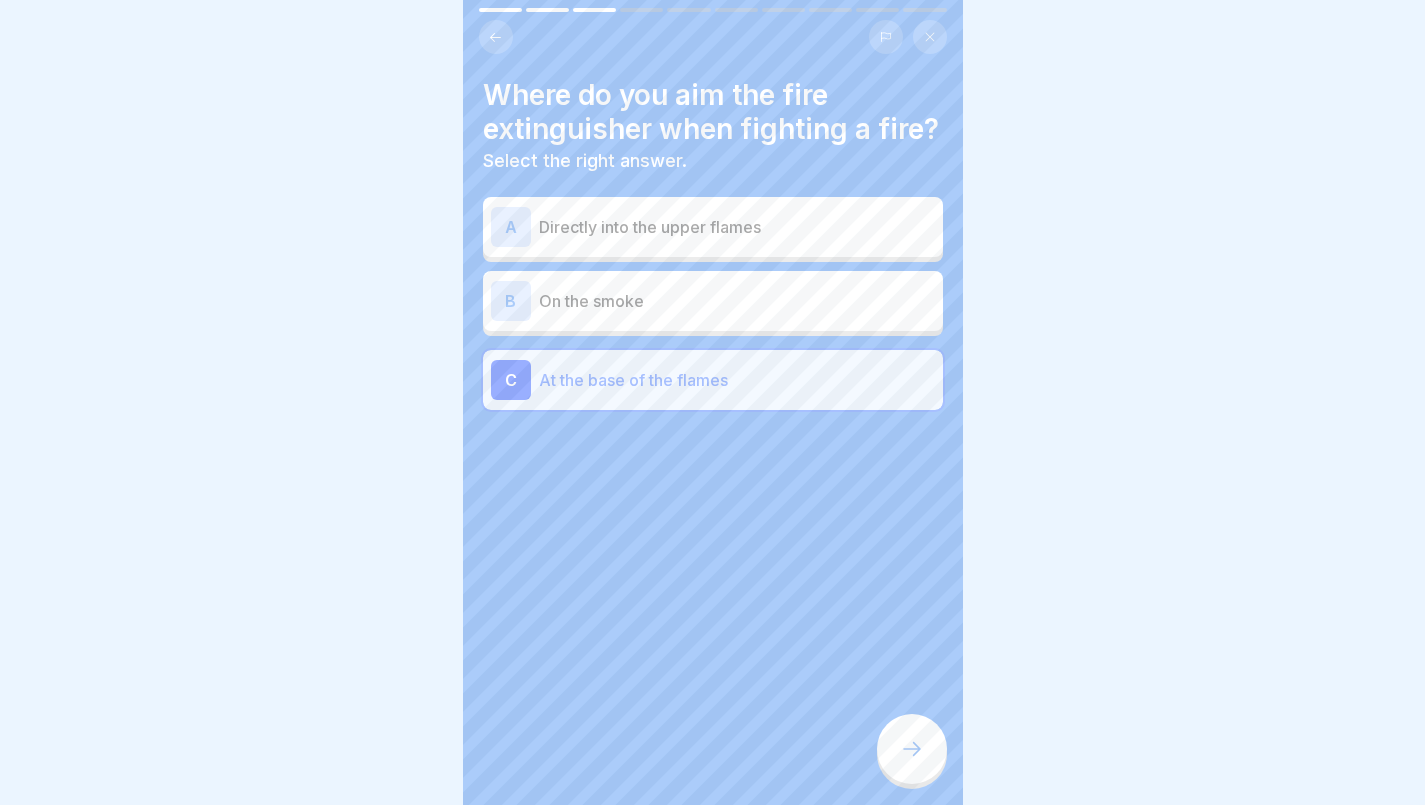 click at bounding box center (912, 749) 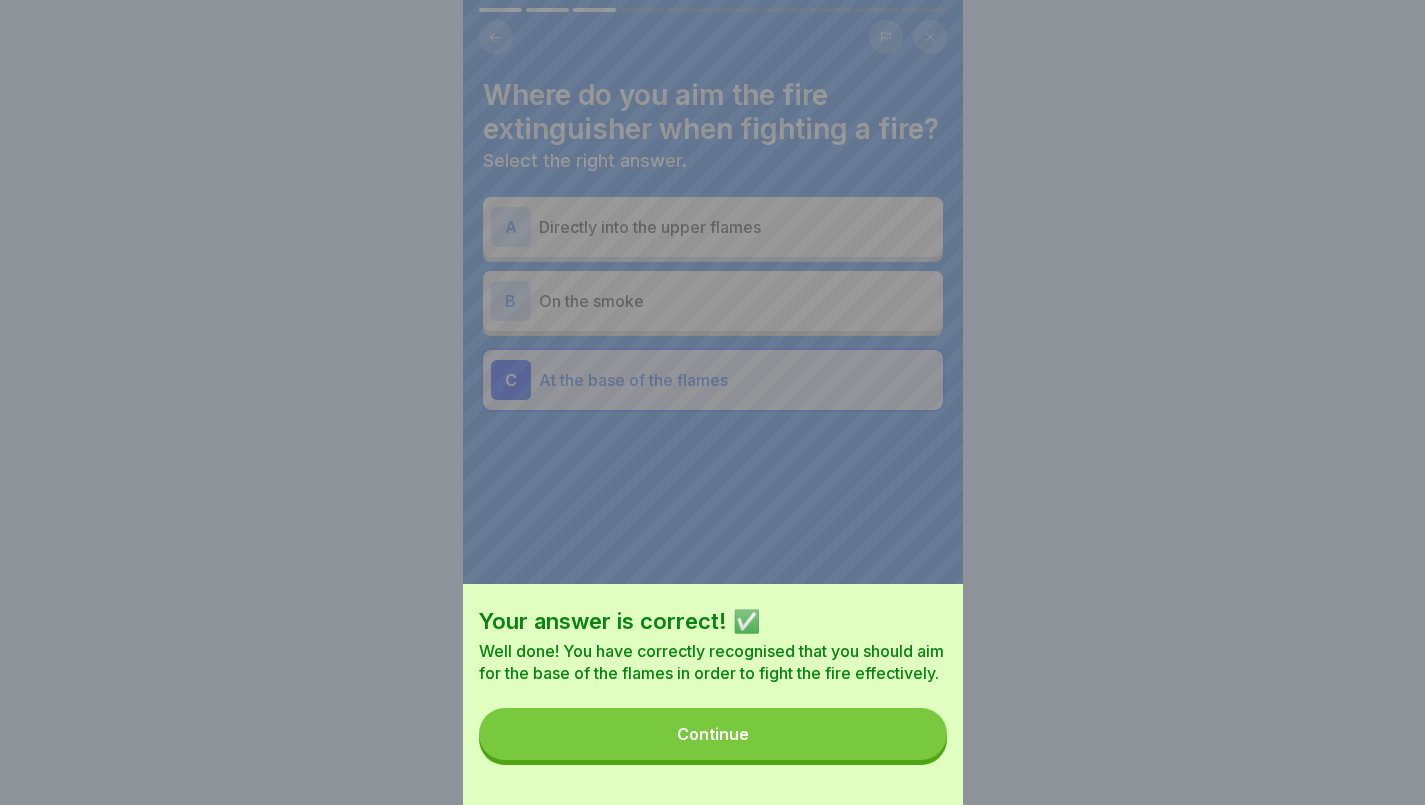 click on "Continue" at bounding box center (713, 734) 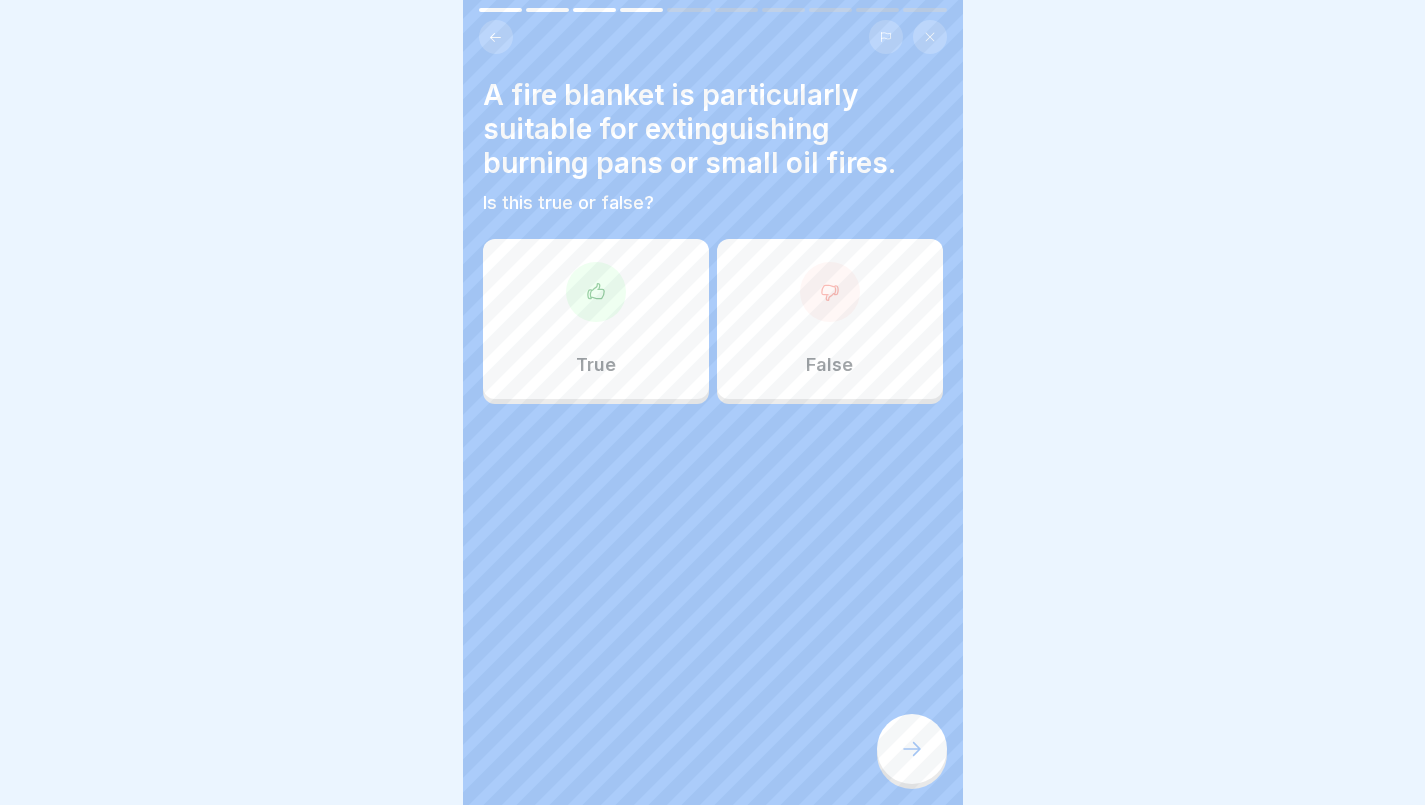 click on "False" at bounding box center [830, 319] 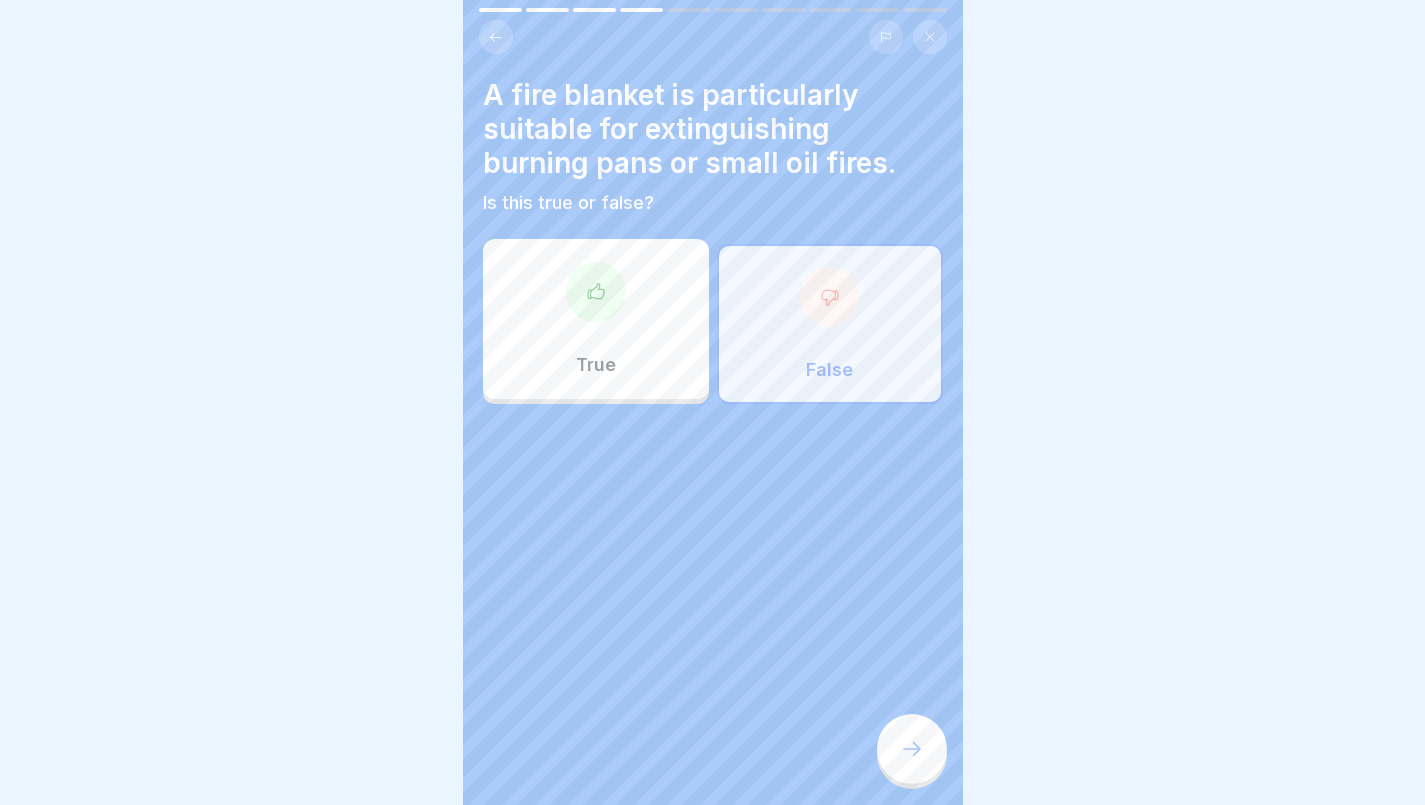 click at bounding box center [912, 749] 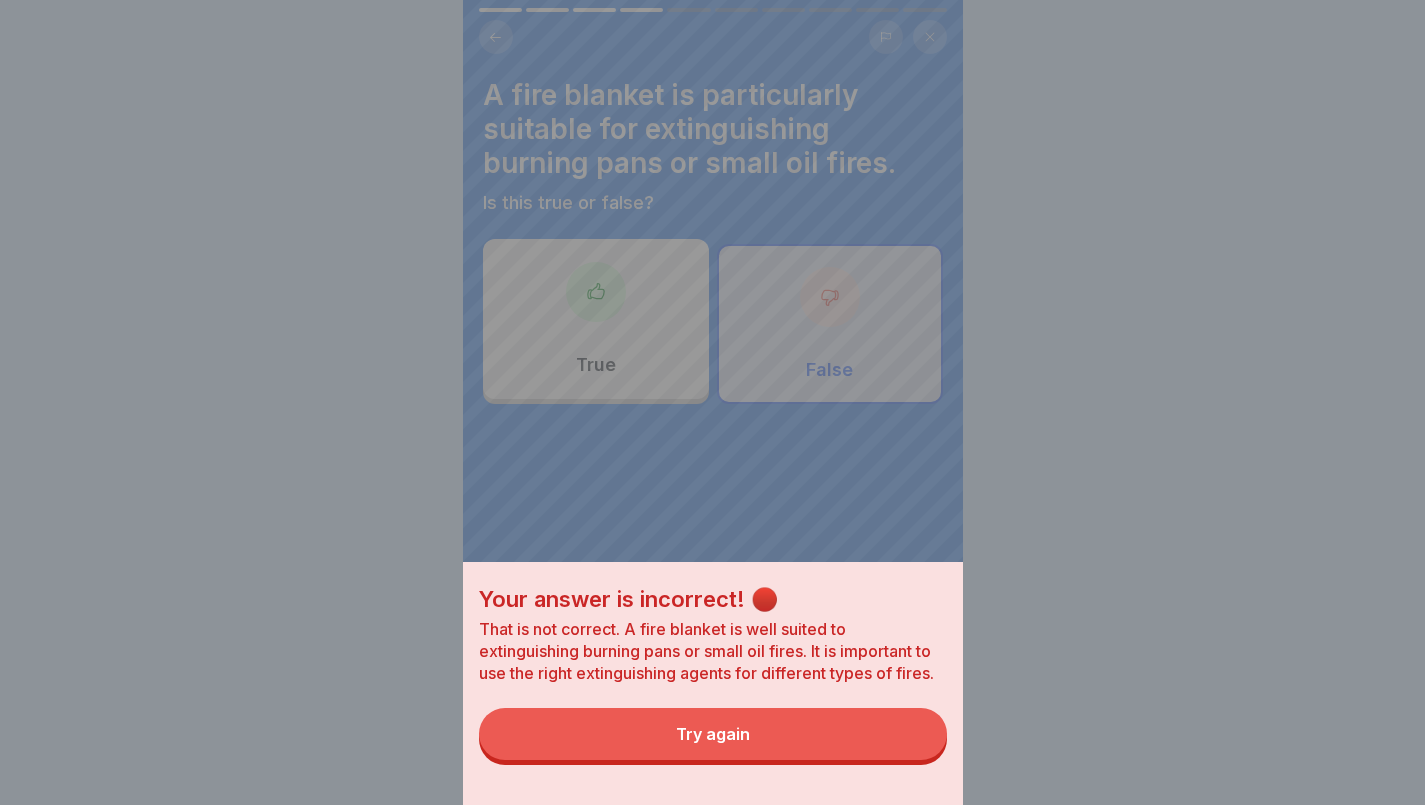 click on "Try again" at bounding box center (713, 734) 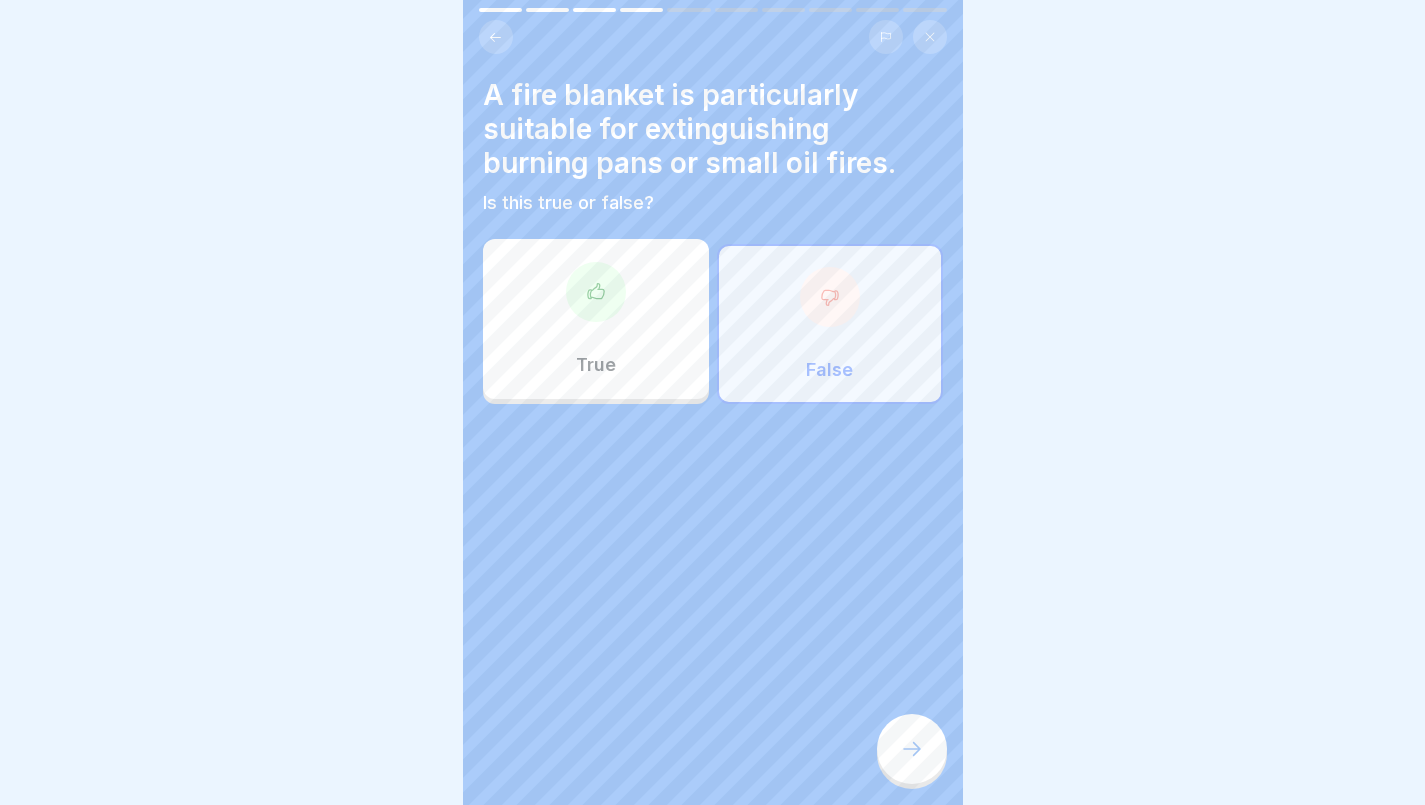 click at bounding box center [596, 292] 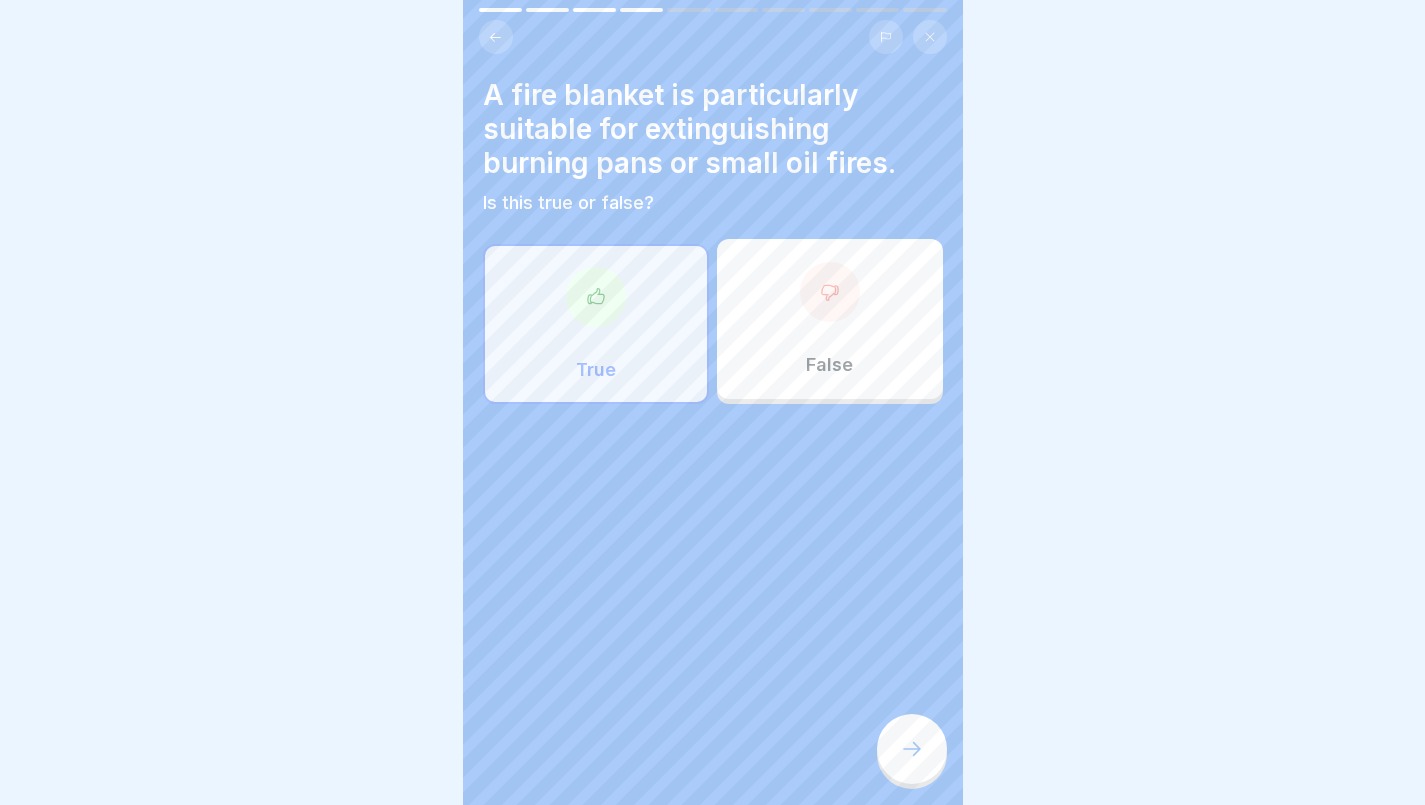click 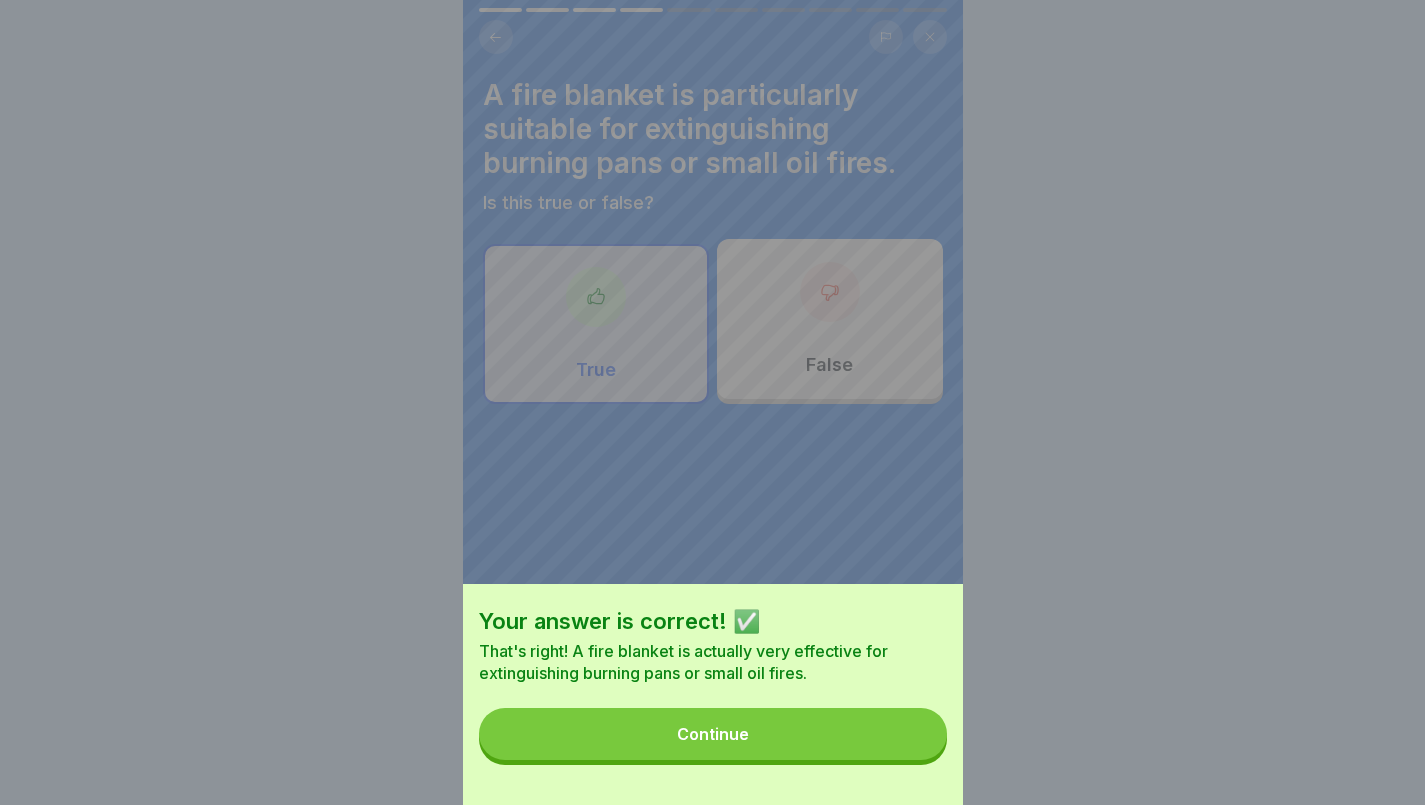 click on "Continue" at bounding box center [713, 734] 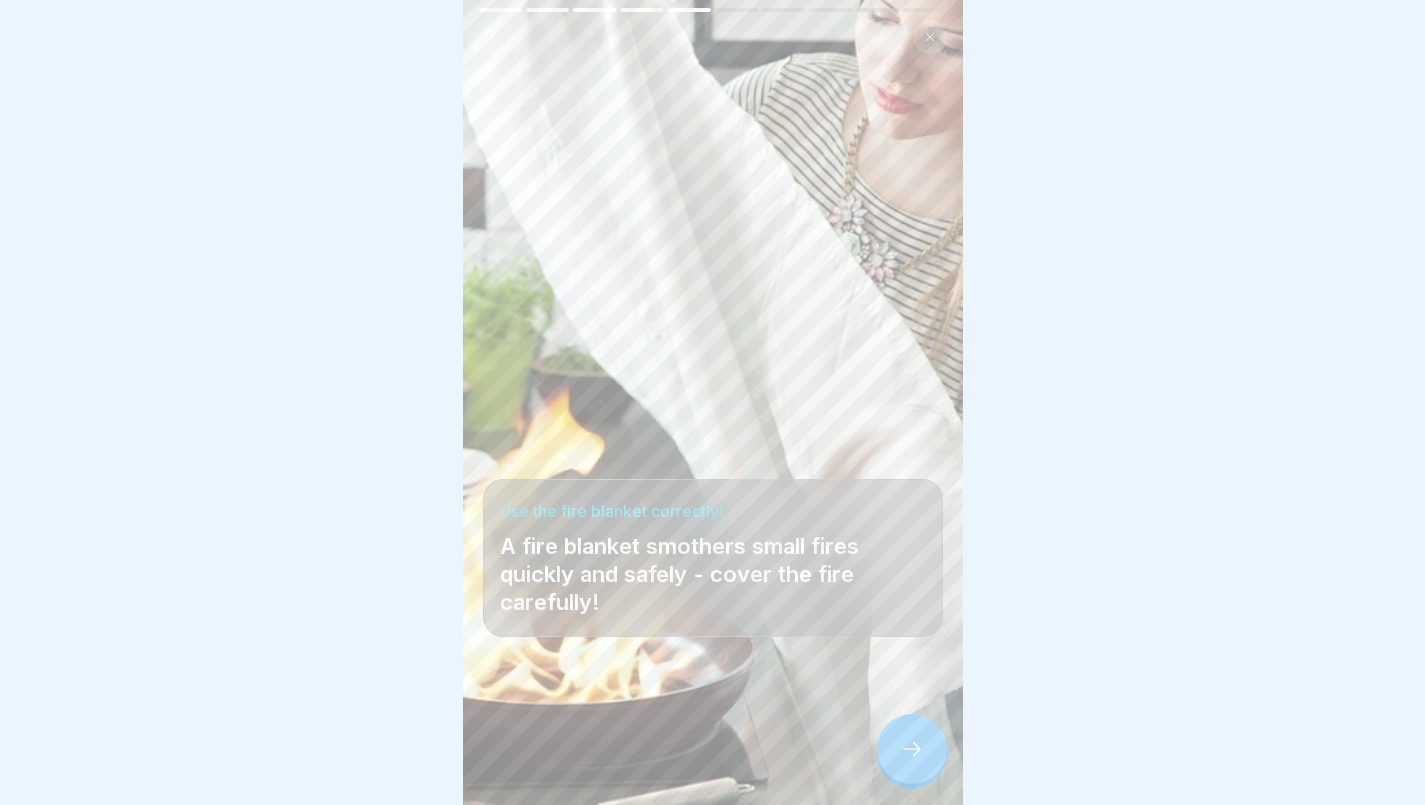 click at bounding box center [912, 749] 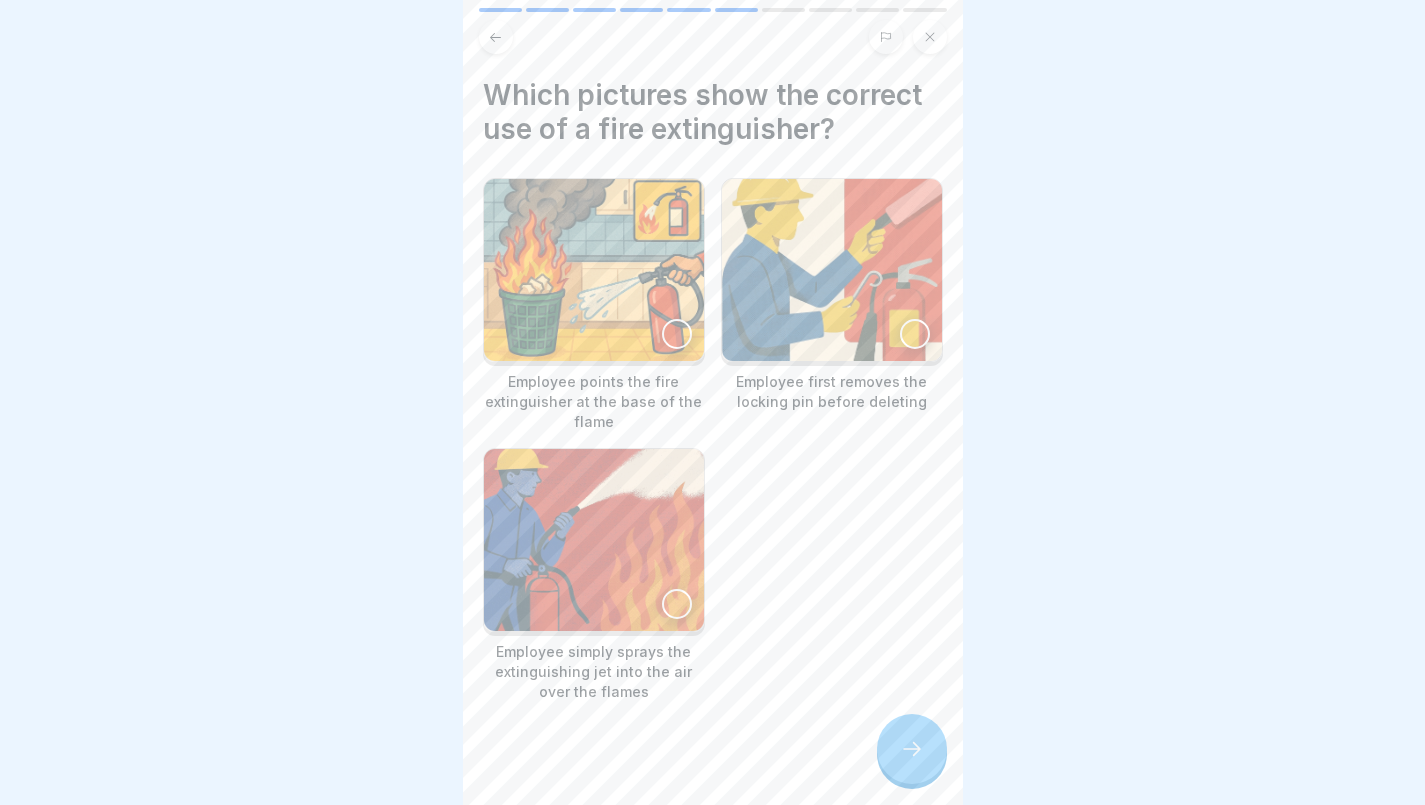 click at bounding box center [677, 334] 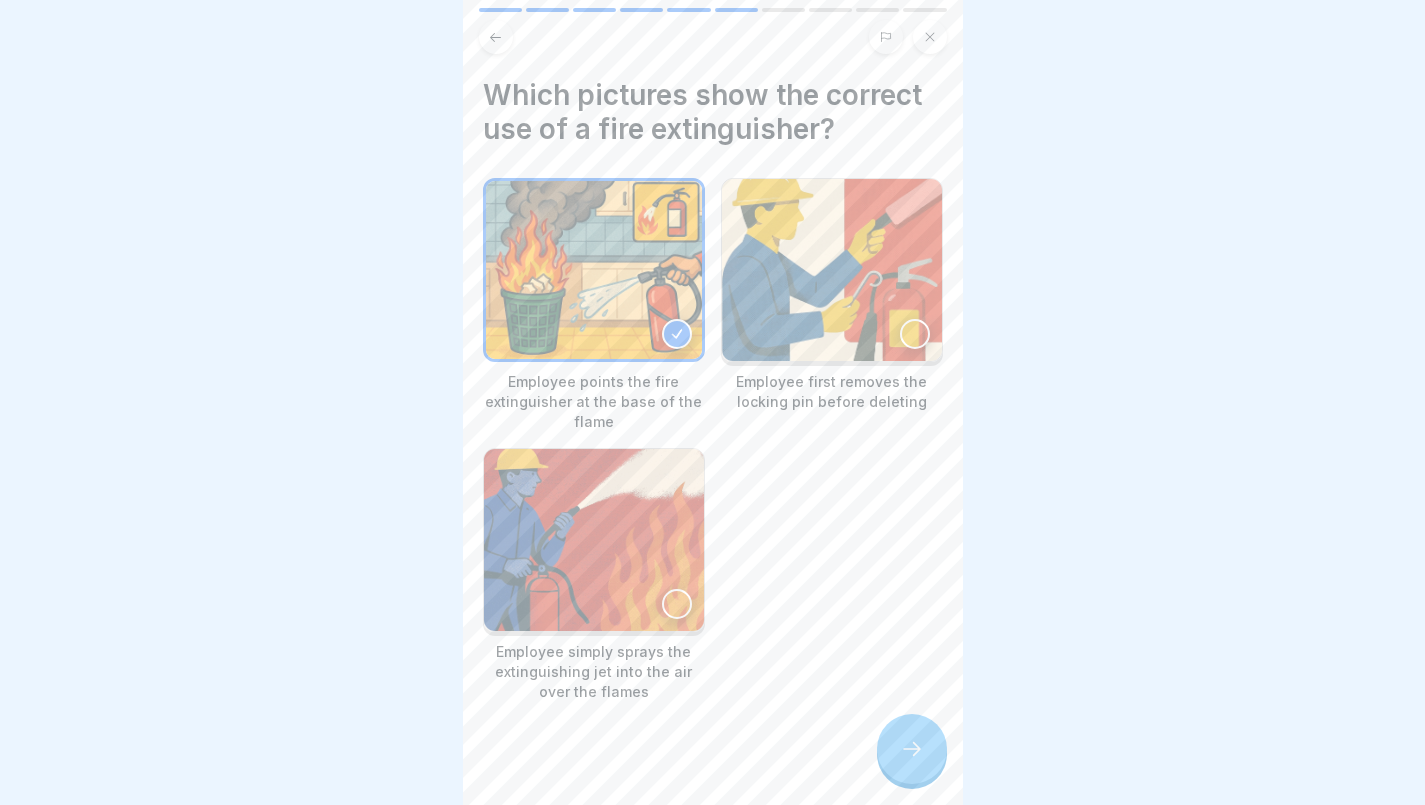 click at bounding box center [912, 749] 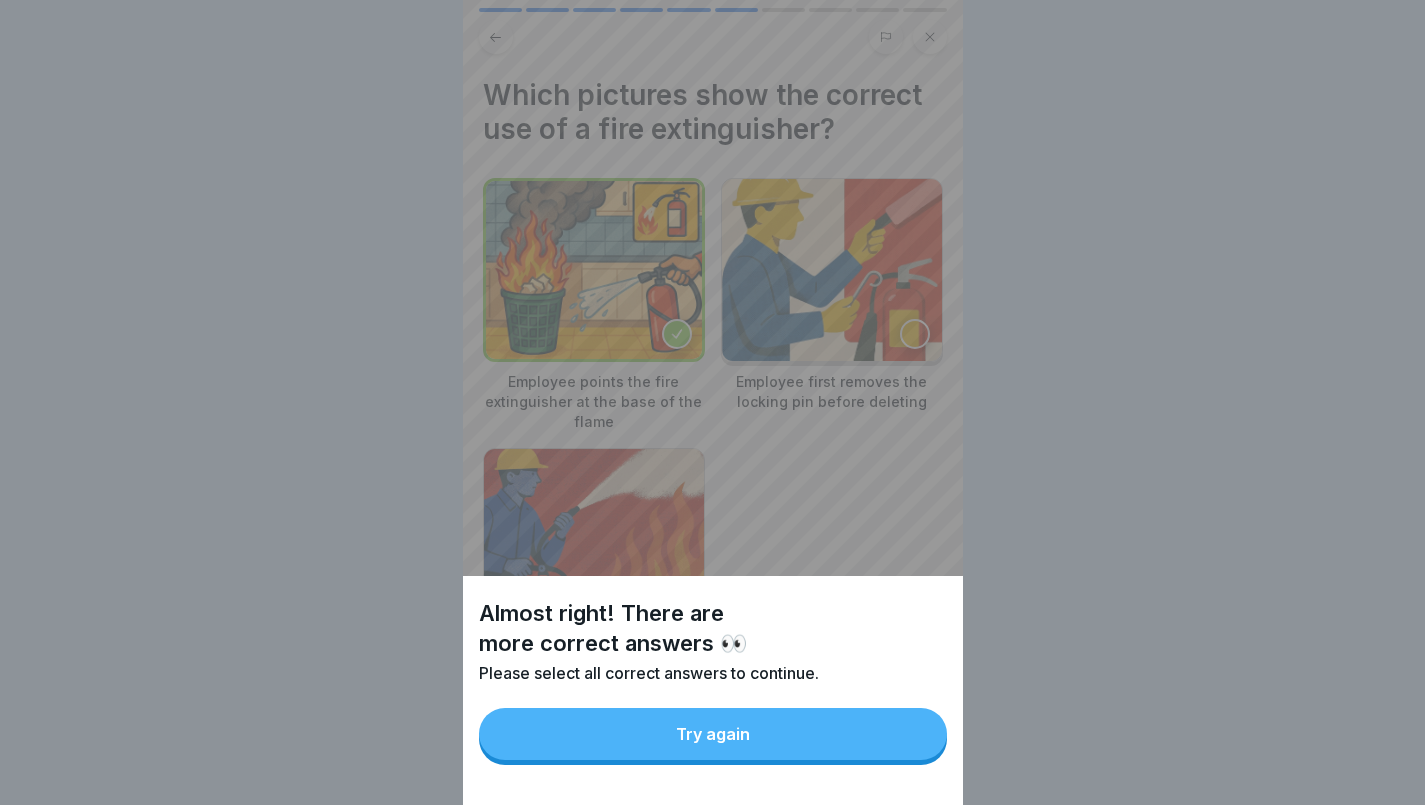 click on "Try again" at bounding box center [713, 734] 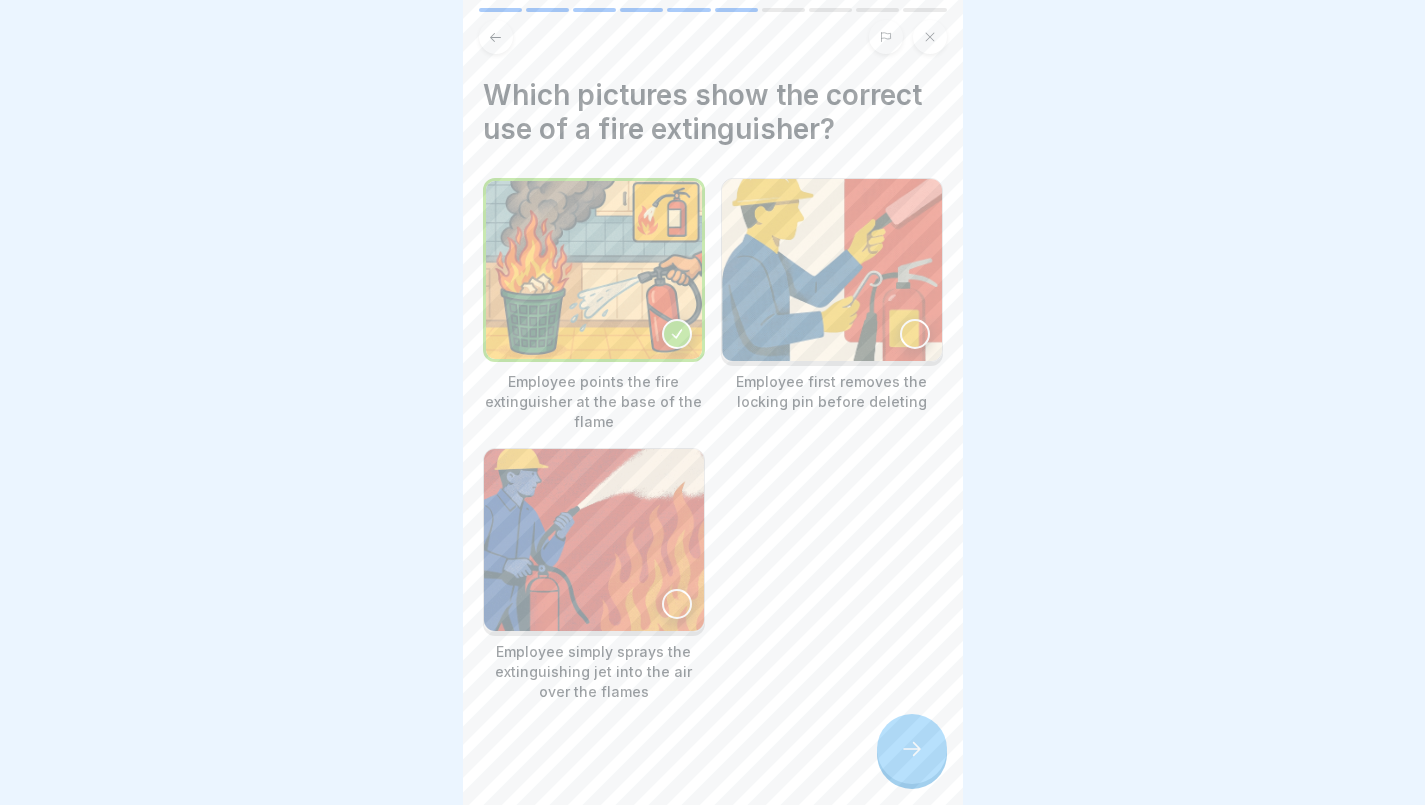 click at bounding box center [915, 334] 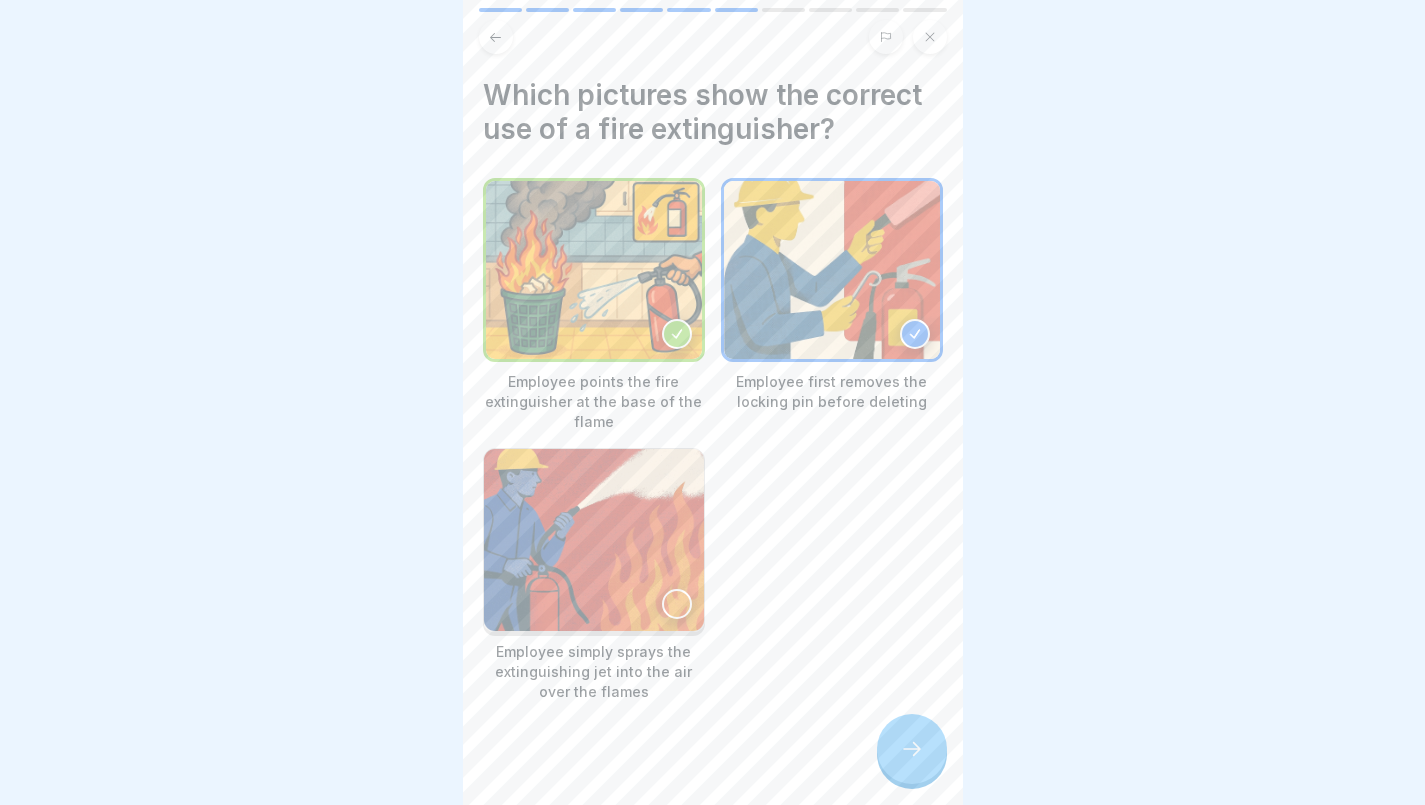 click 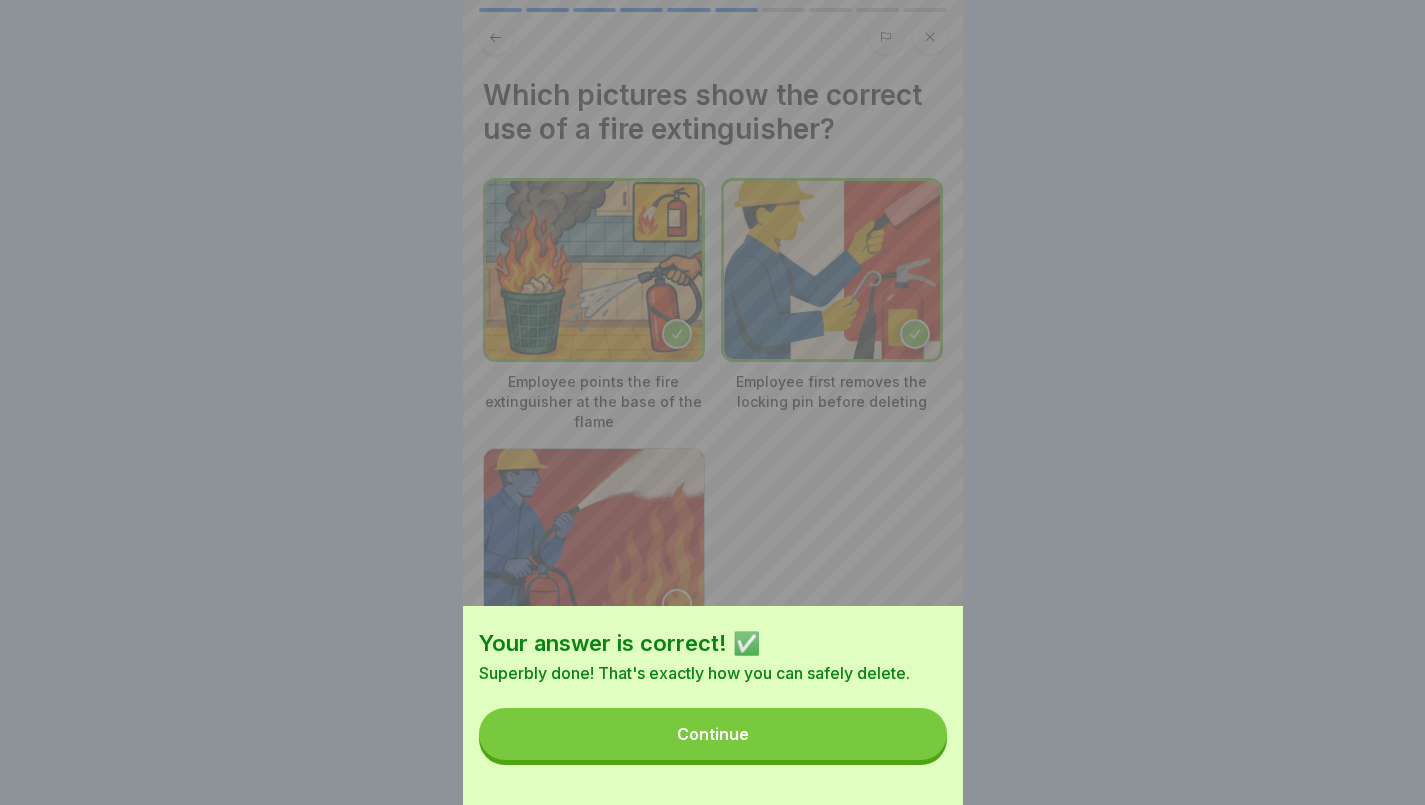 click on "Continue" at bounding box center [713, 734] 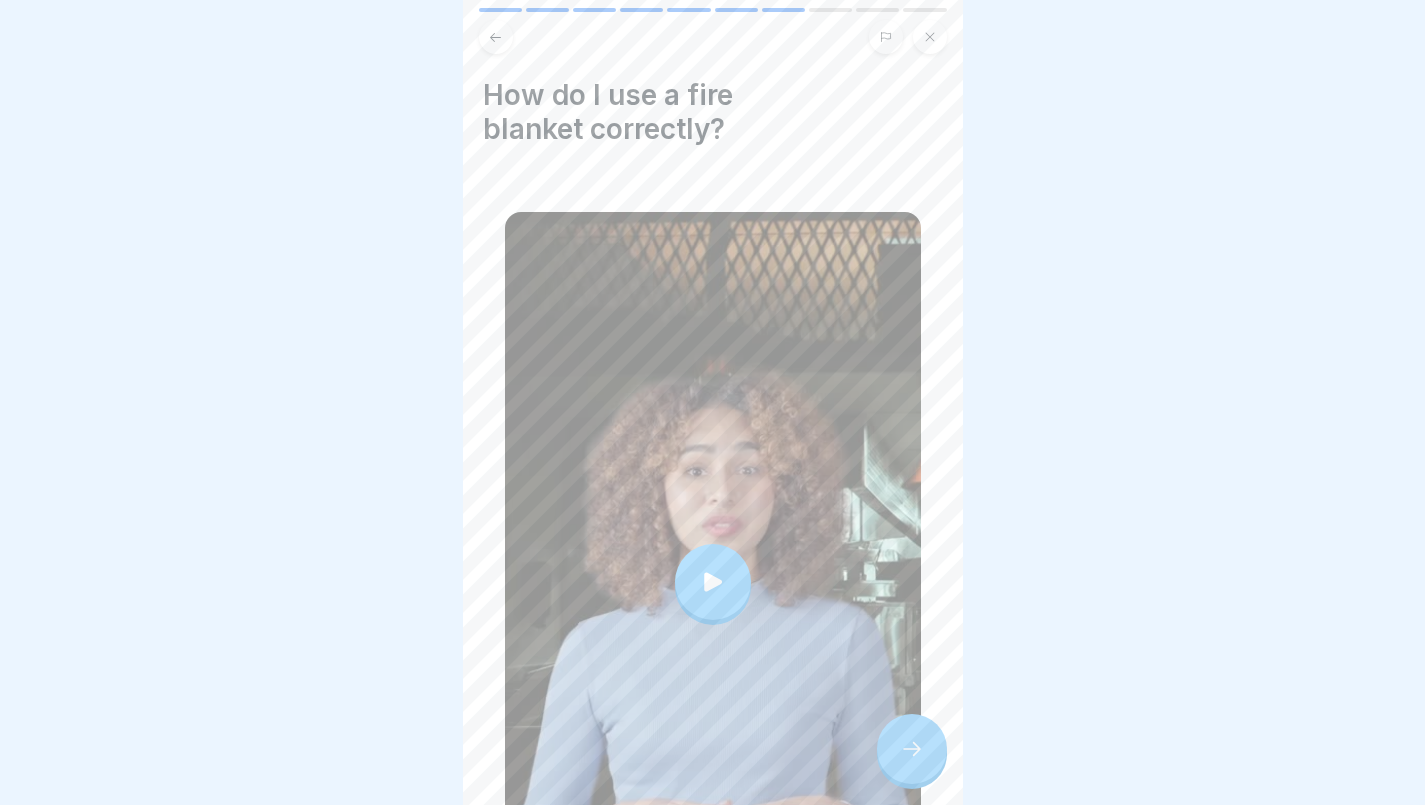 click 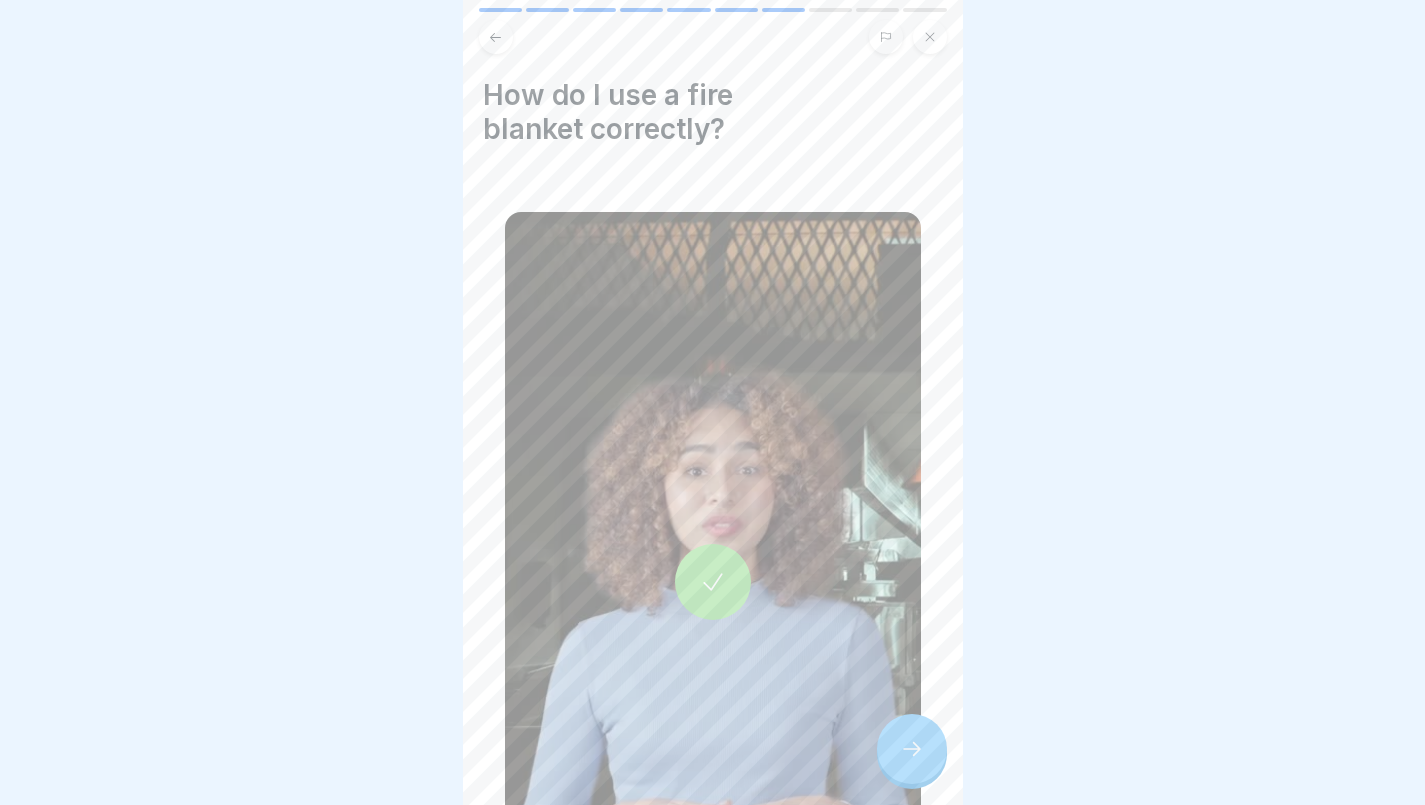 click 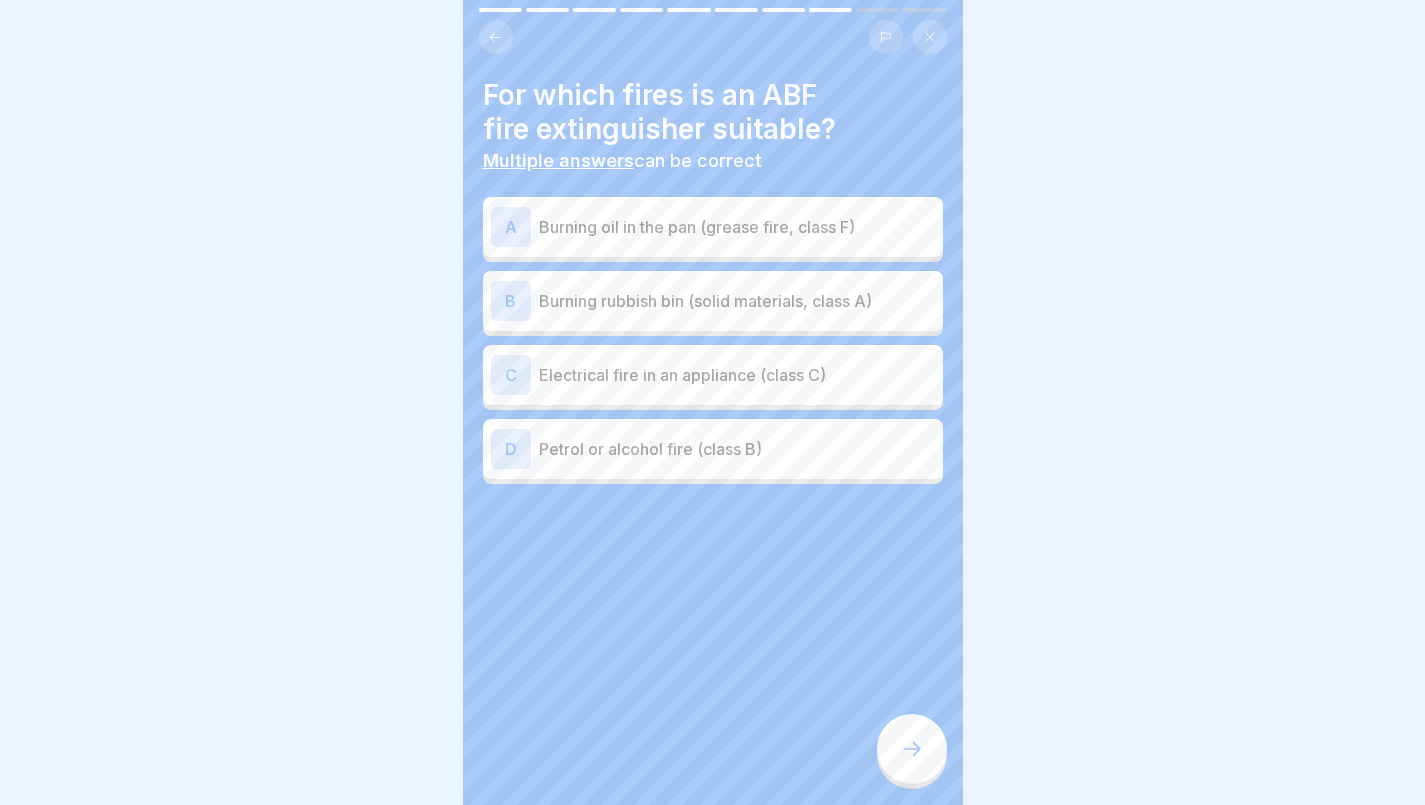 click on "Burning rubbish bin (solid materials, class A)" at bounding box center (737, 301) 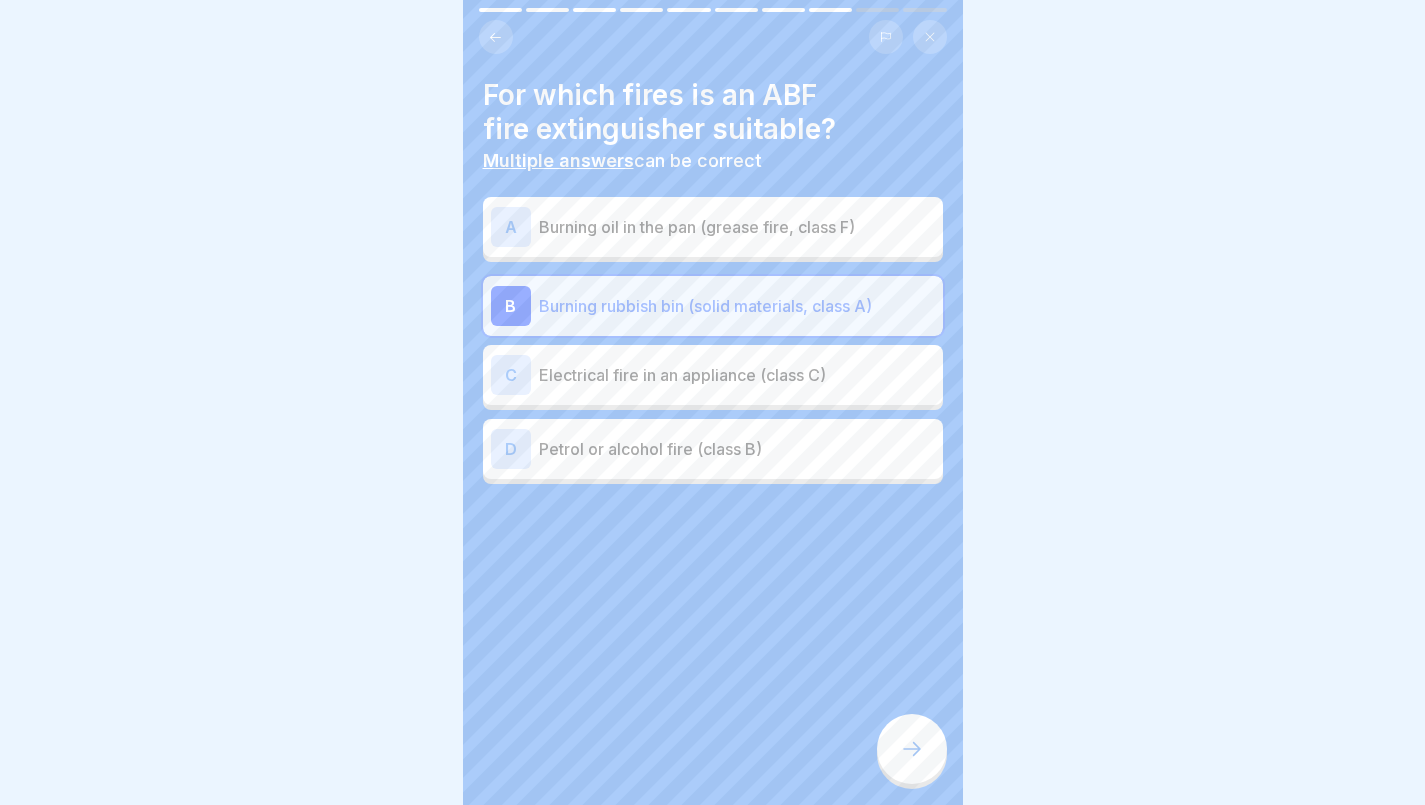 click at bounding box center [912, 749] 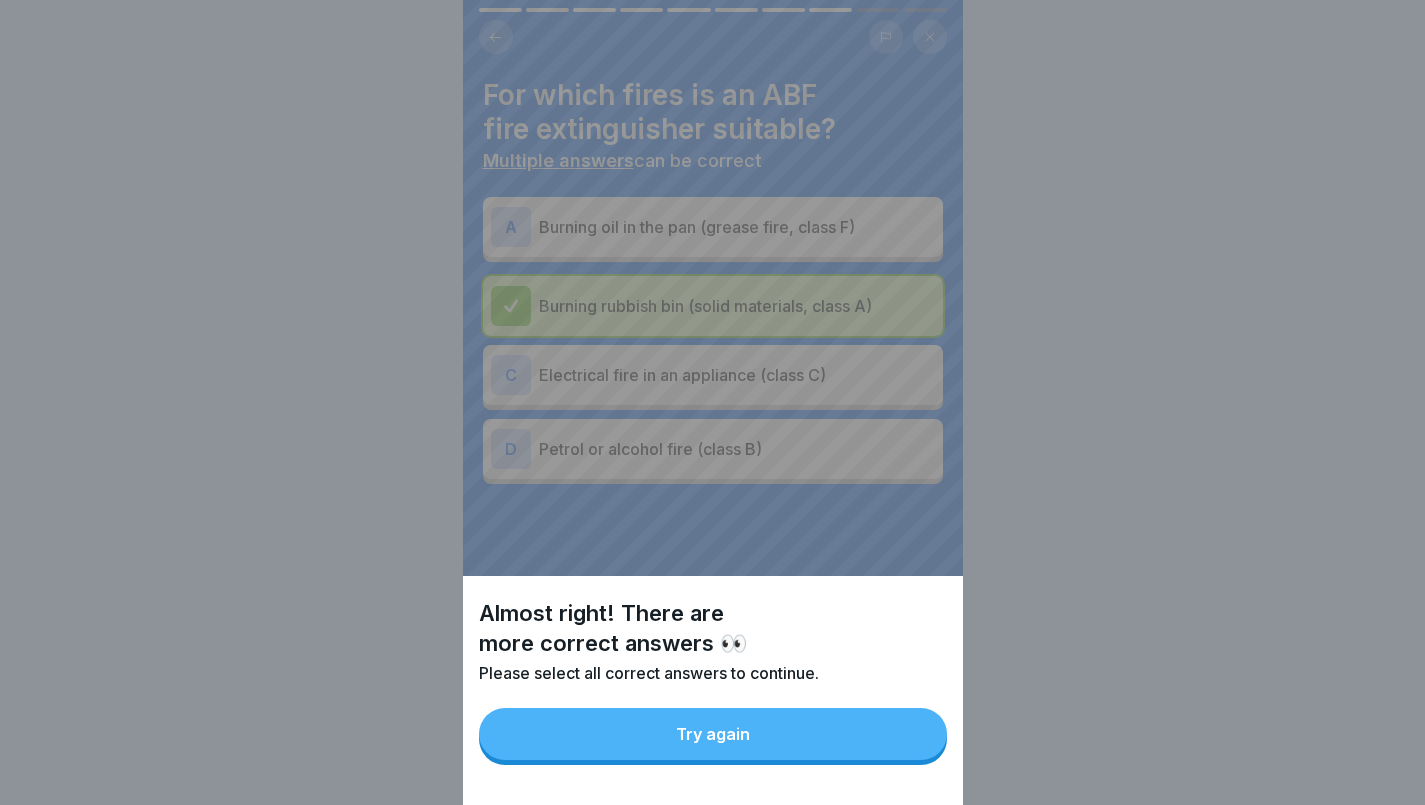 click on "Almost right! There are more correct answers 👀 Please select all correct answers to continue.   Try again" at bounding box center [713, 402] 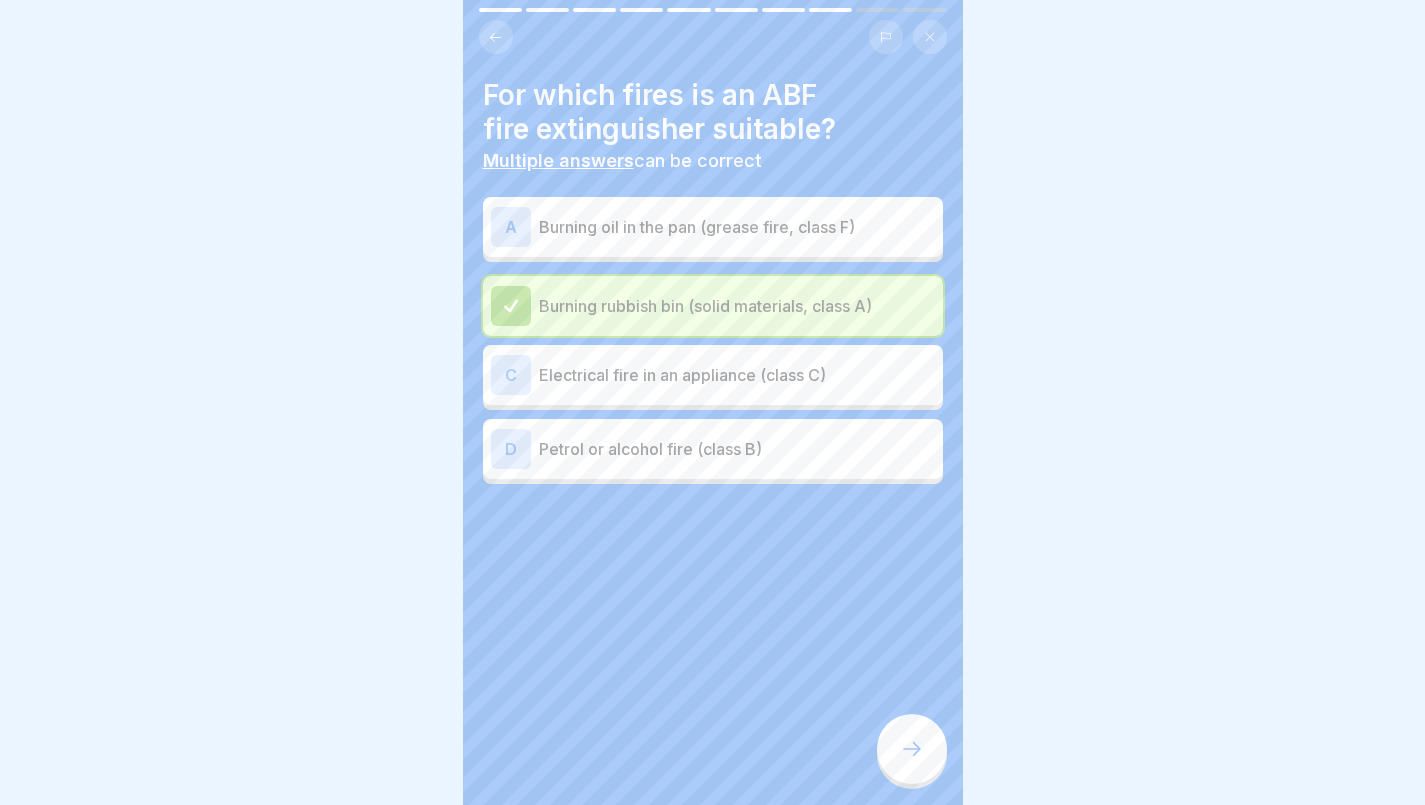 click on "Burning oil in the pan (grease fire, class F)" at bounding box center [737, 227] 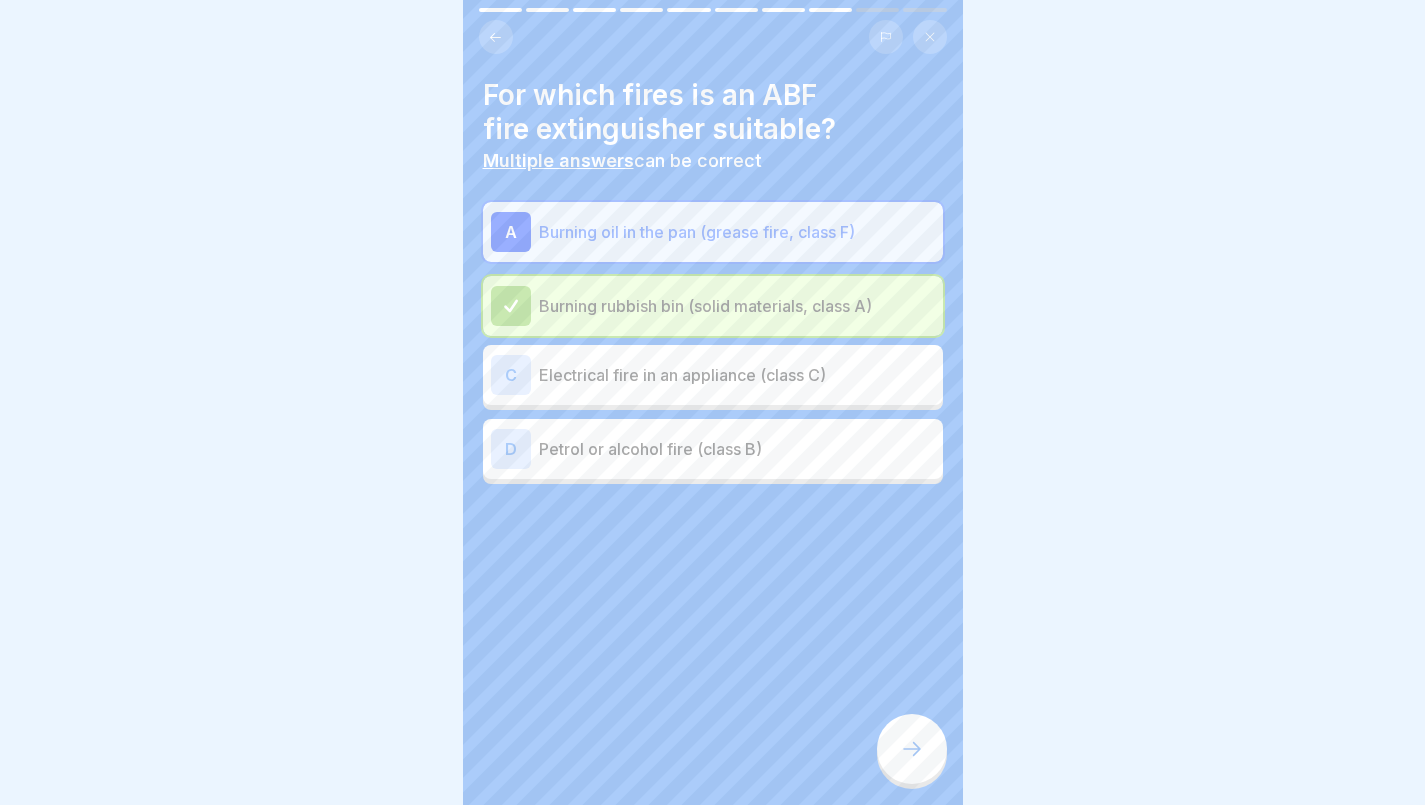 click at bounding box center (912, 749) 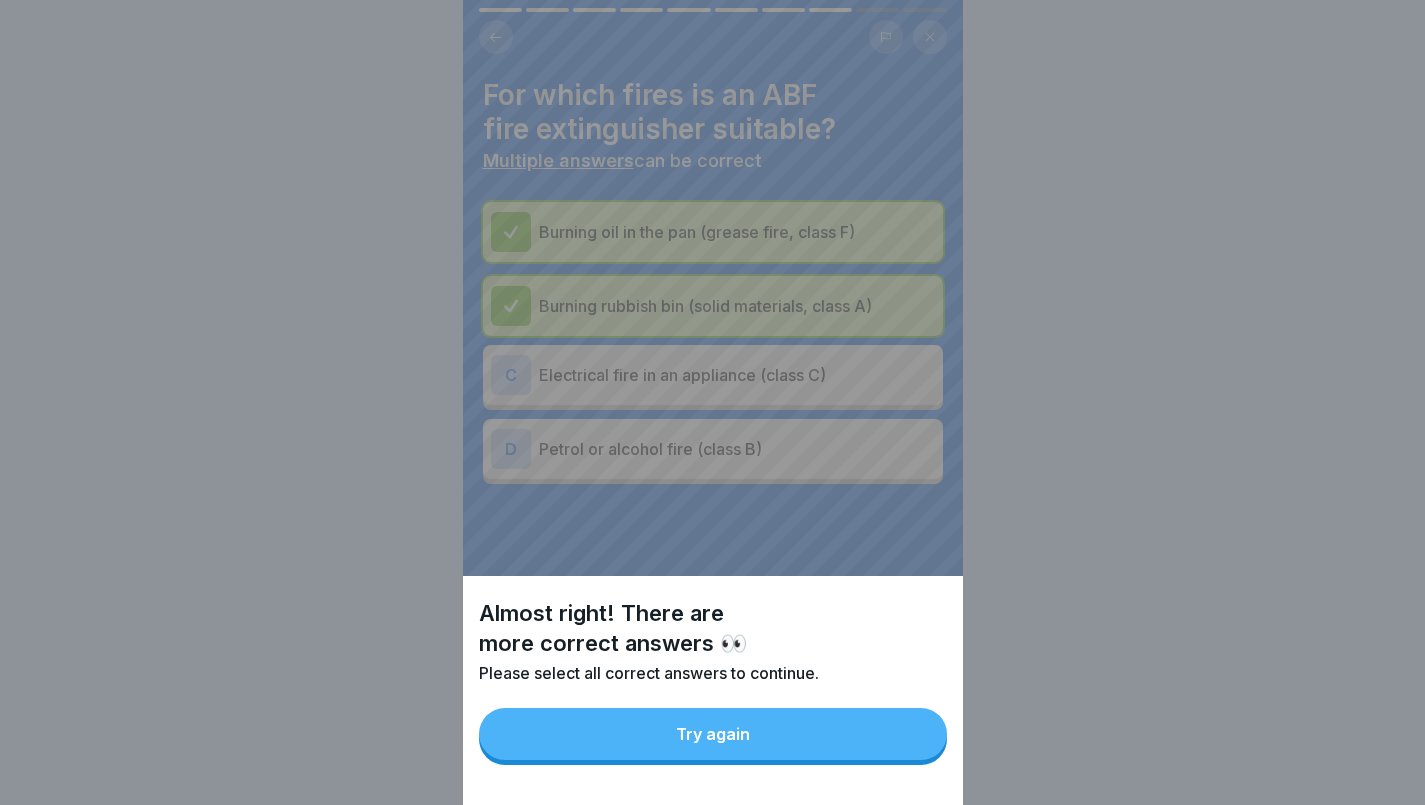click on "Almost right! There are more correct answers 👀 Please select all correct answers to continue.   Try again" at bounding box center (713, 402) 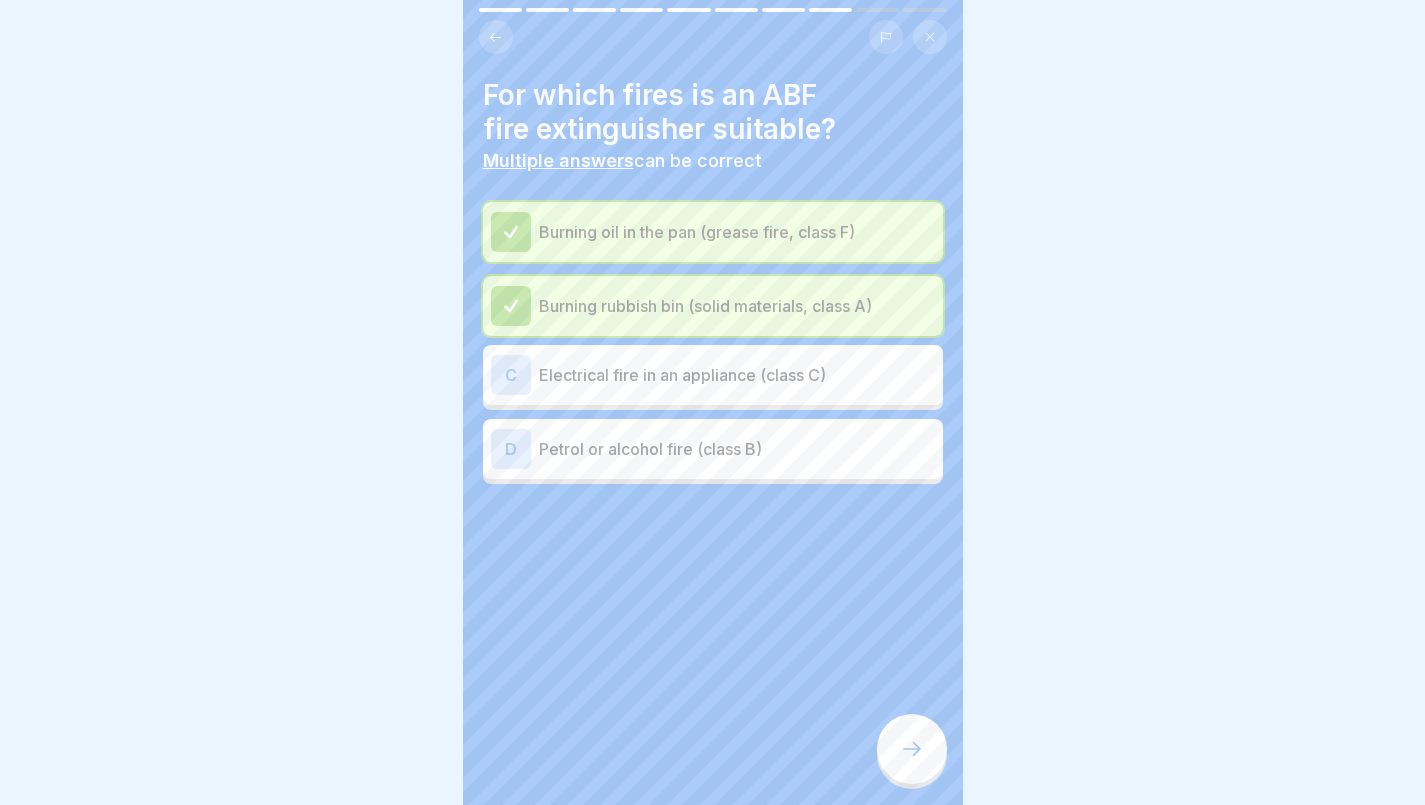 click on "Electrical fire in an appliance (class C)" at bounding box center (737, 375) 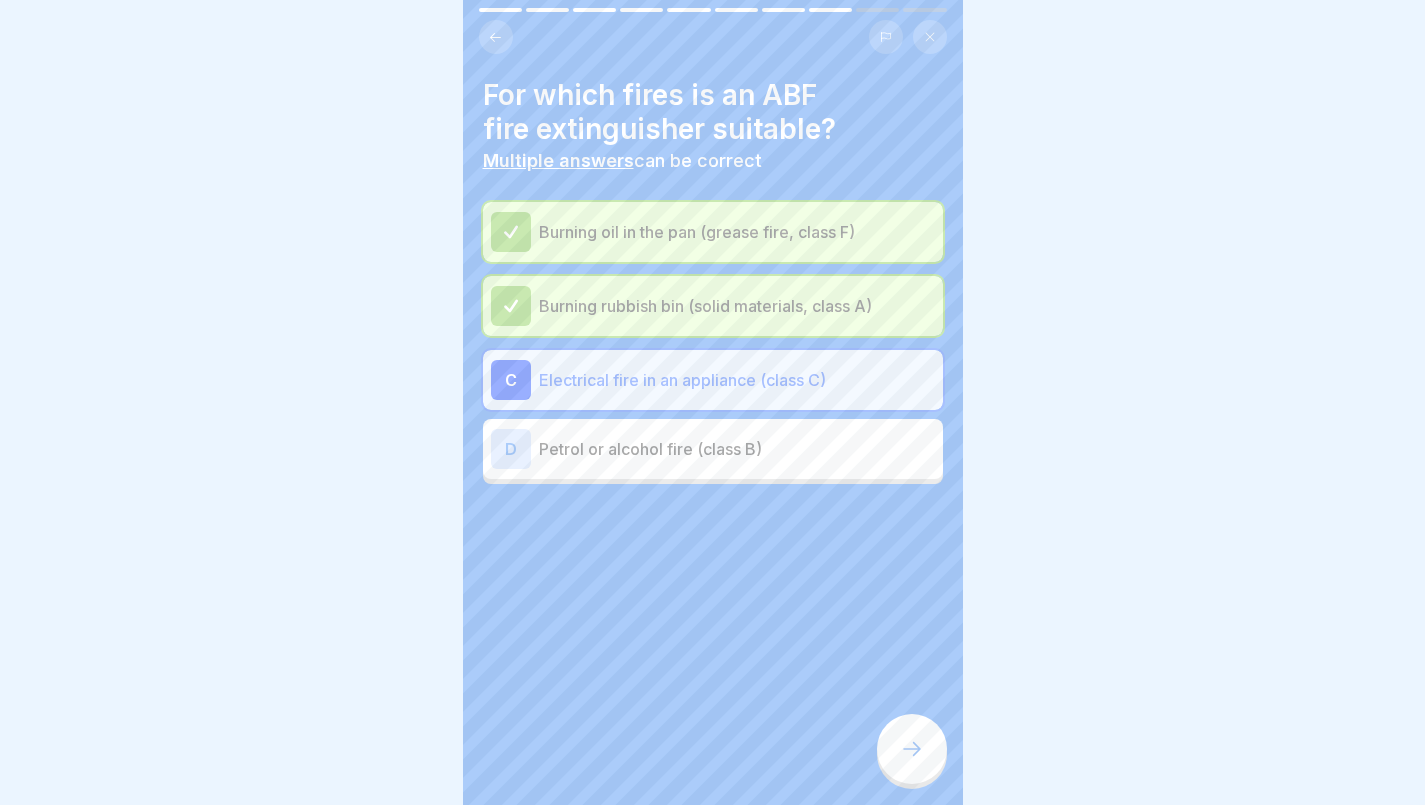 click 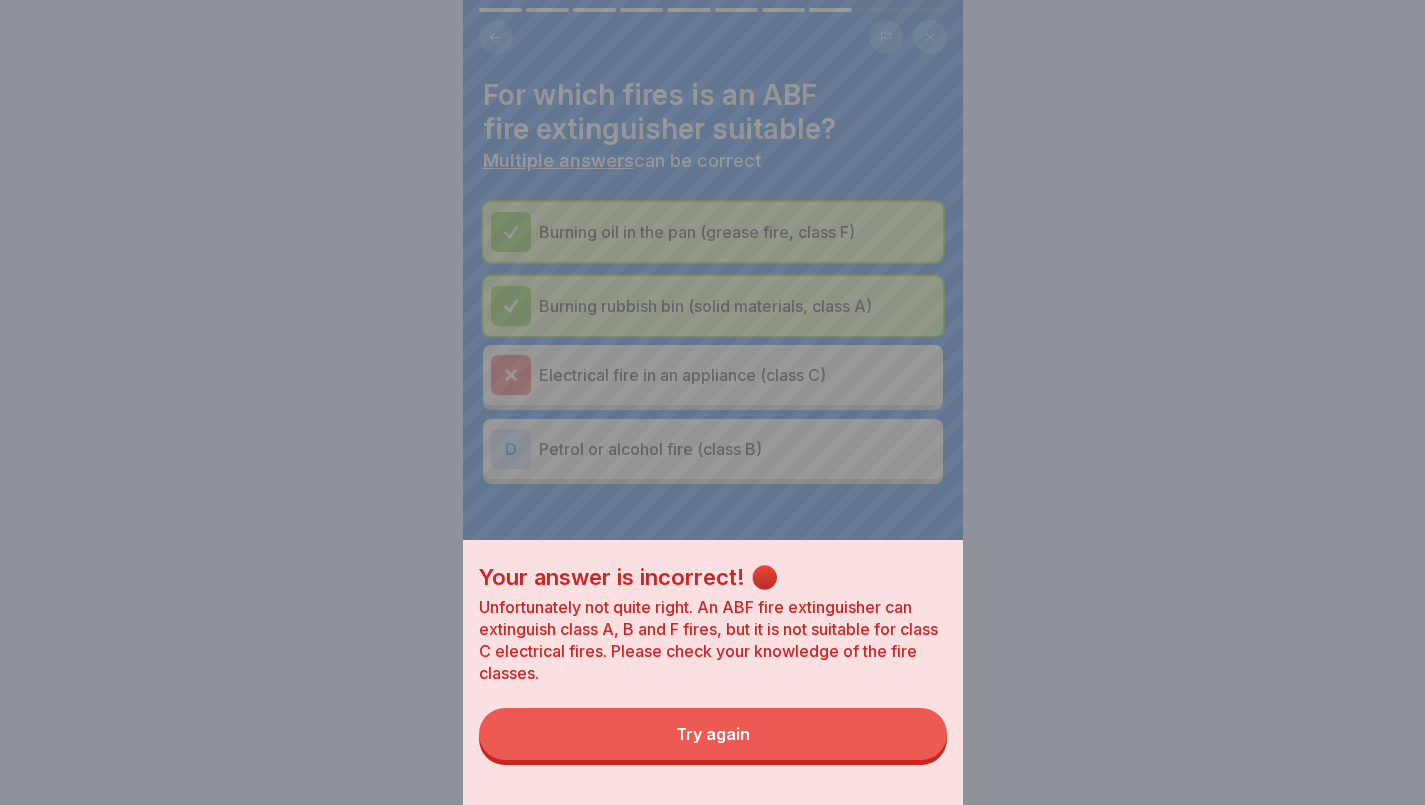 click on "Try again" at bounding box center (713, 734) 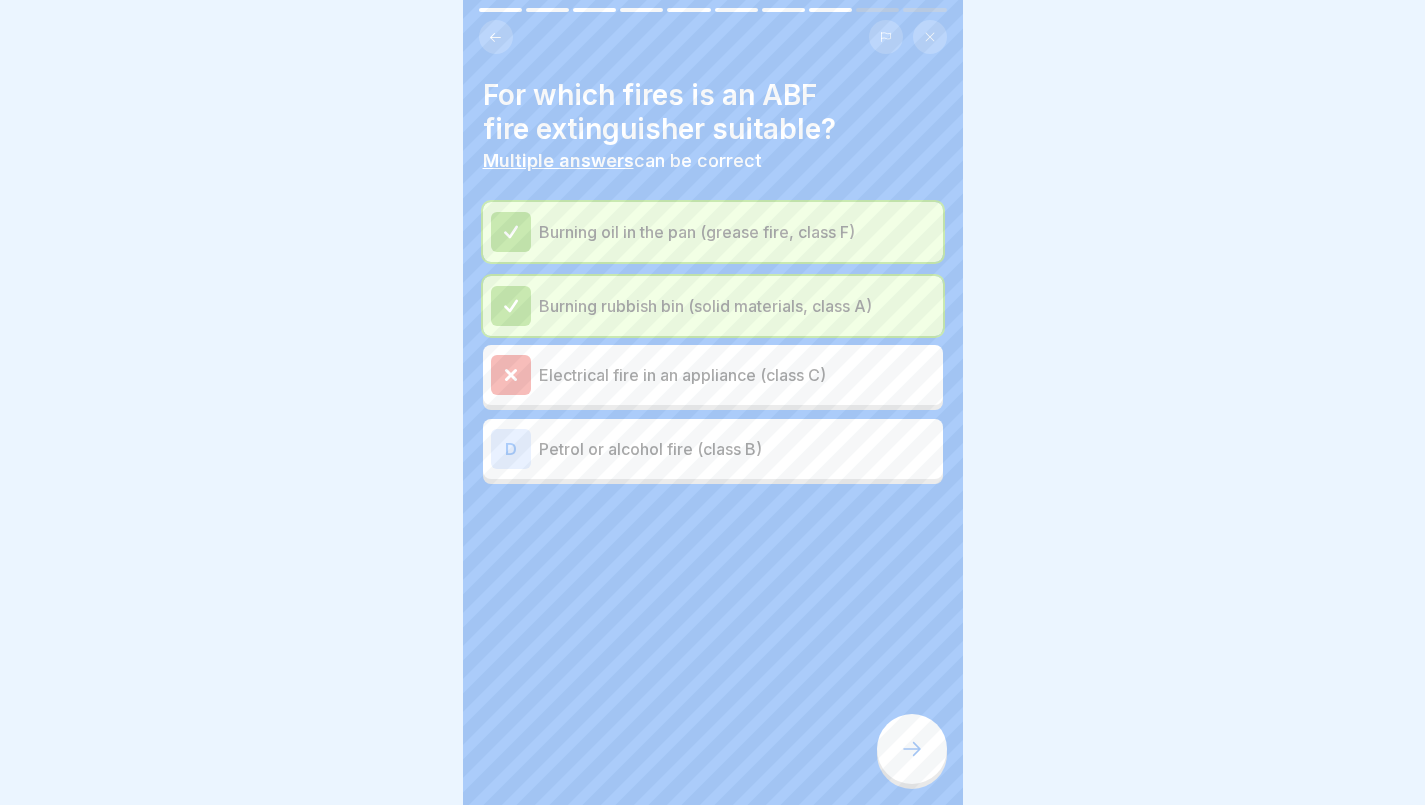click on "Petrol or alcohol fire (class B)" at bounding box center [737, 449] 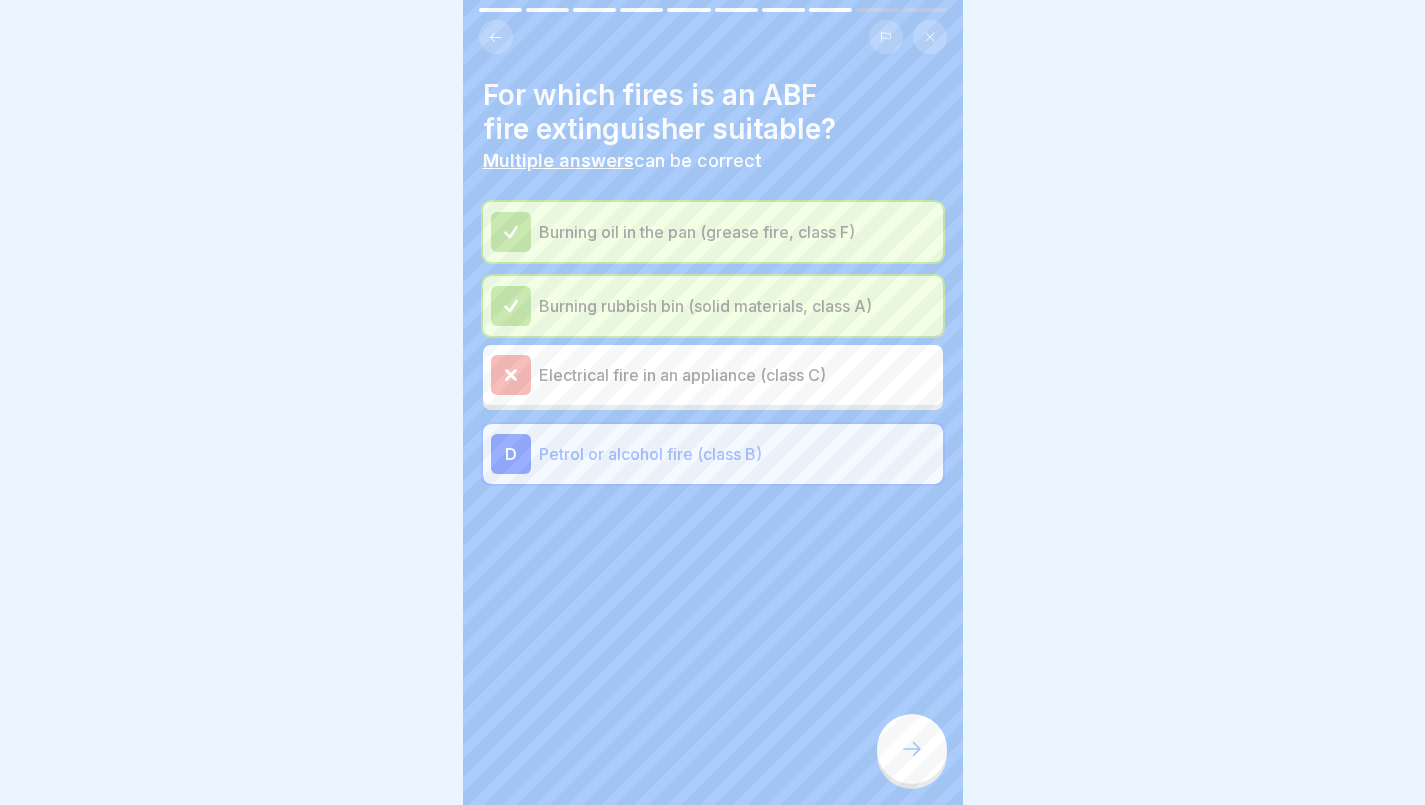 click 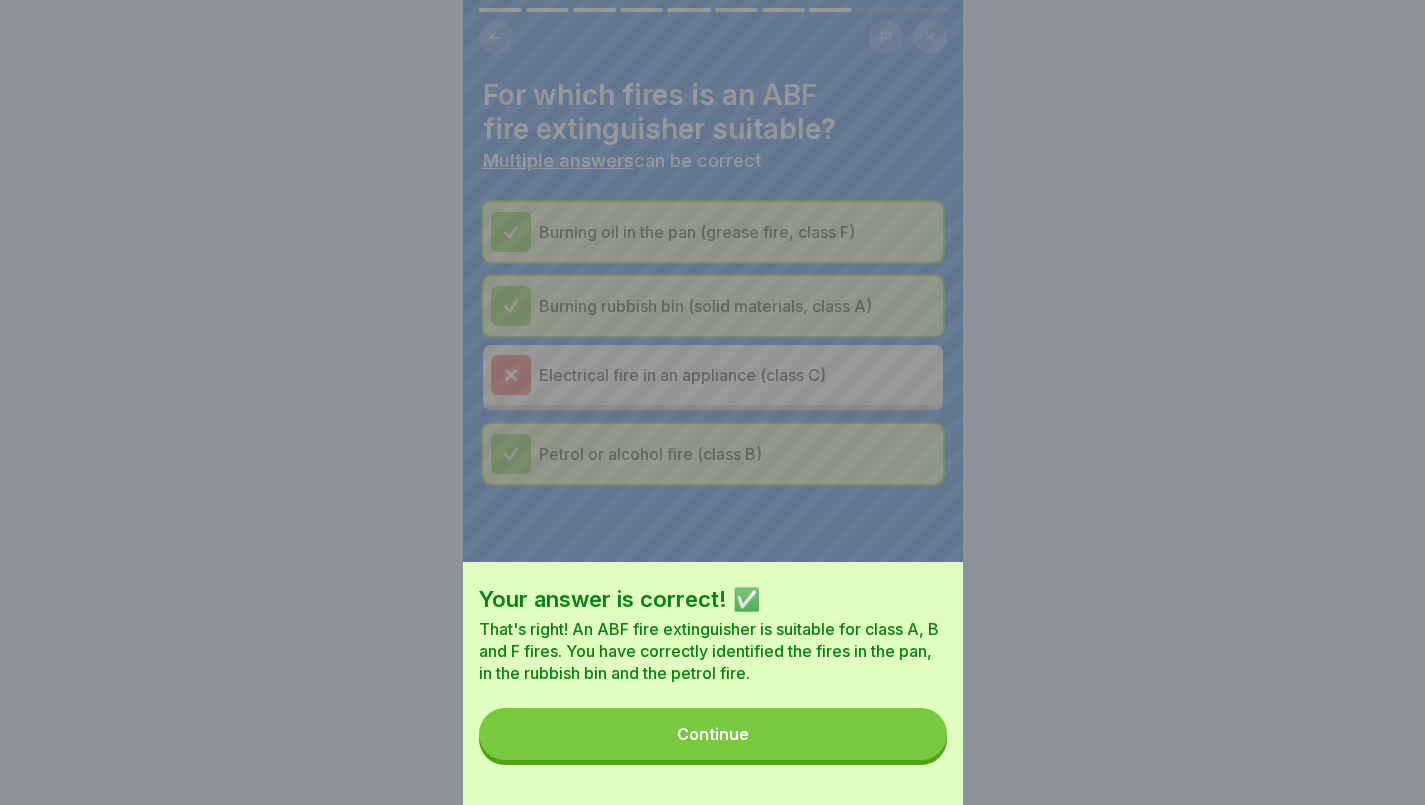 click on "Continue" at bounding box center (713, 734) 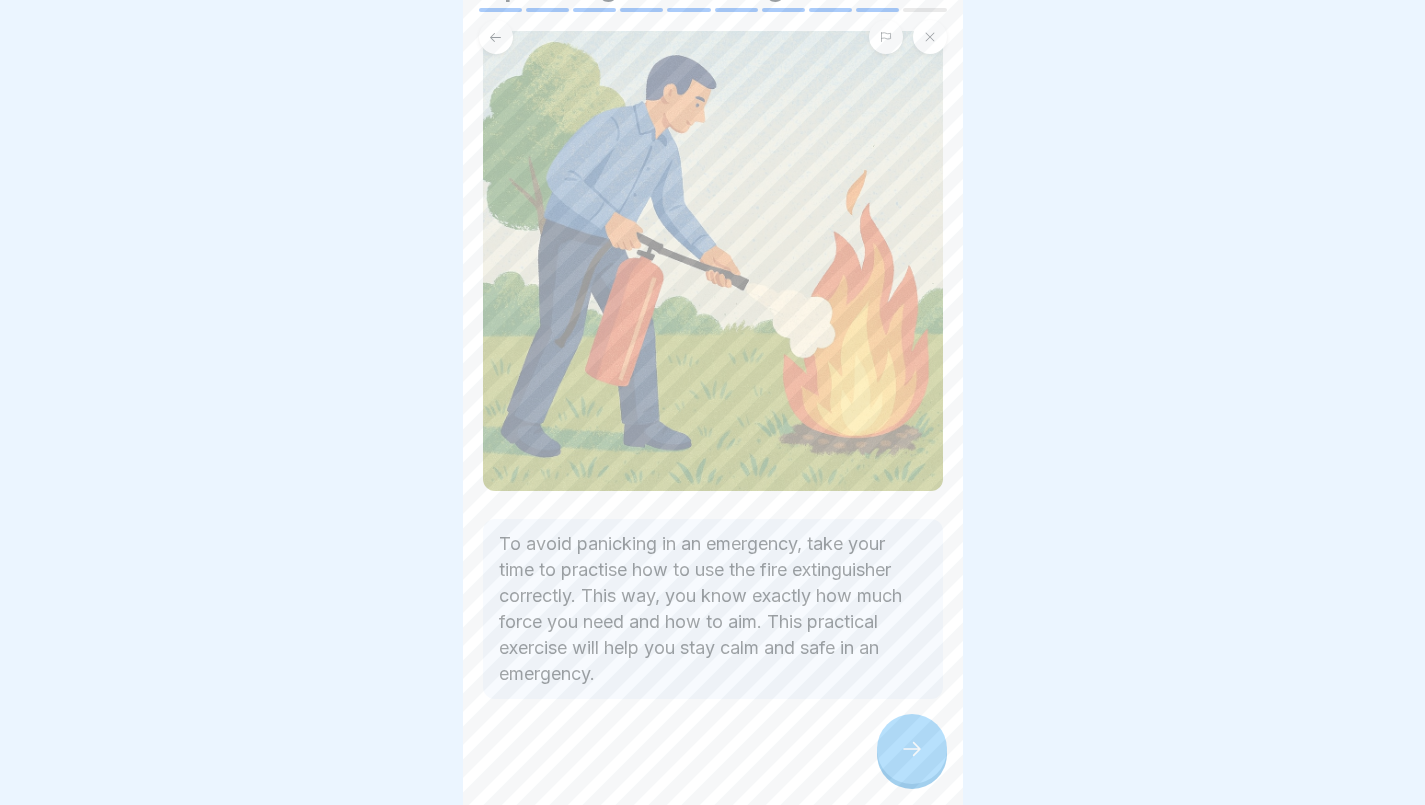 scroll, scrollTop: 142, scrollLeft: 0, axis: vertical 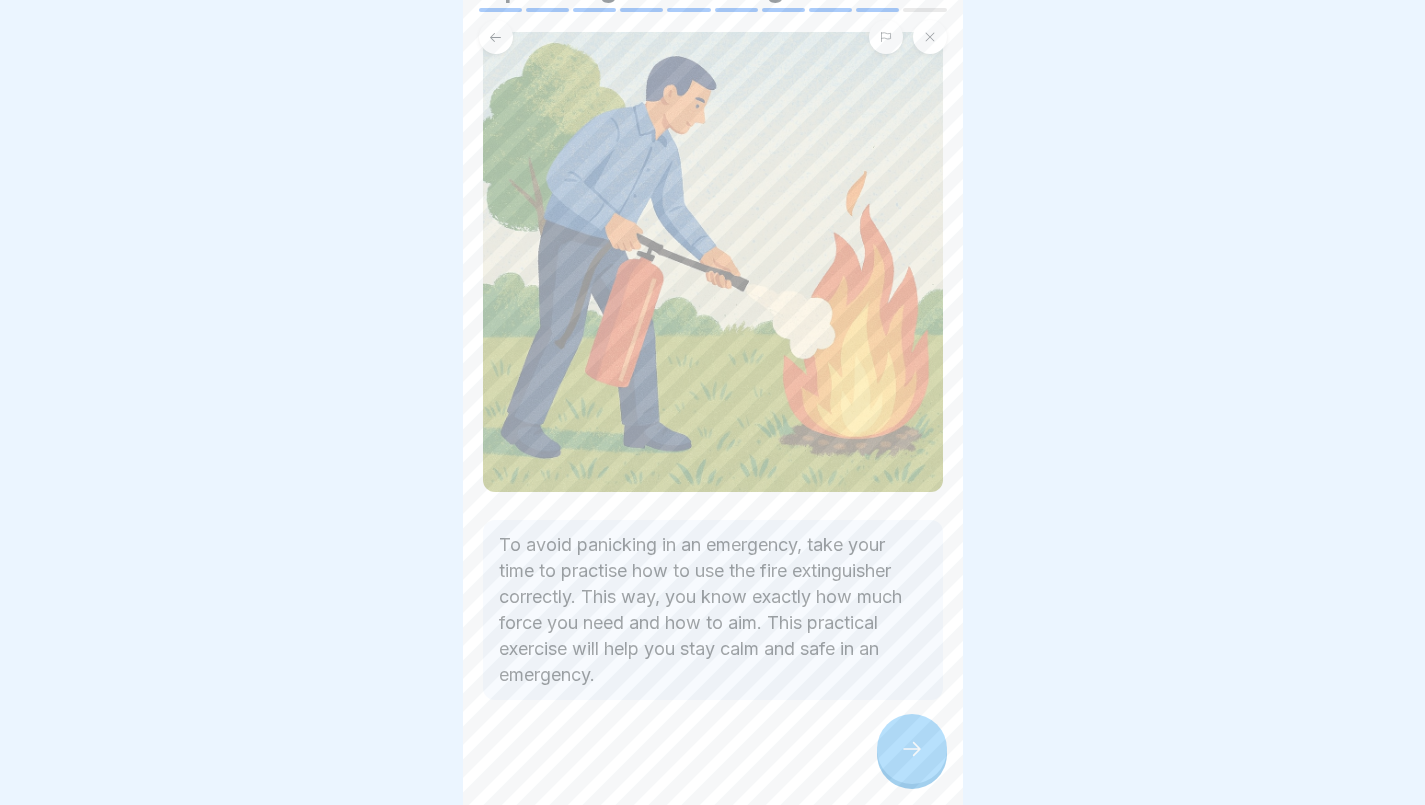 click at bounding box center [912, 749] 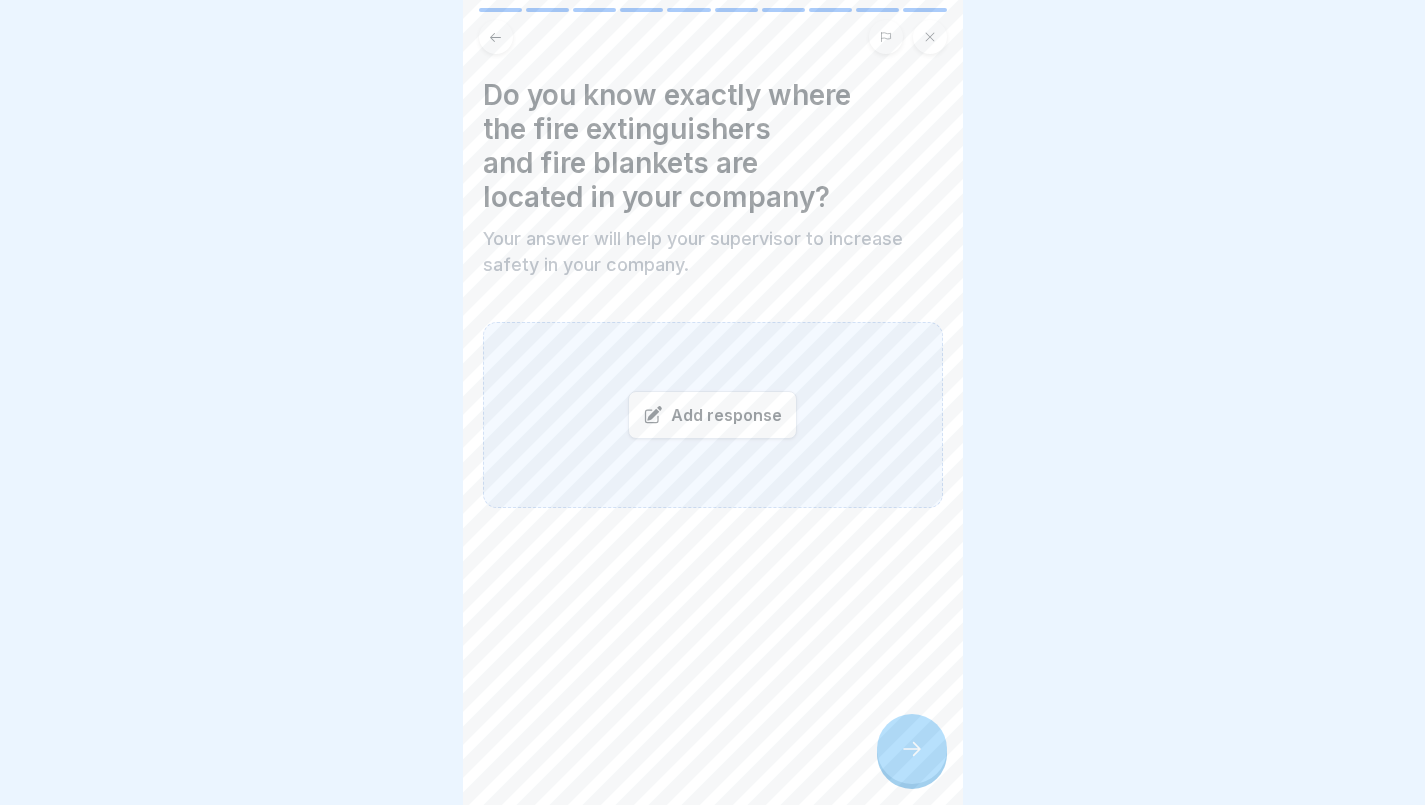 click at bounding box center [912, 749] 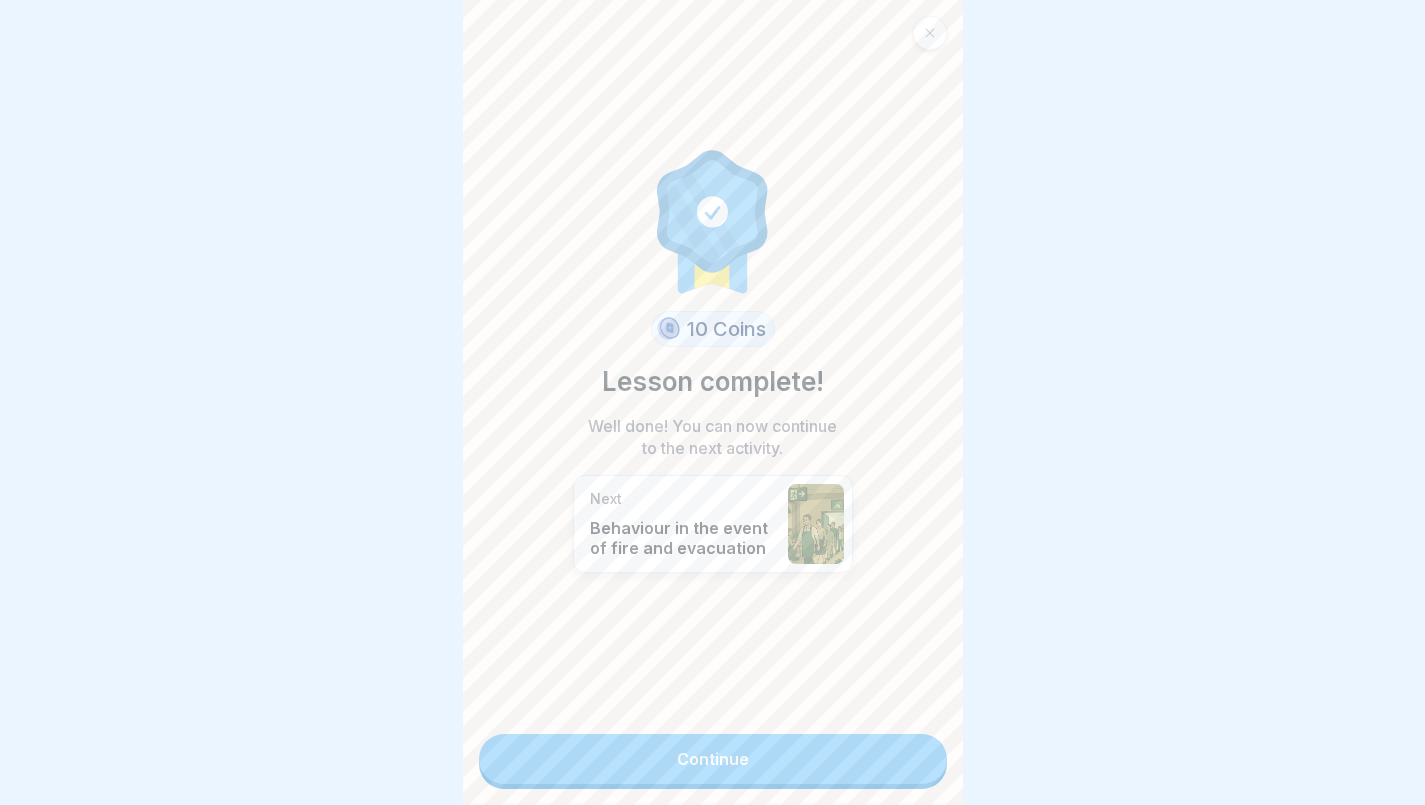 click on "Continue" at bounding box center (713, 759) 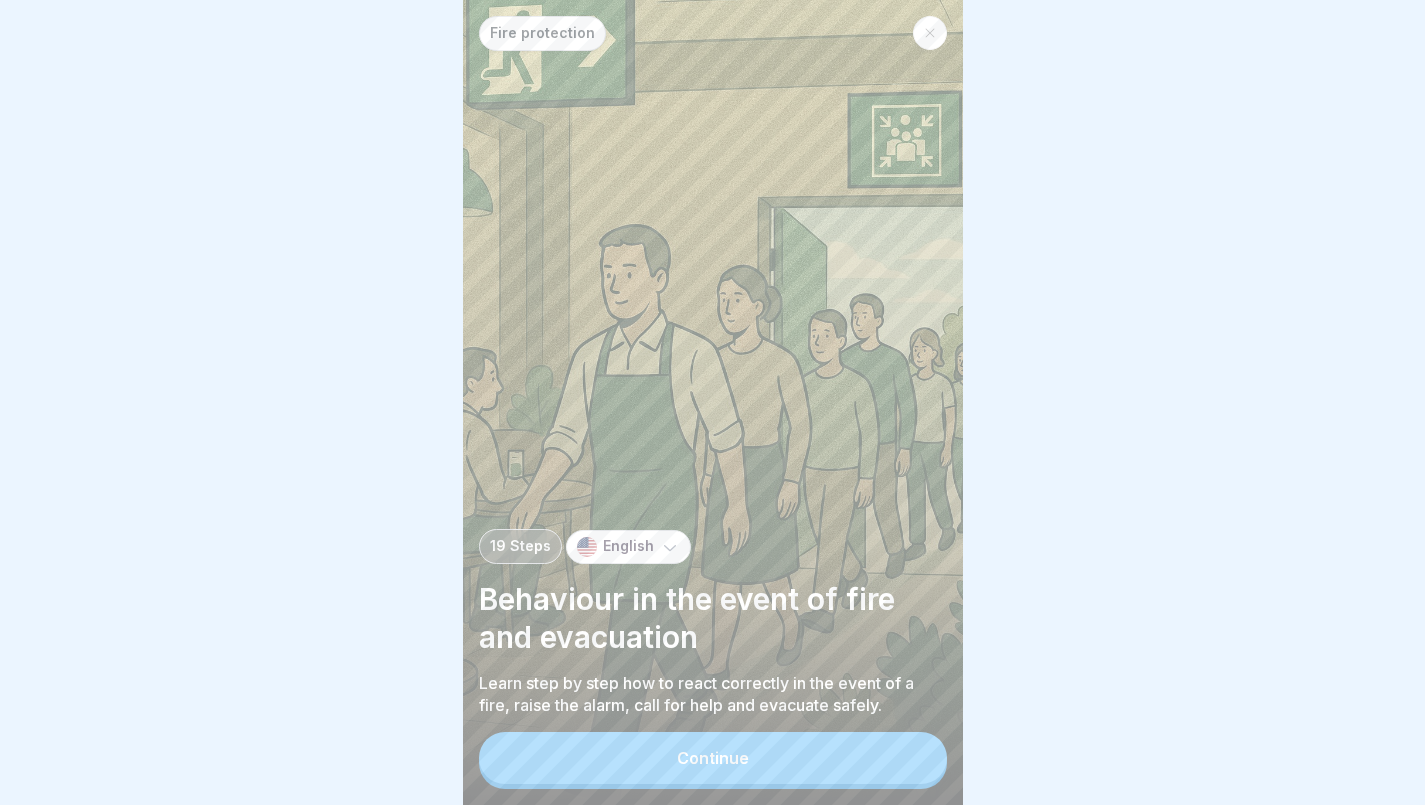 click on "Continue" at bounding box center [713, 758] 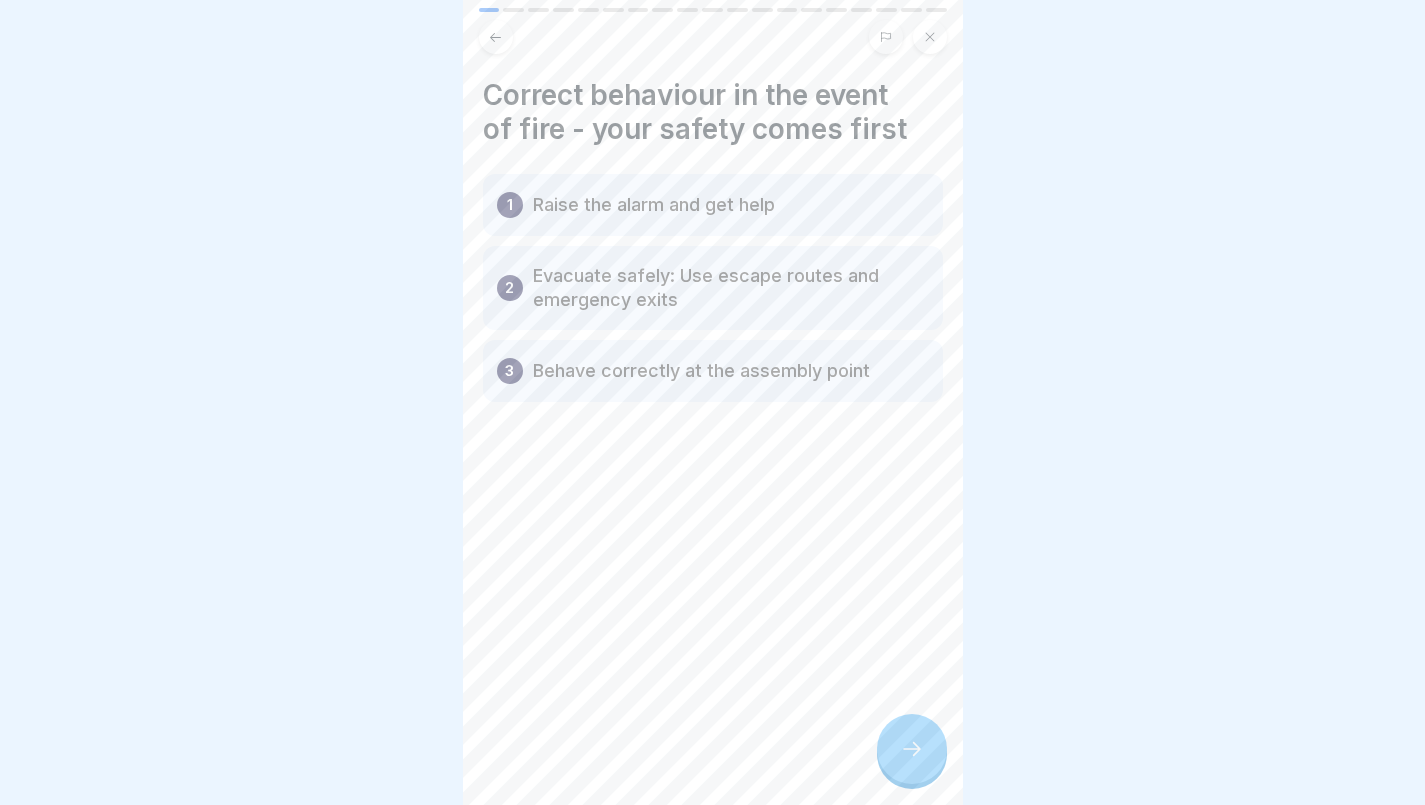 click on "Evacuate safely: Use escape routes and emergency exits" at bounding box center [731, 288] 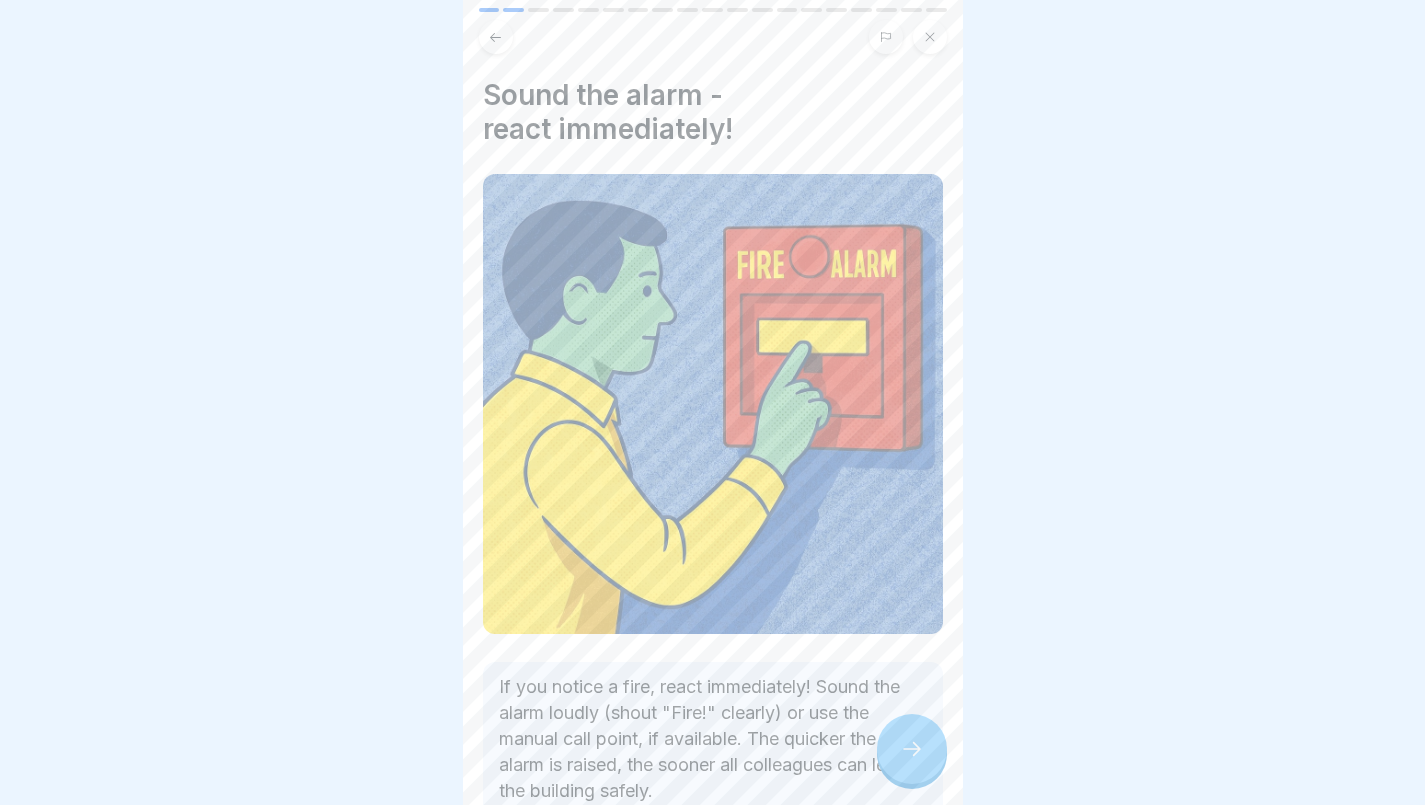 click 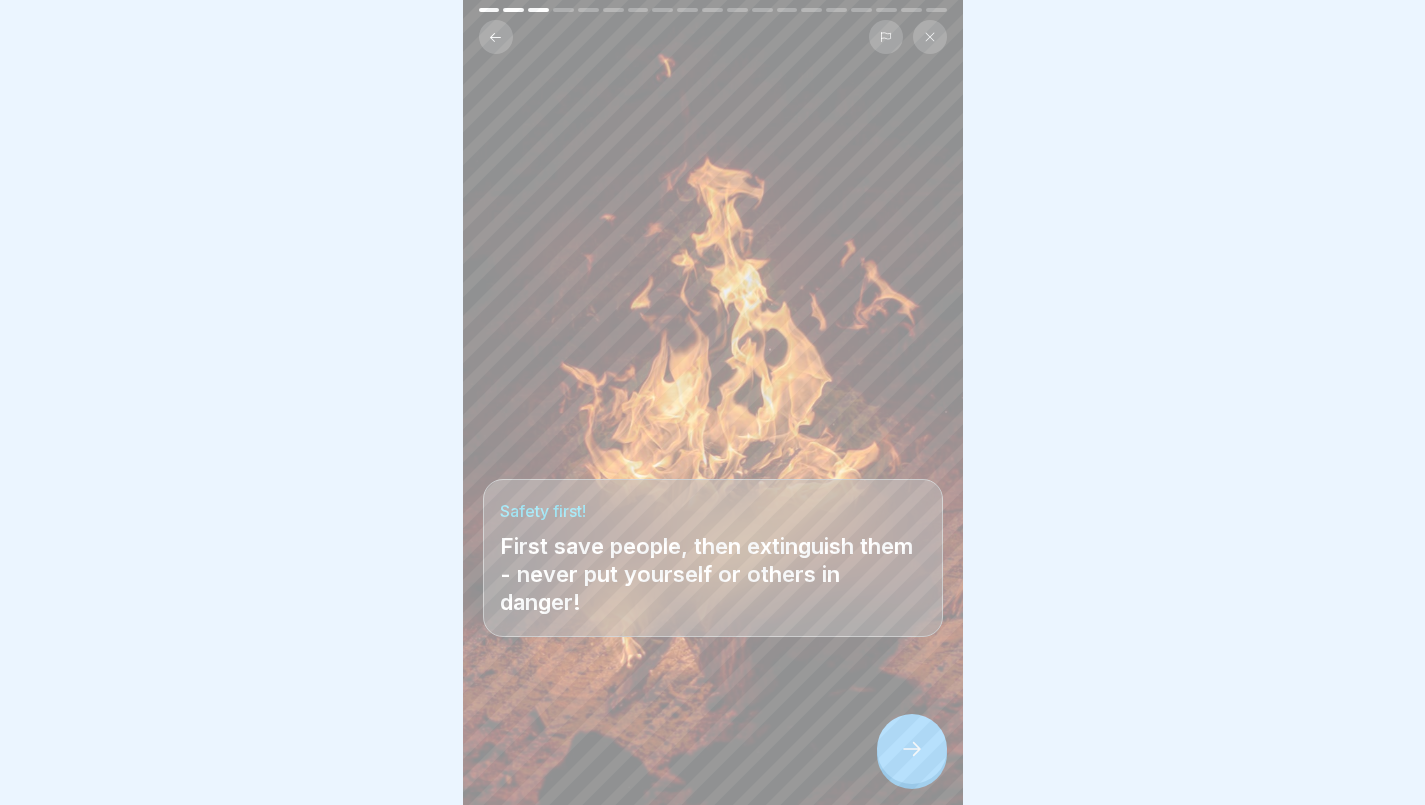 click 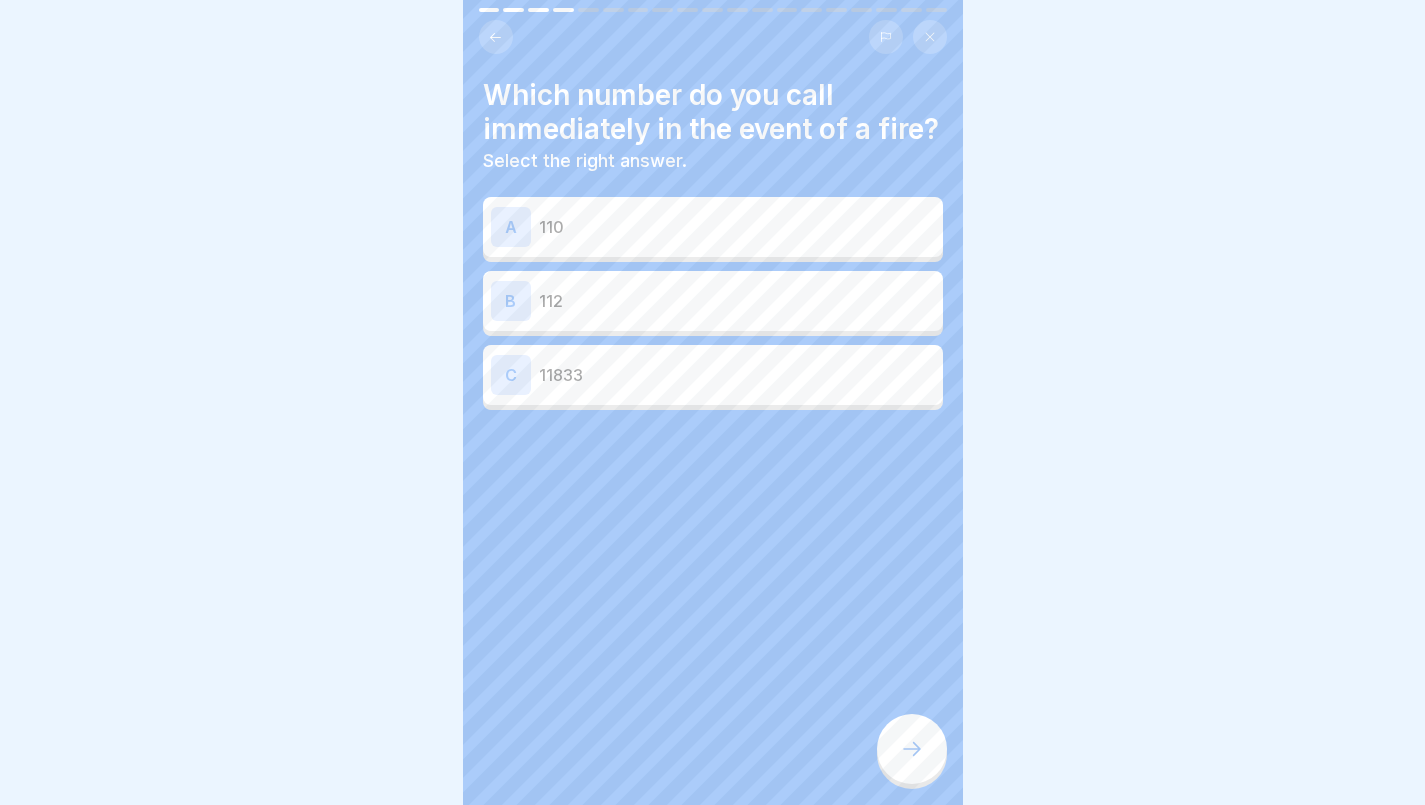click on "112" at bounding box center [737, 301] 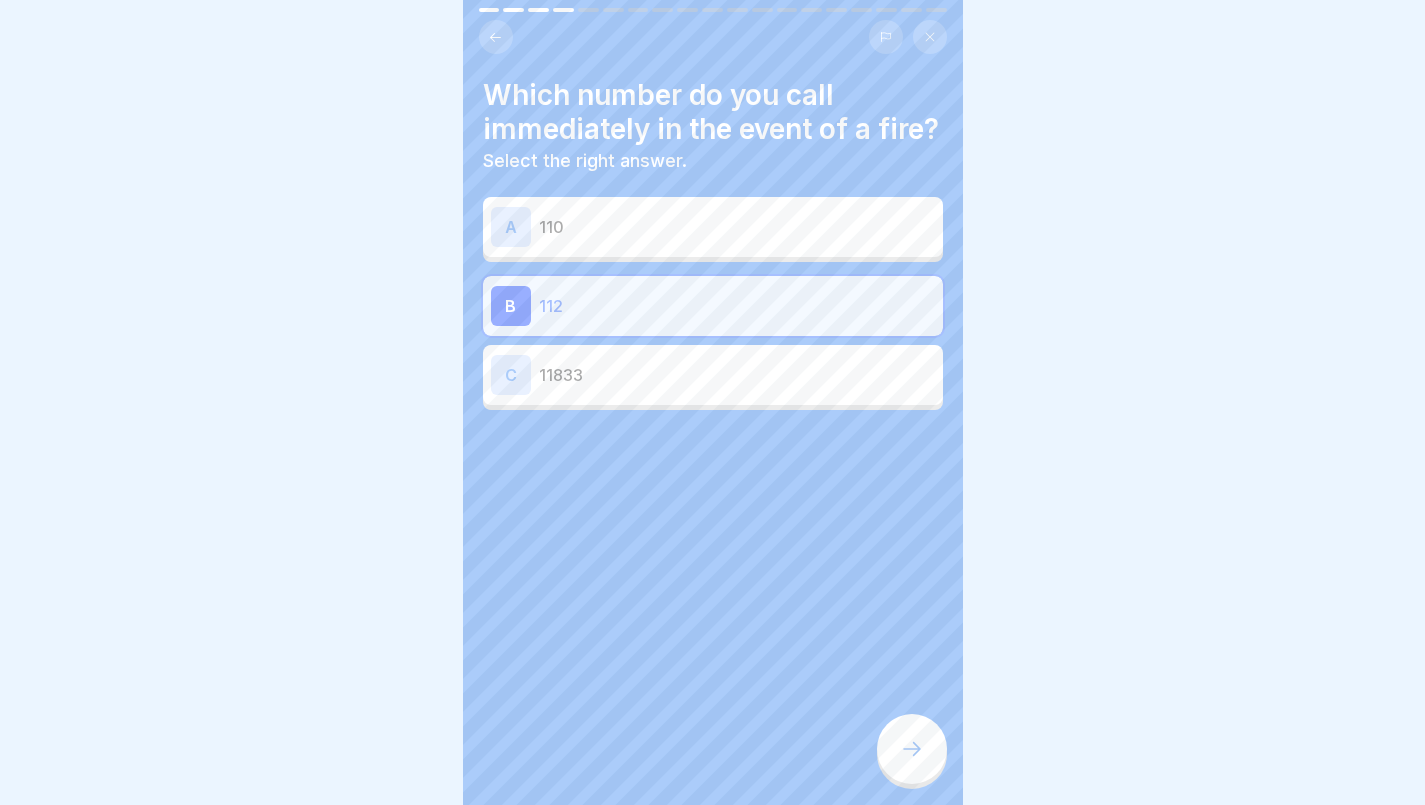 click at bounding box center [912, 749] 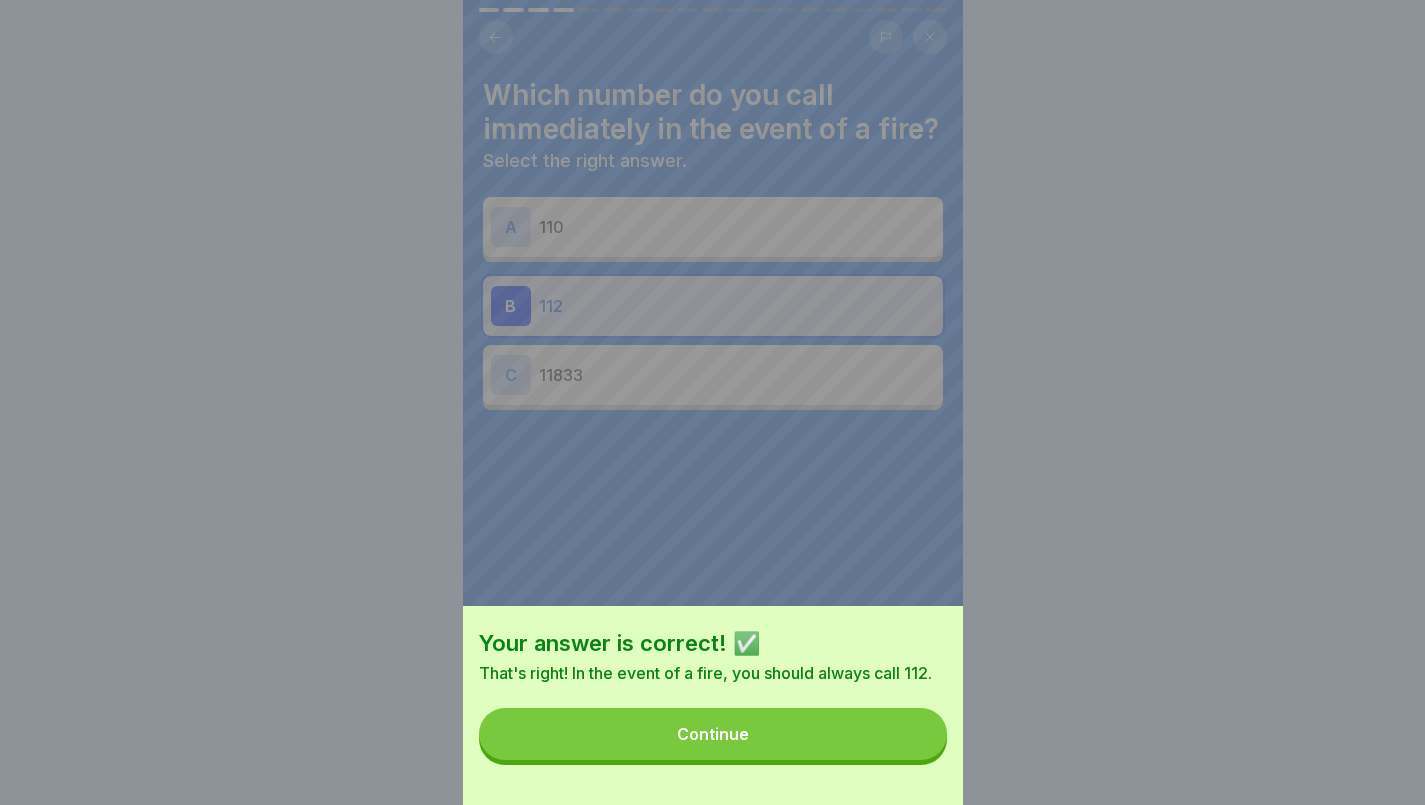 click on "Continue" at bounding box center (713, 734) 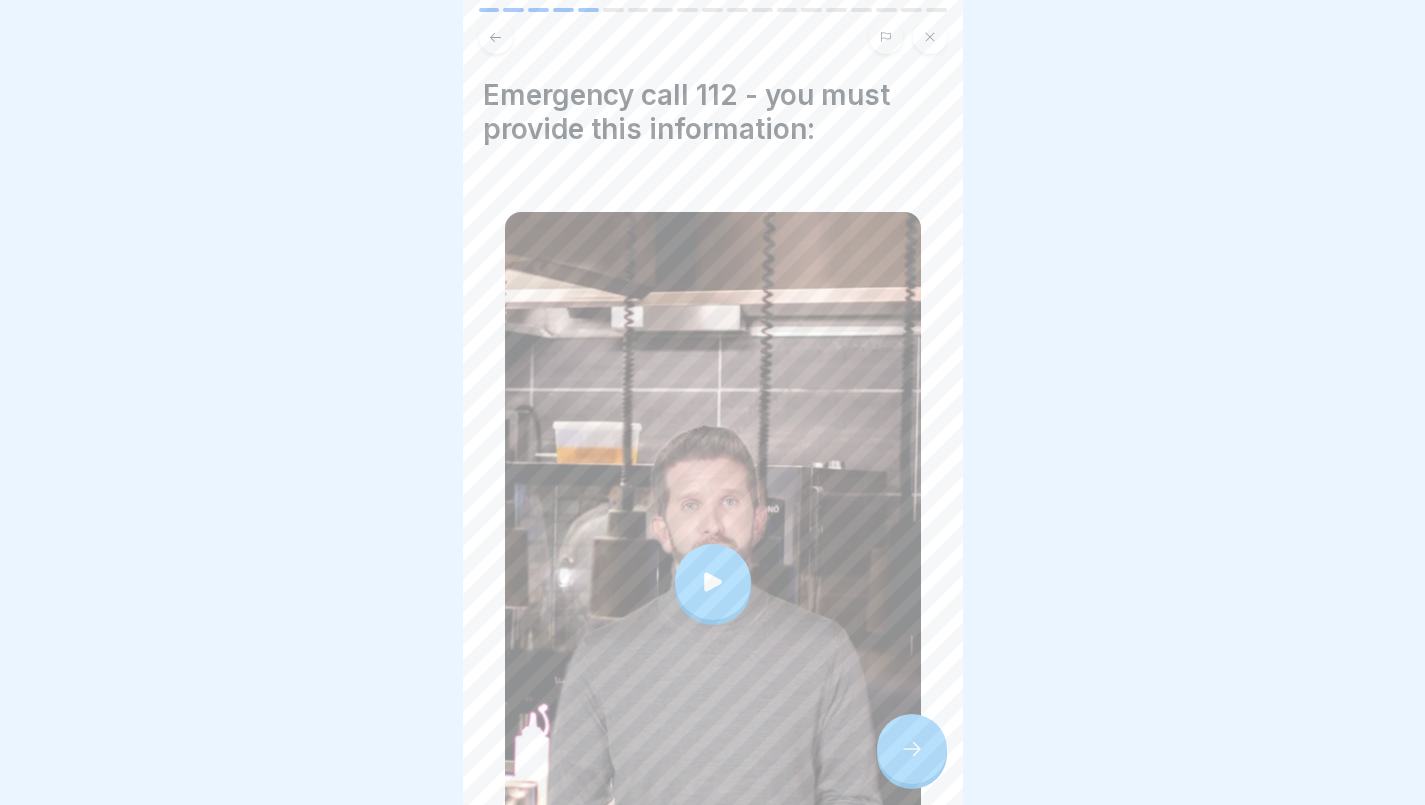 click at bounding box center [912, 749] 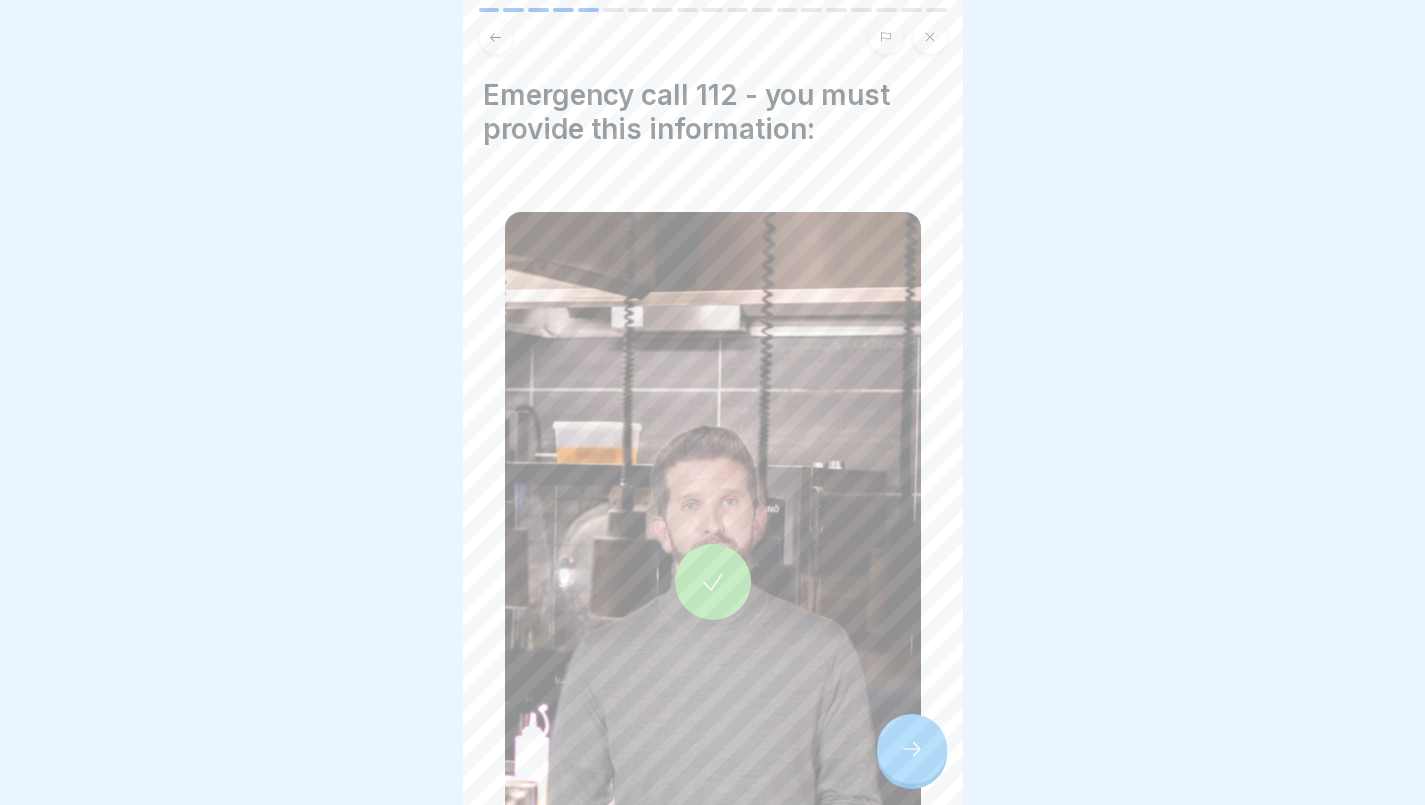 click at bounding box center [912, 749] 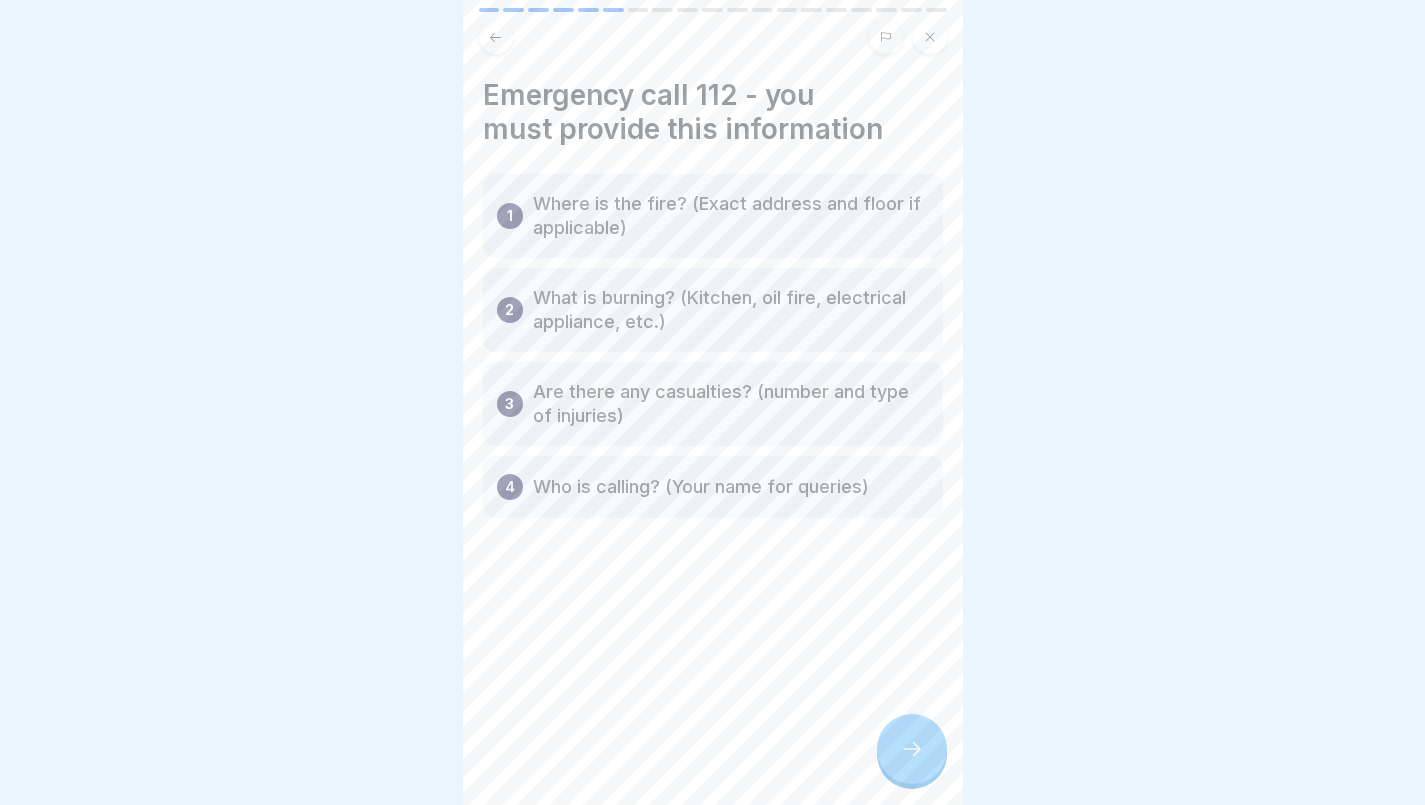 click at bounding box center [912, 749] 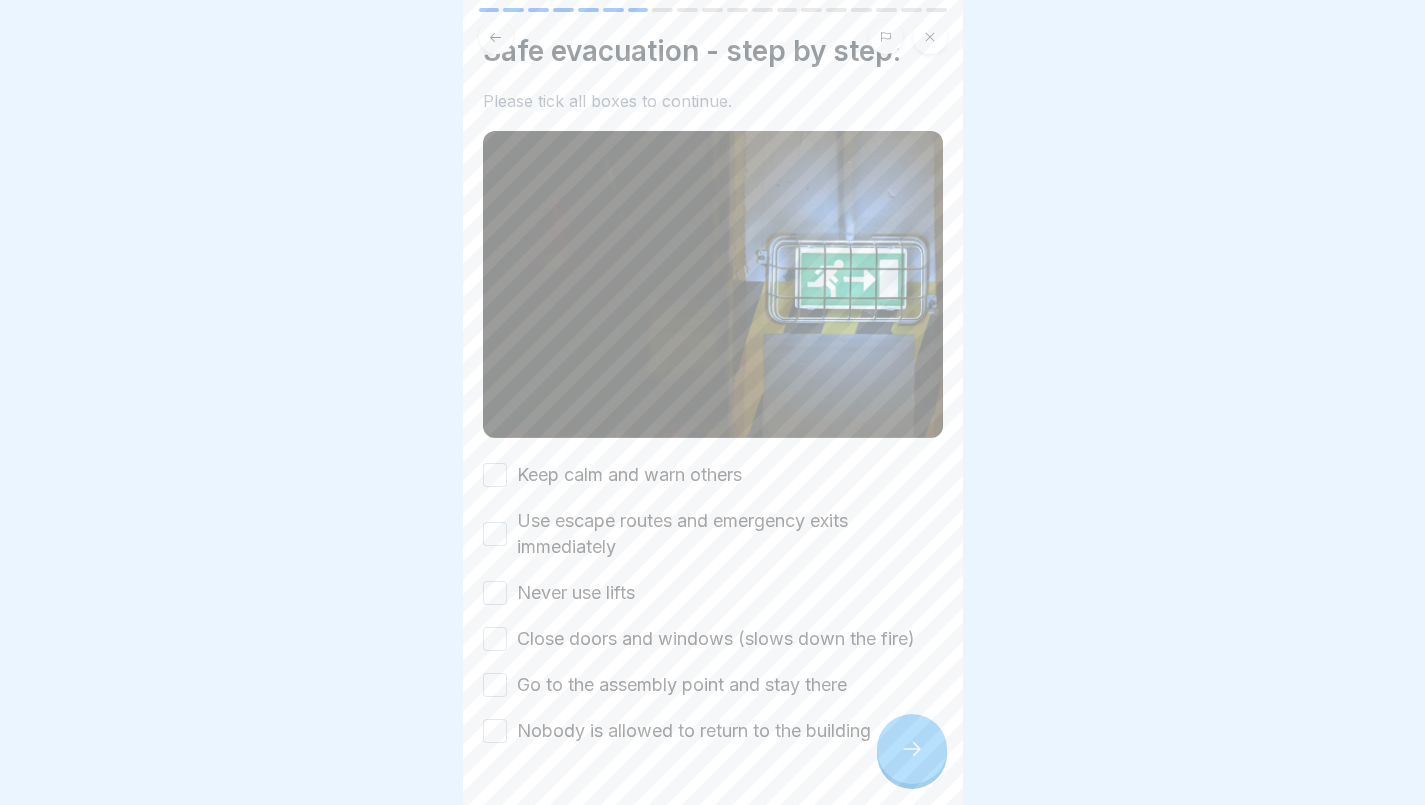 scroll, scrollTop: 47, scrollLeft: 0, axis: vertical 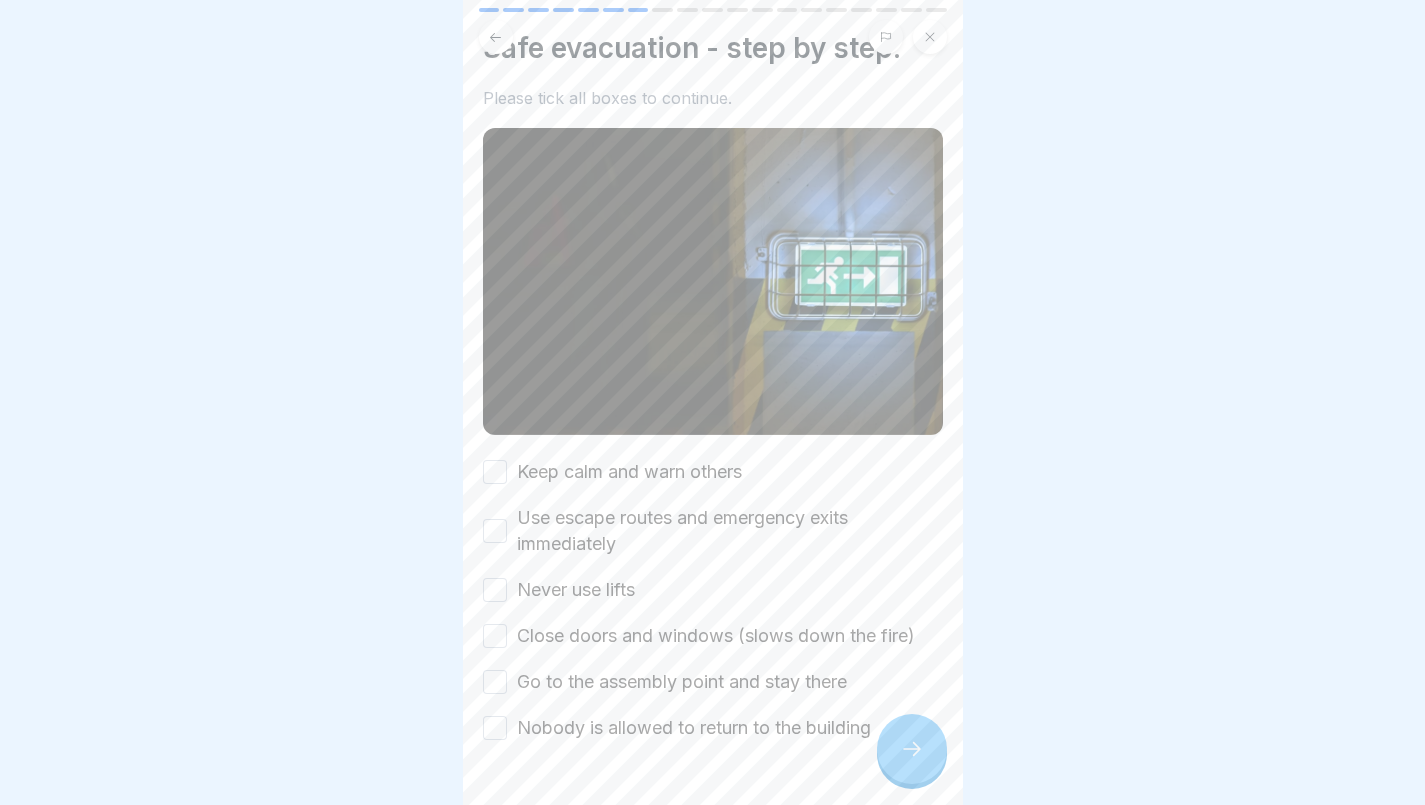 click on "Keep calm and warn others" at bounding box center (495, 472) 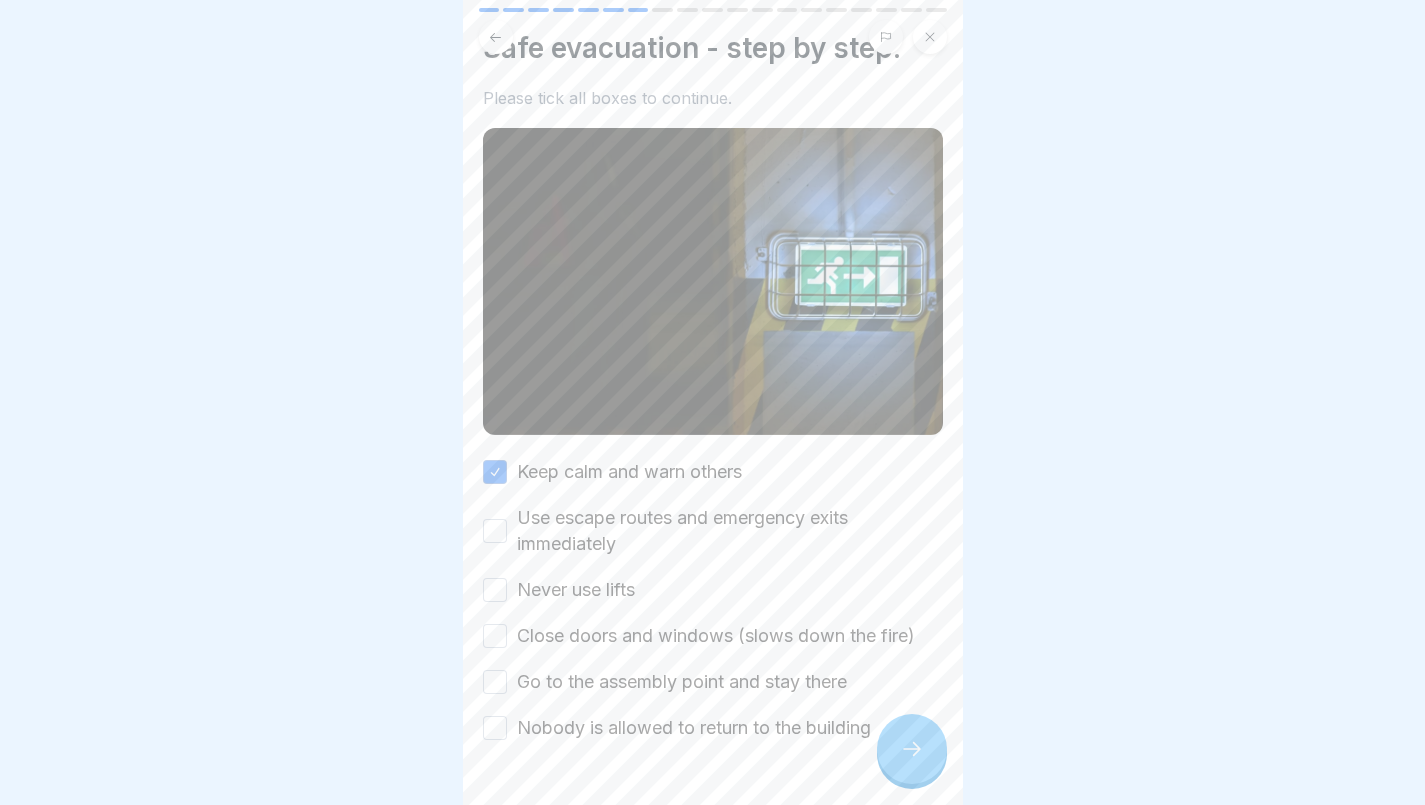 click on "Use escape routes and emergency exits immediately" at bounding box center (495, 531) 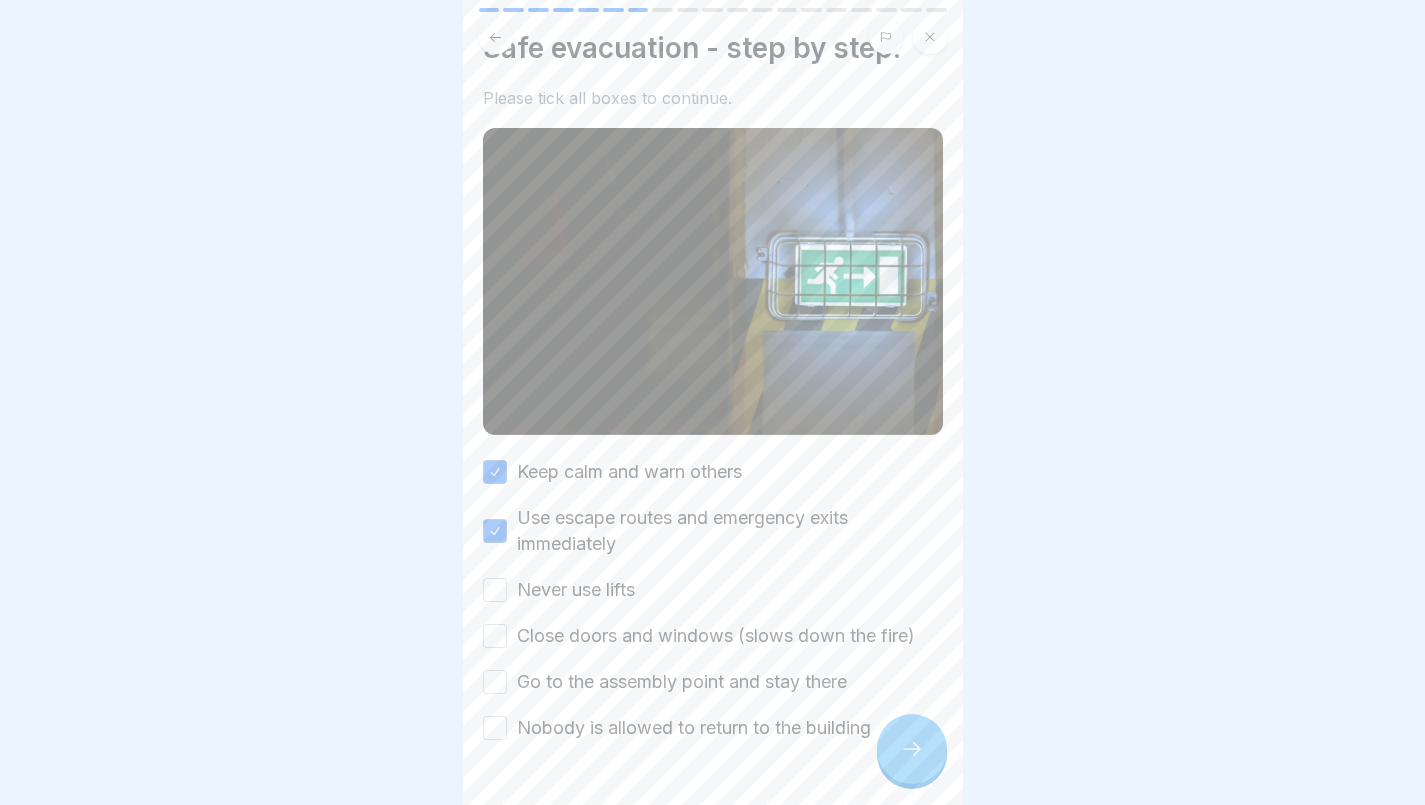 click on "Never use lifts" at bounding box center (495, 590) 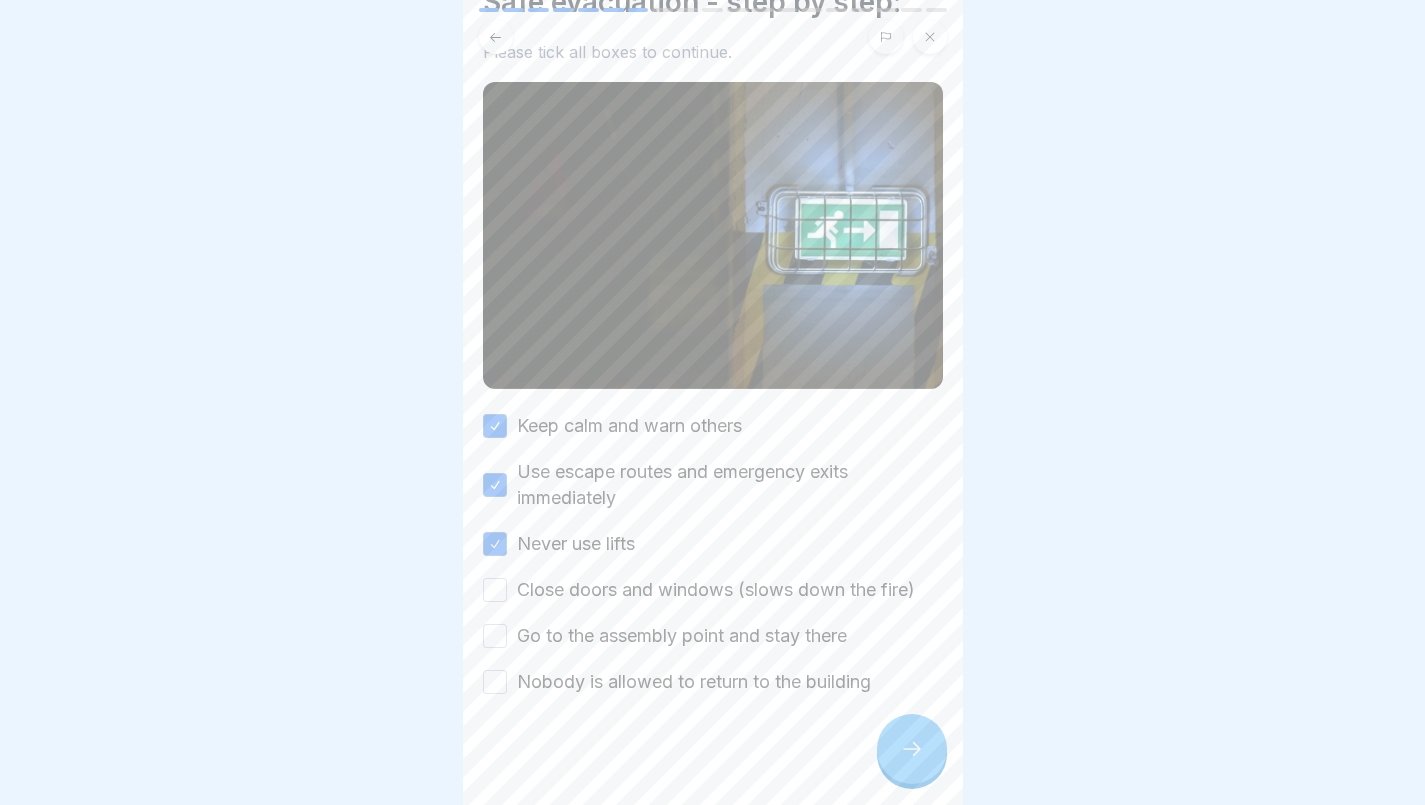 scroll, scrollTop: 92, scrollLeft: 0, axis: vertical 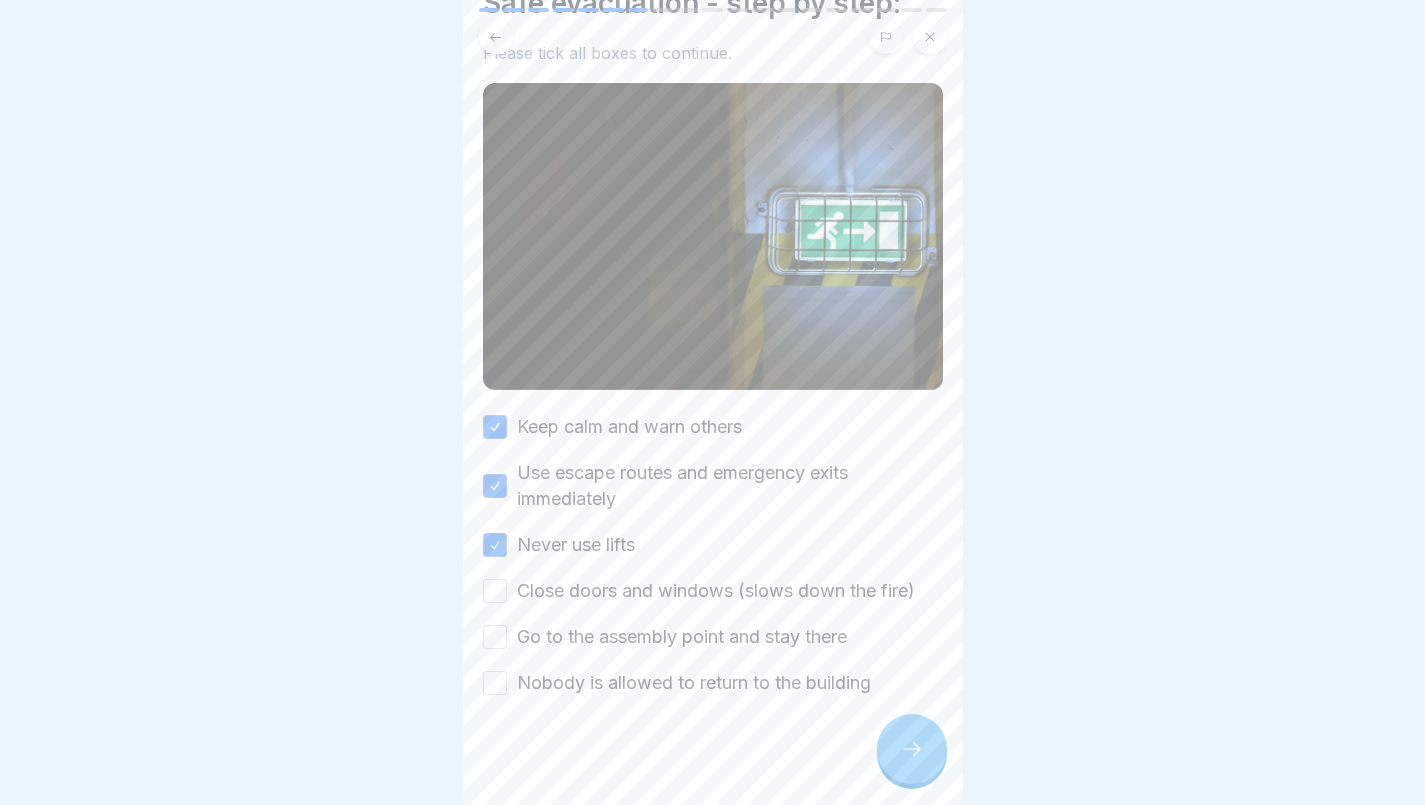 click on "Close doors and windows (slows down the fire)" at bounding box center [495, 591] 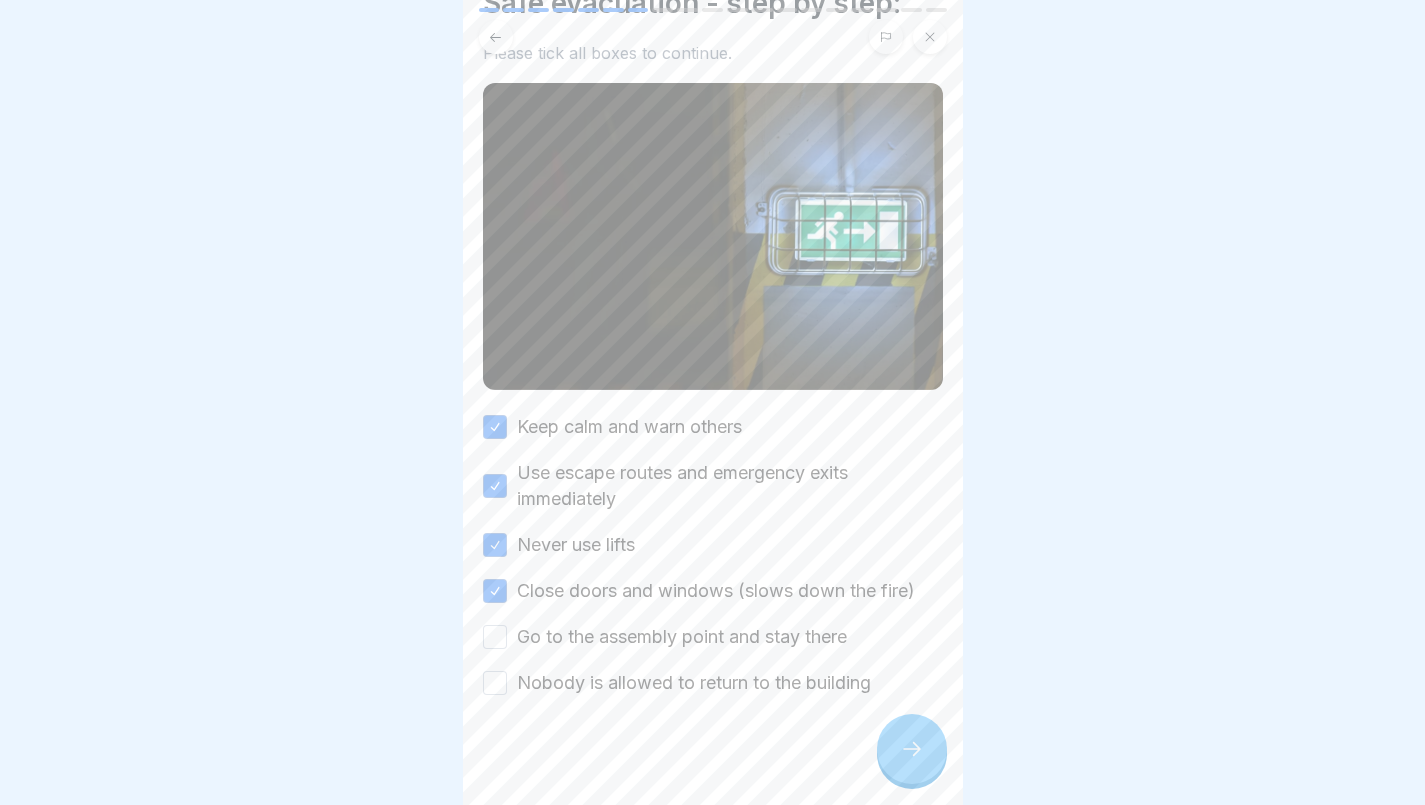 click on "Go to the assembly point and stay there" at bounding box center (495, 637) 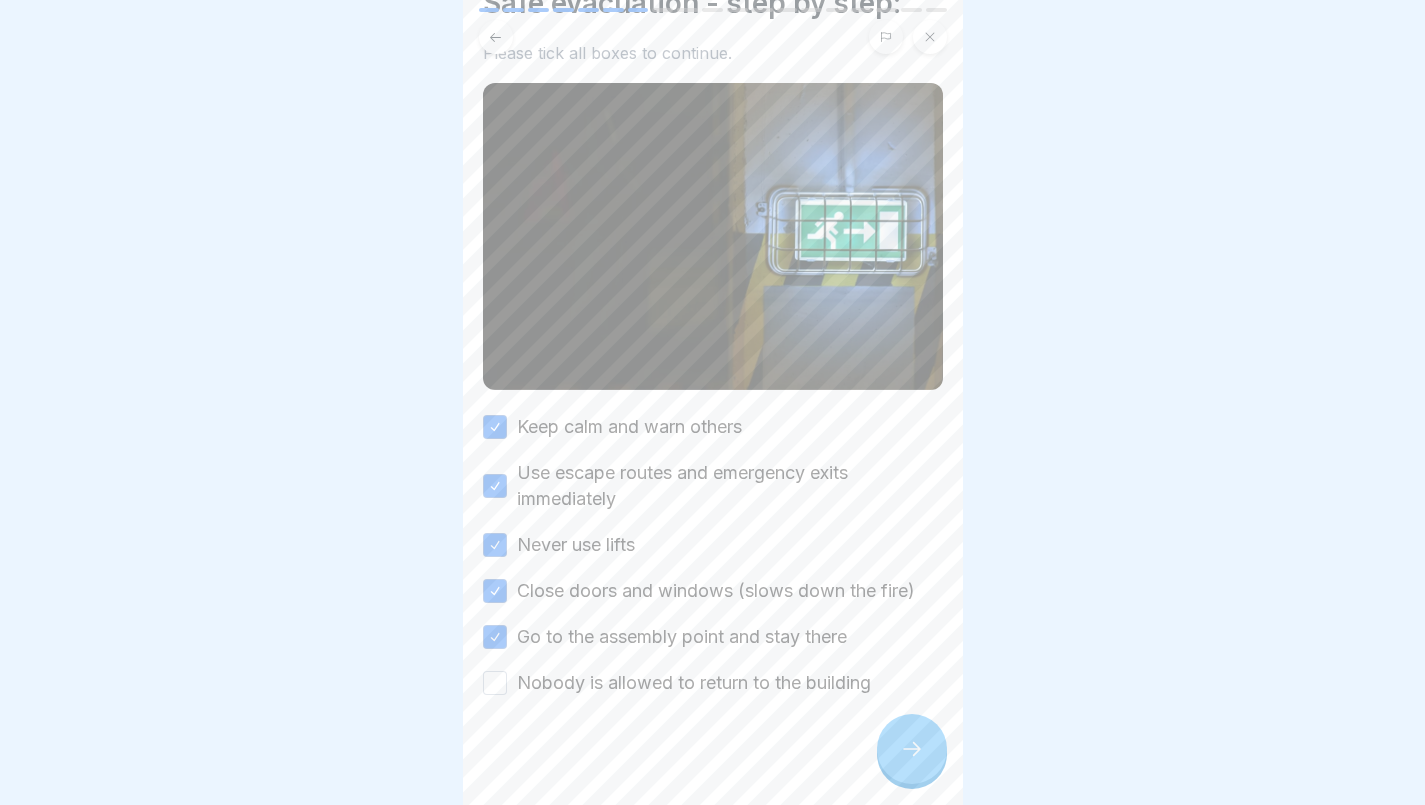 click on "Nobody is allowed to return to the building" at bounding box center [495, 683] 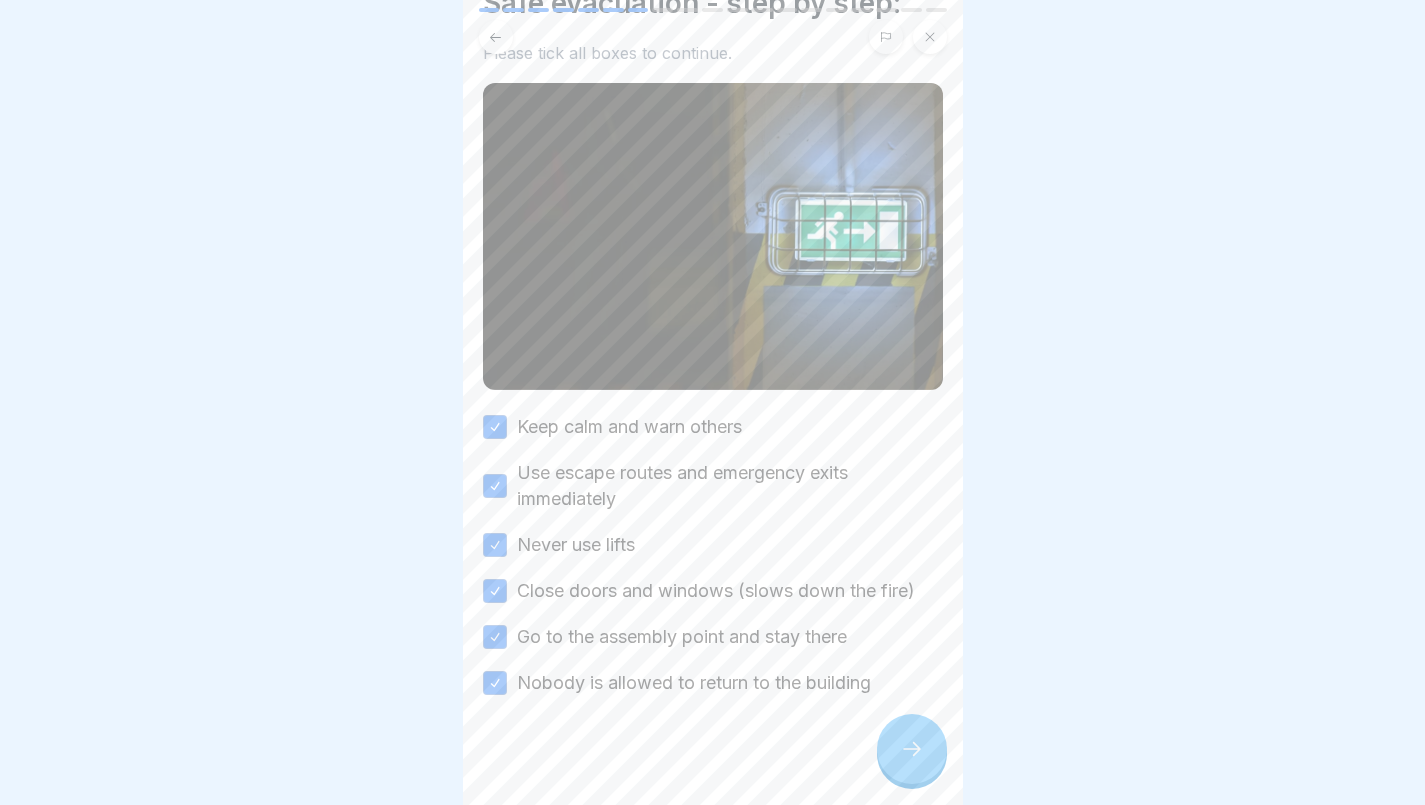 click at bounding box center (912, 749) 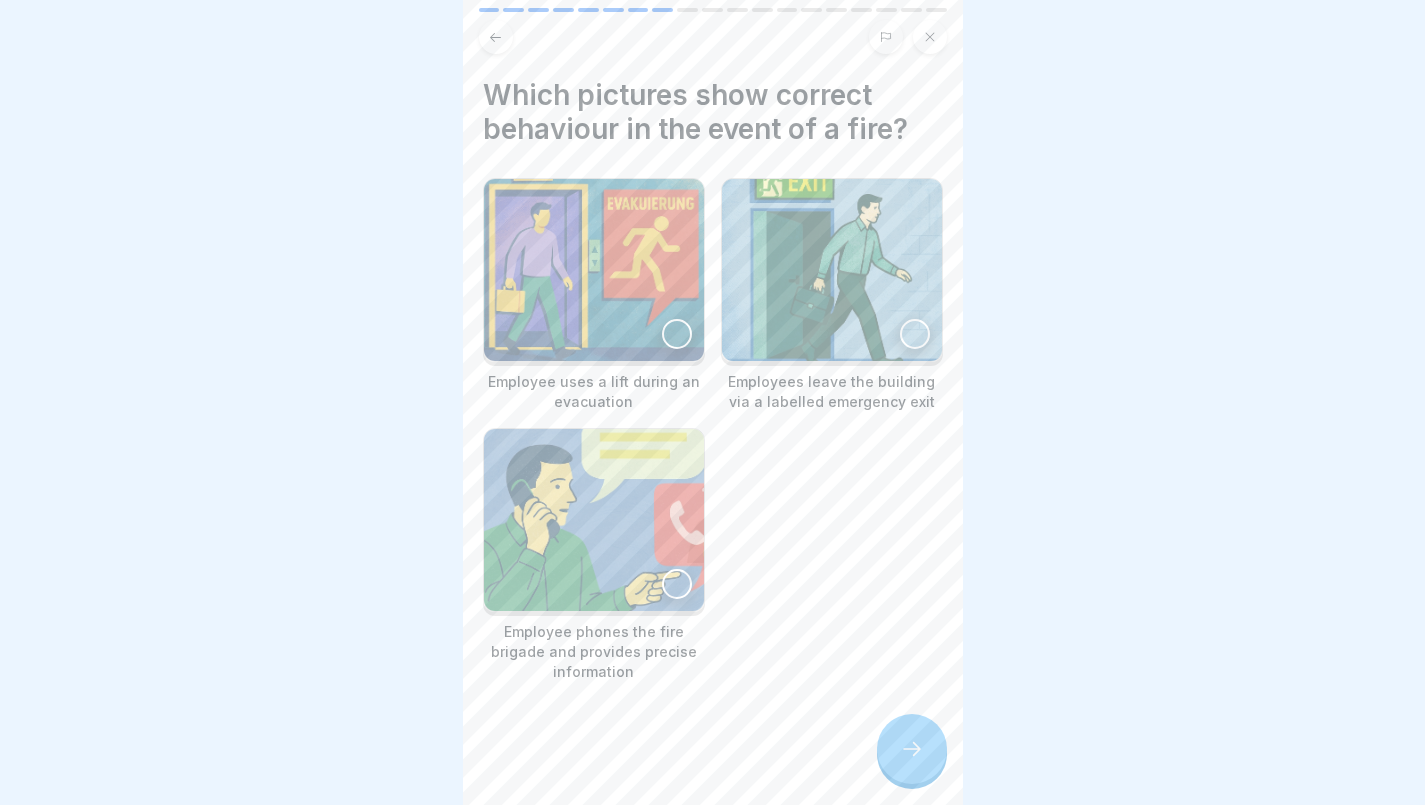 click at bounding box center [915, 334] 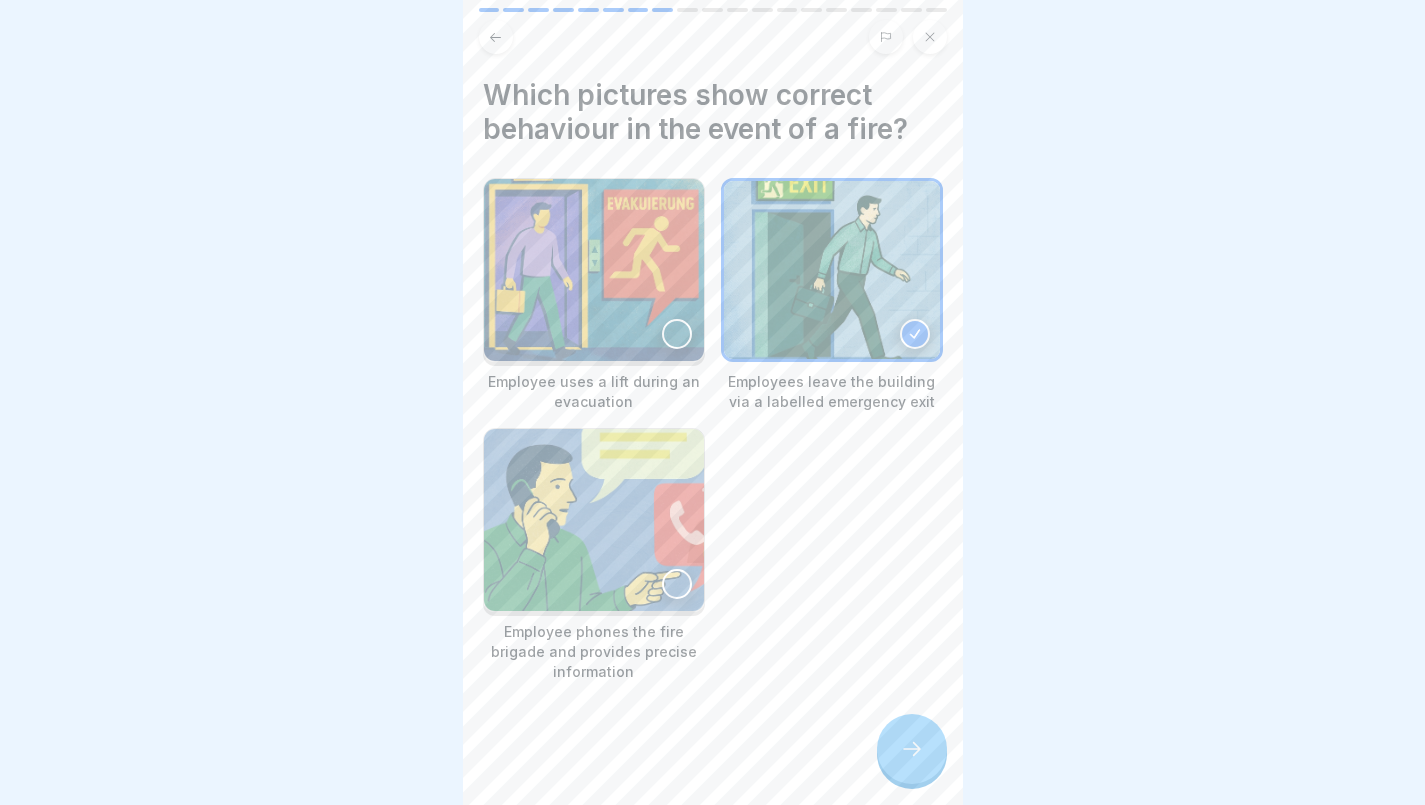 click at bounding box center (912, 749) 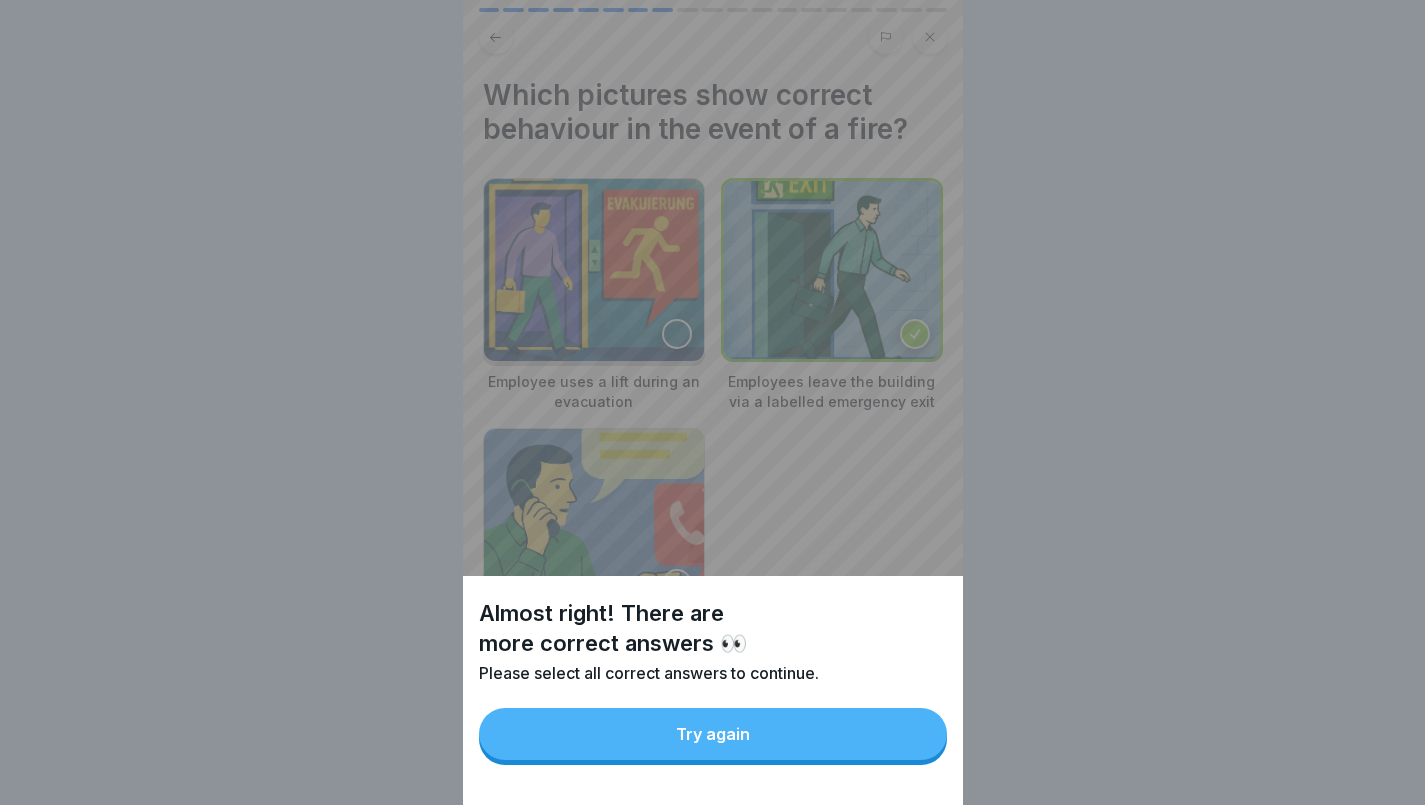 click on "Try again" at bounding box center [713, 734] 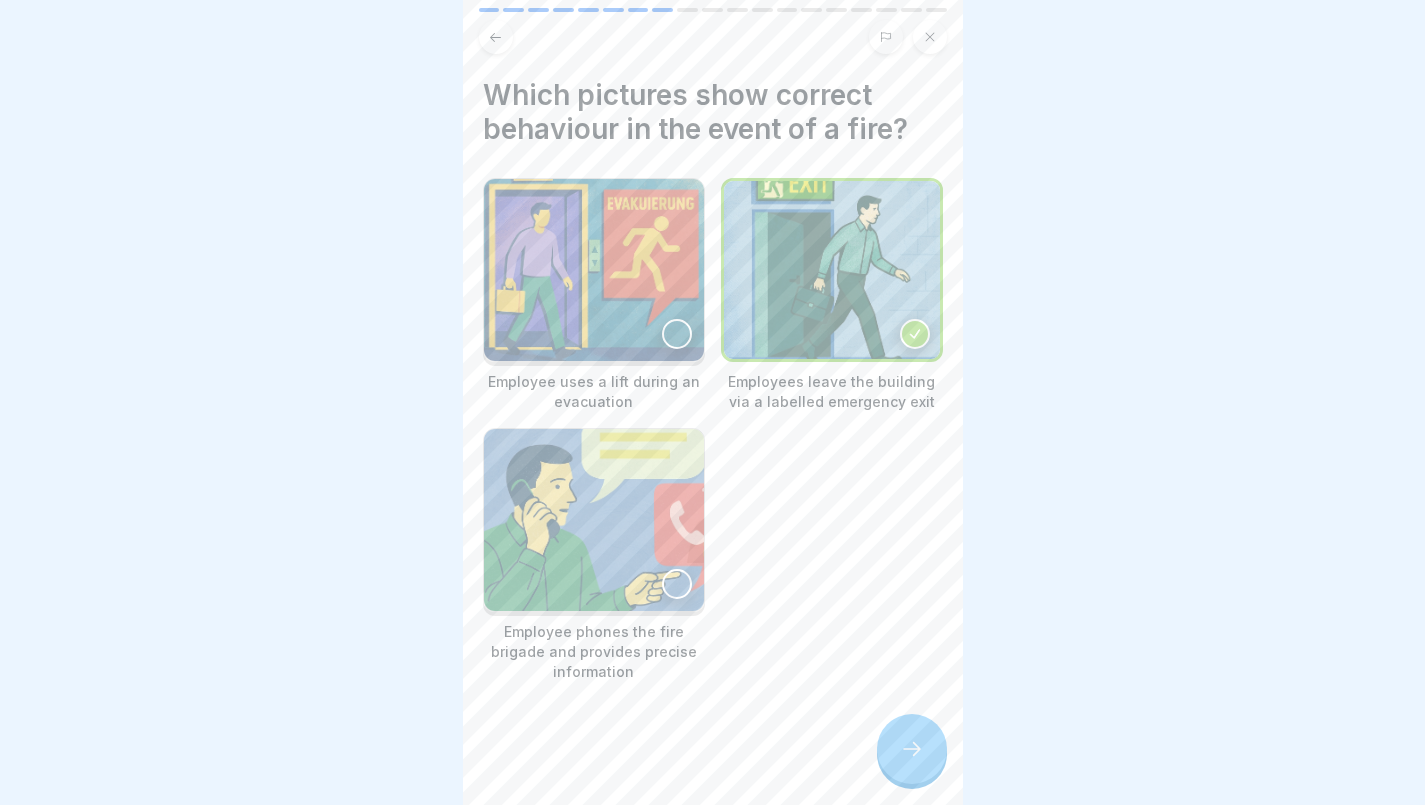 click at bounding box center [677, 584] 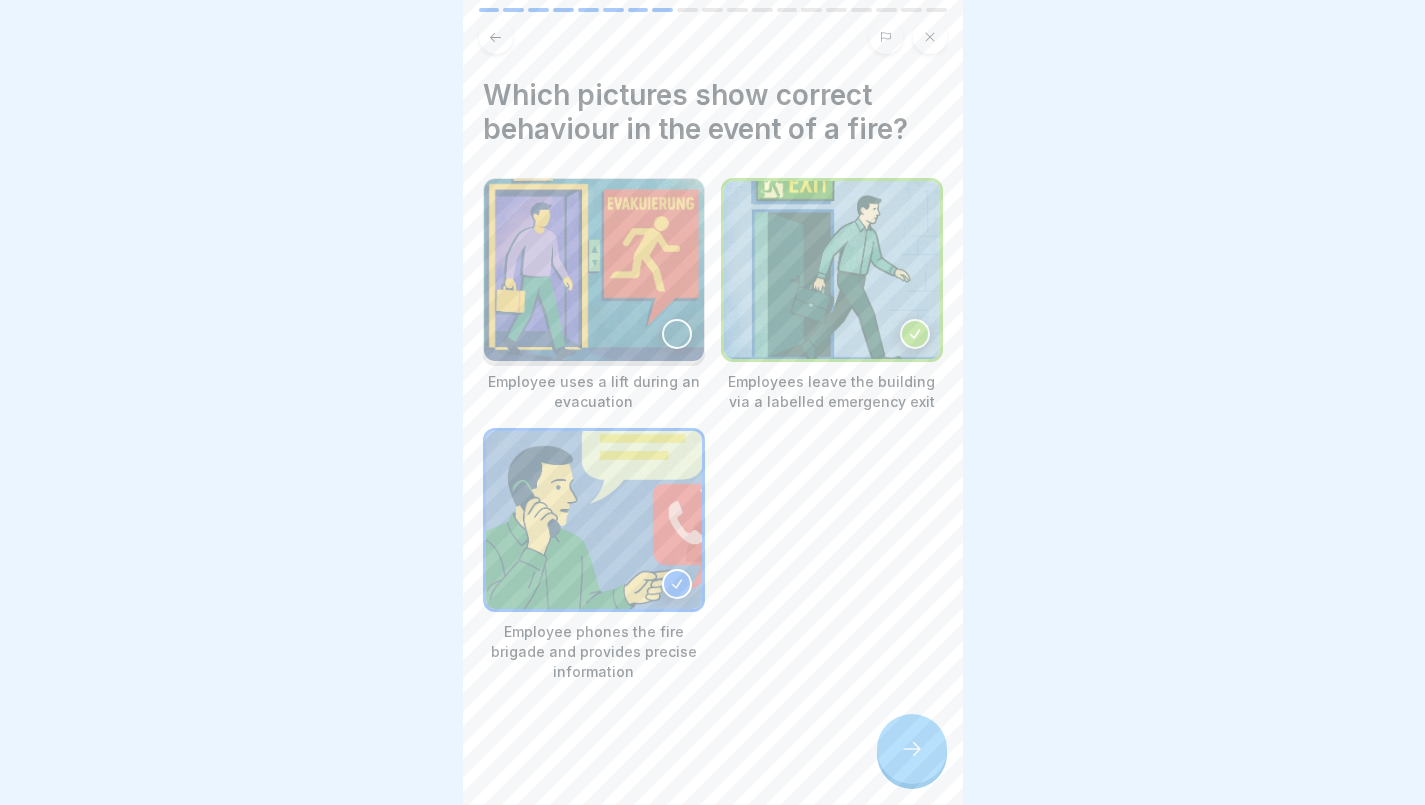 click at bounding box center [912, 749] 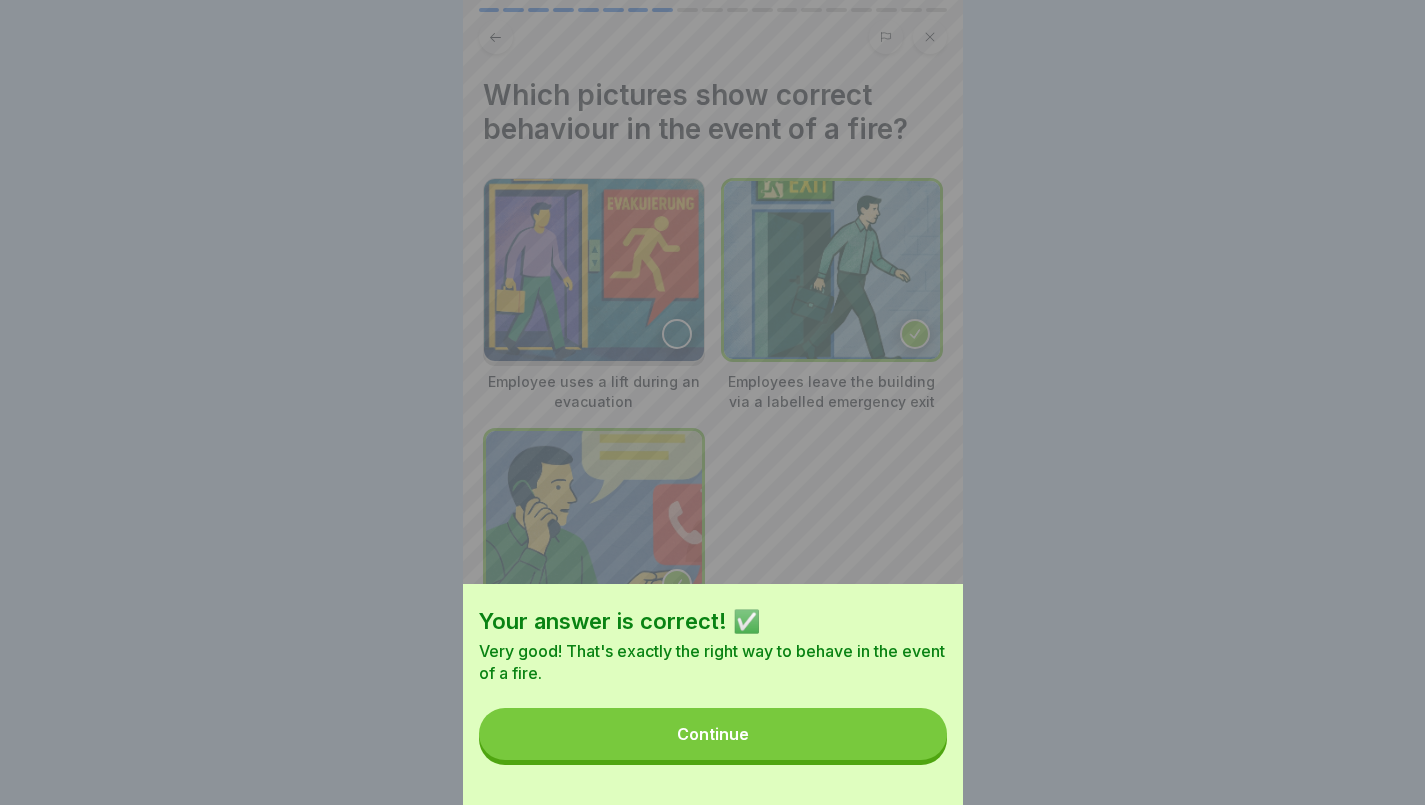 click on "Continue" at bounding box center (713, 734) 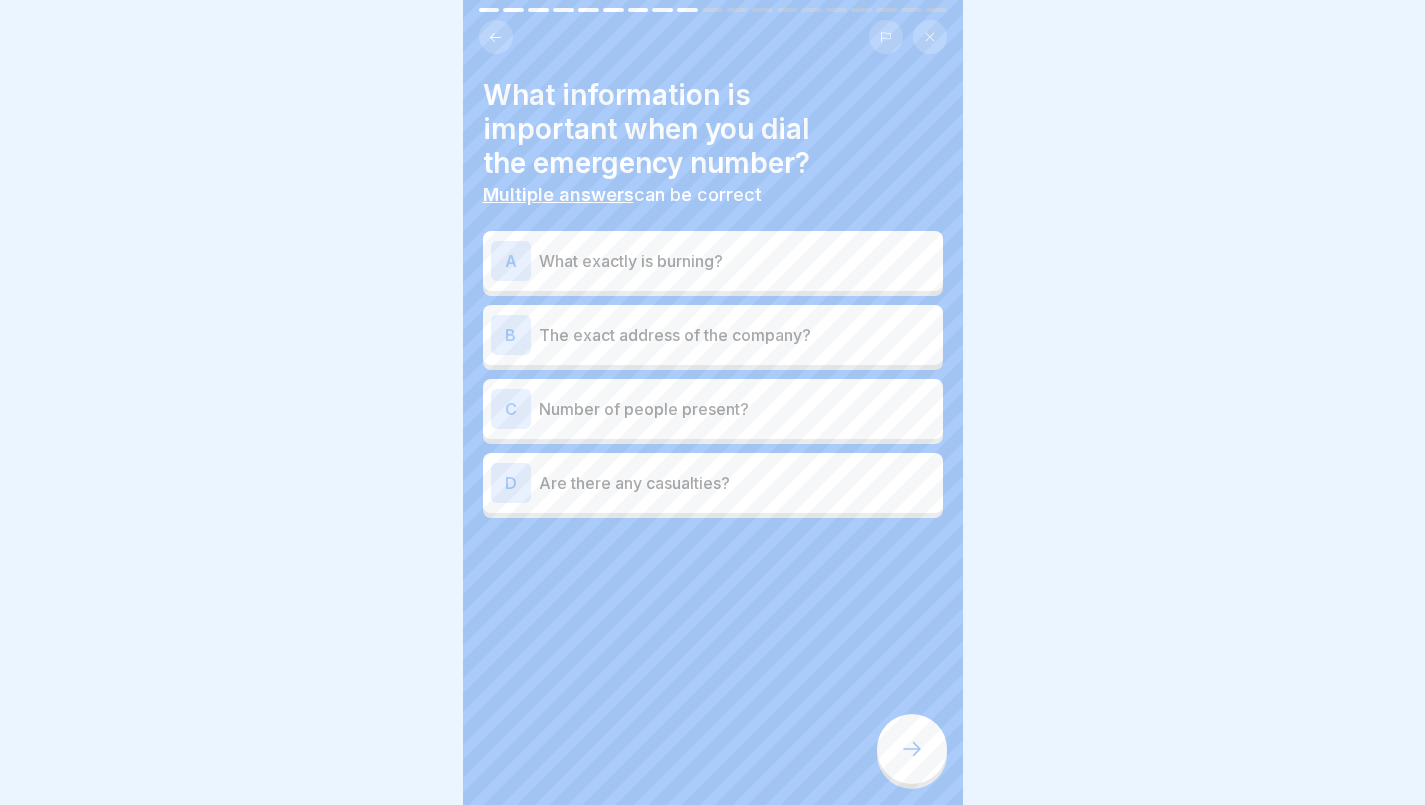 click on "What exactly is burning?" at bounding box center [737, 261] 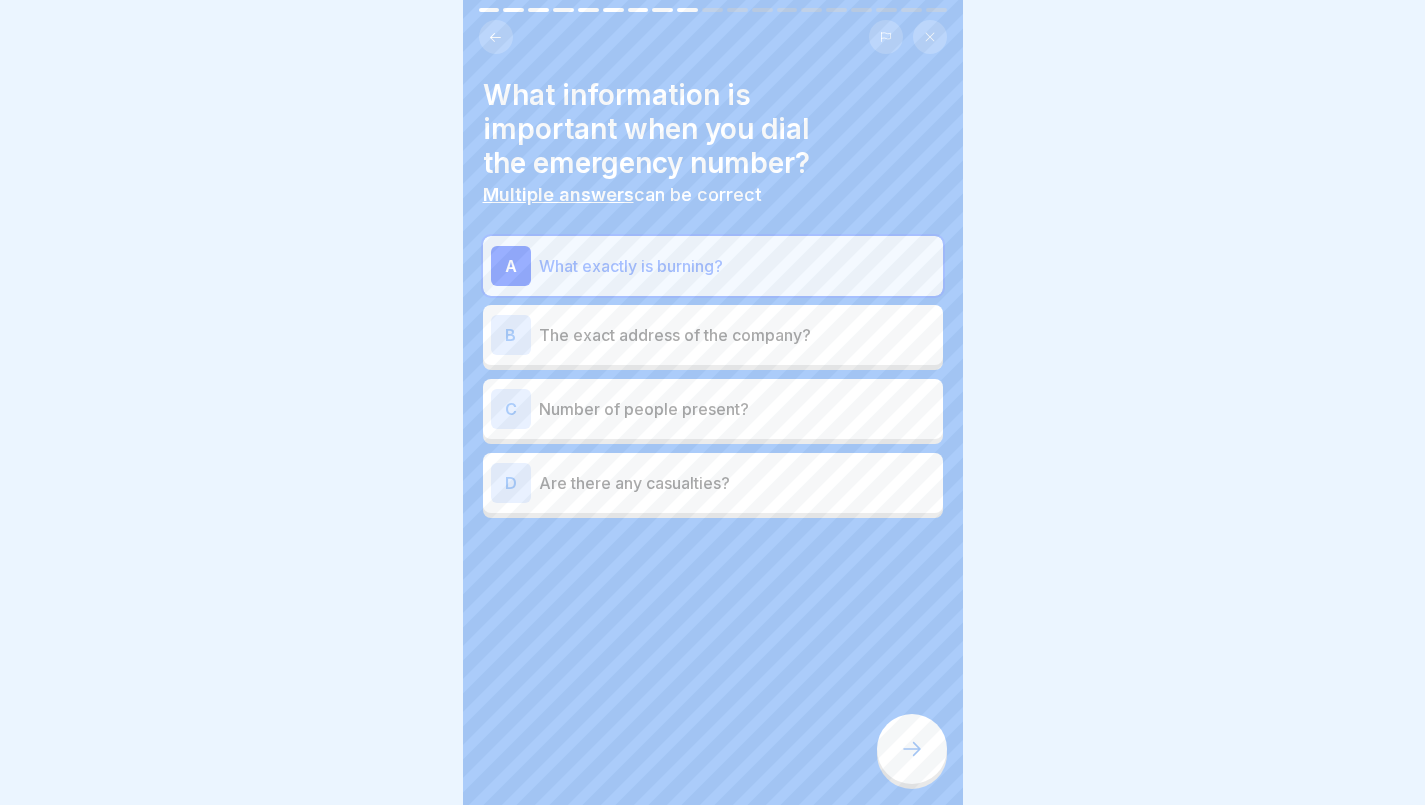 click on "The exact address of the company?" at bounding box center (737, 335) 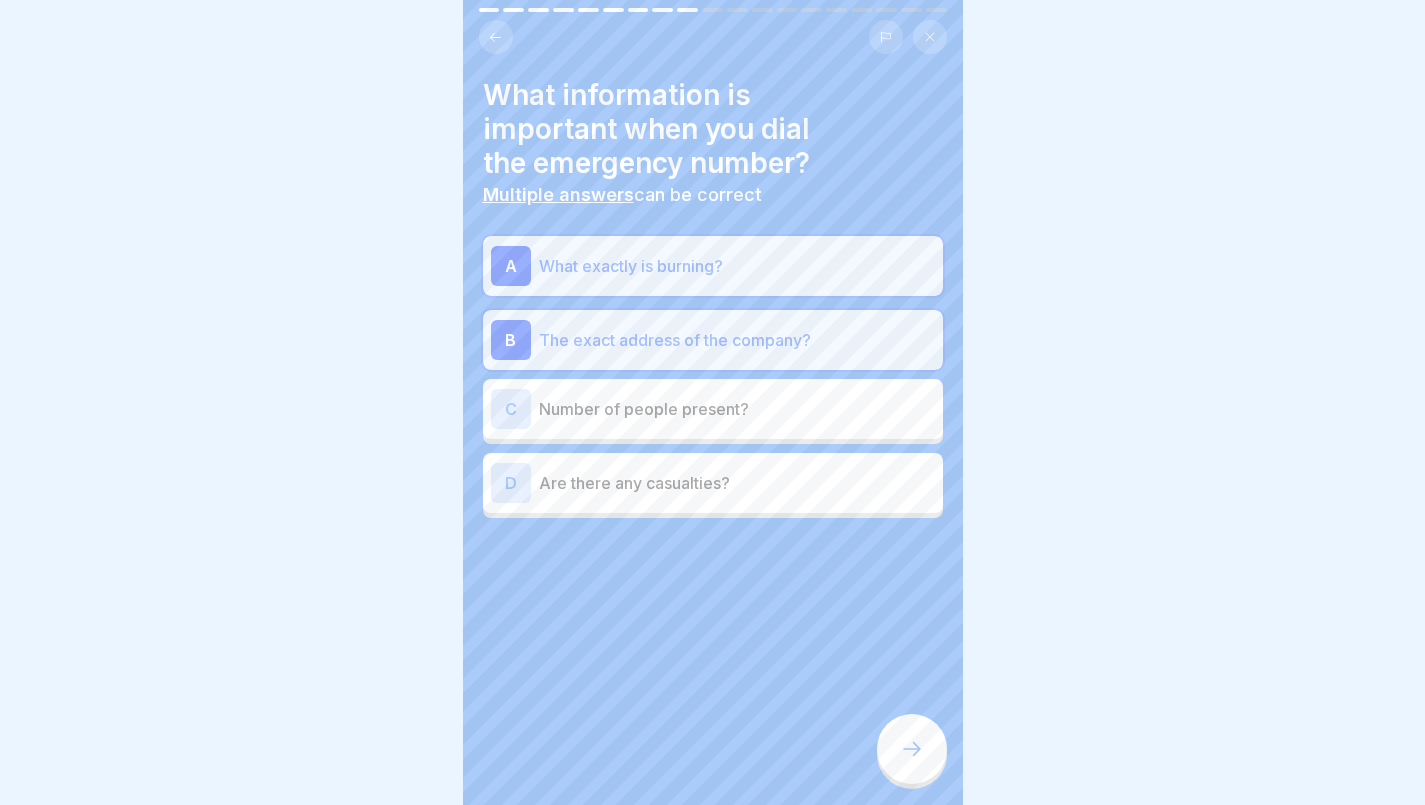 click on "Number of people present?" at bounding box center [737, 409] 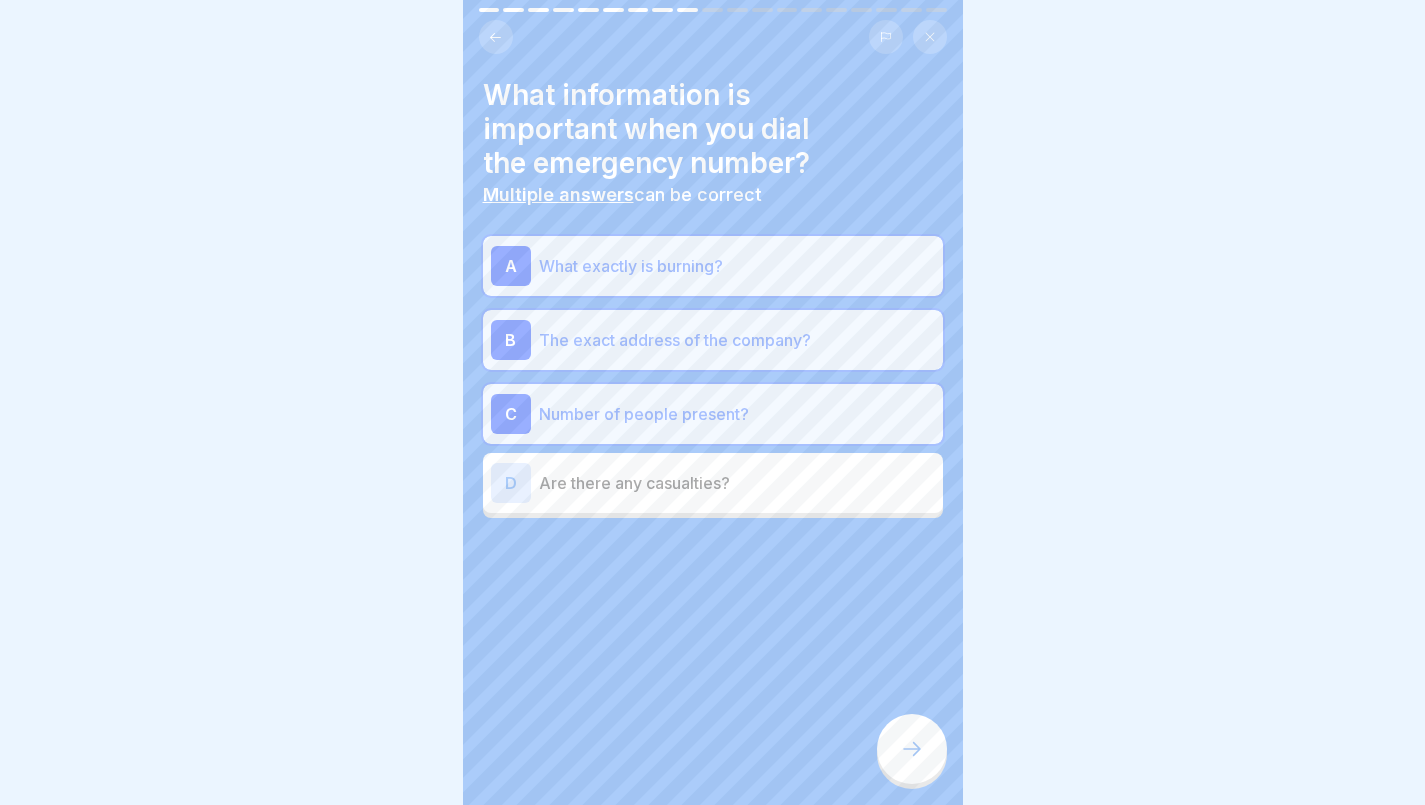 click on "Are there any casualties?" at bounding box center (737, 483) 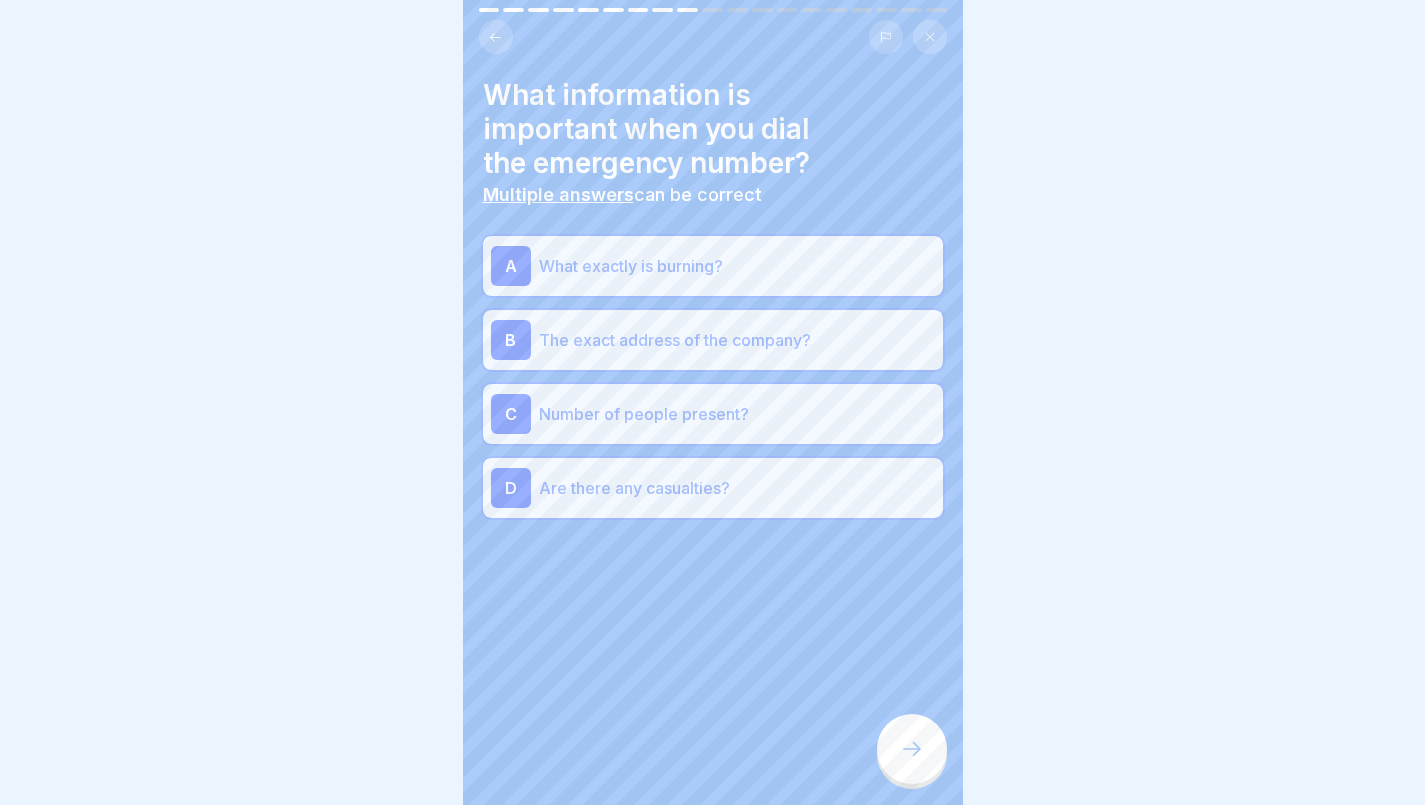 click 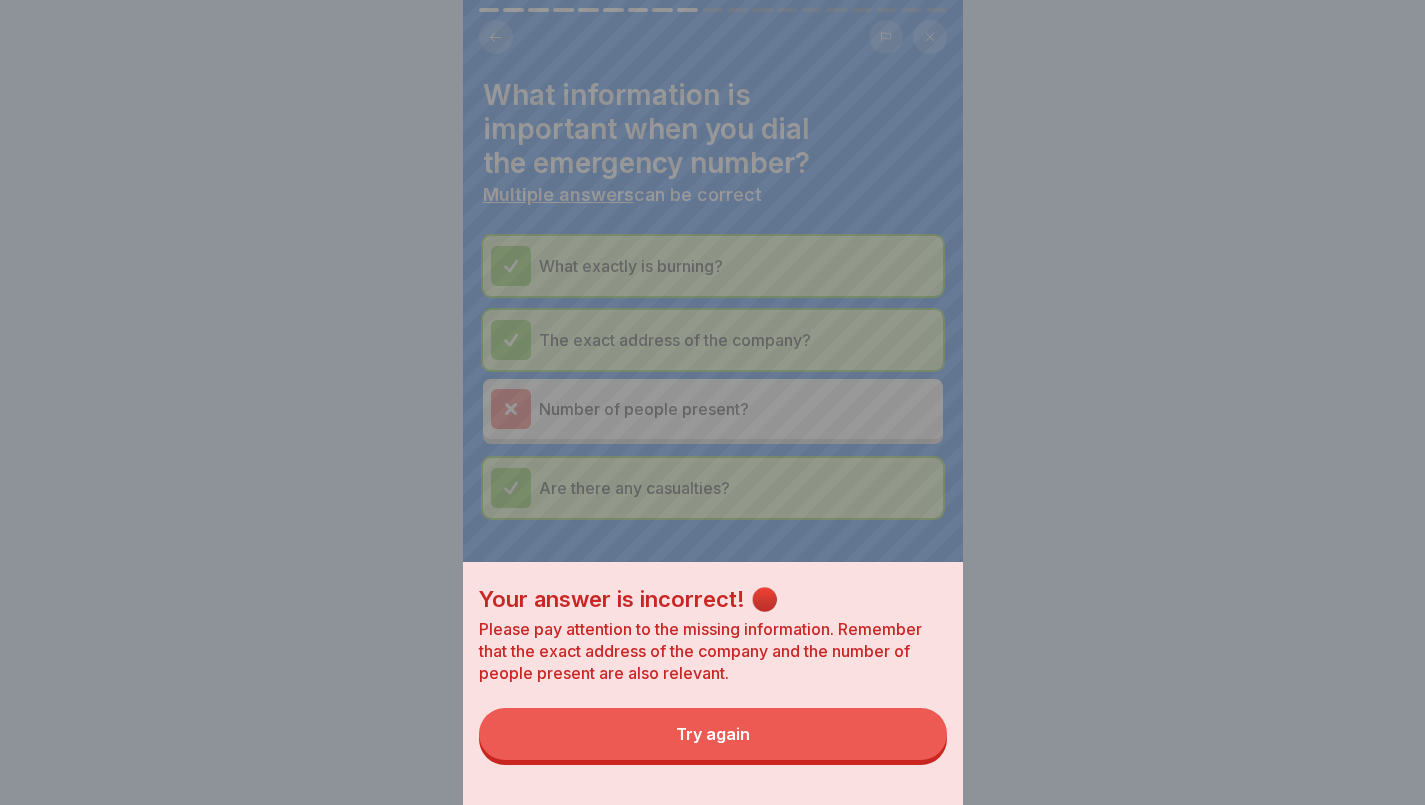 click on "Try again" at bounding box center (713, 734) 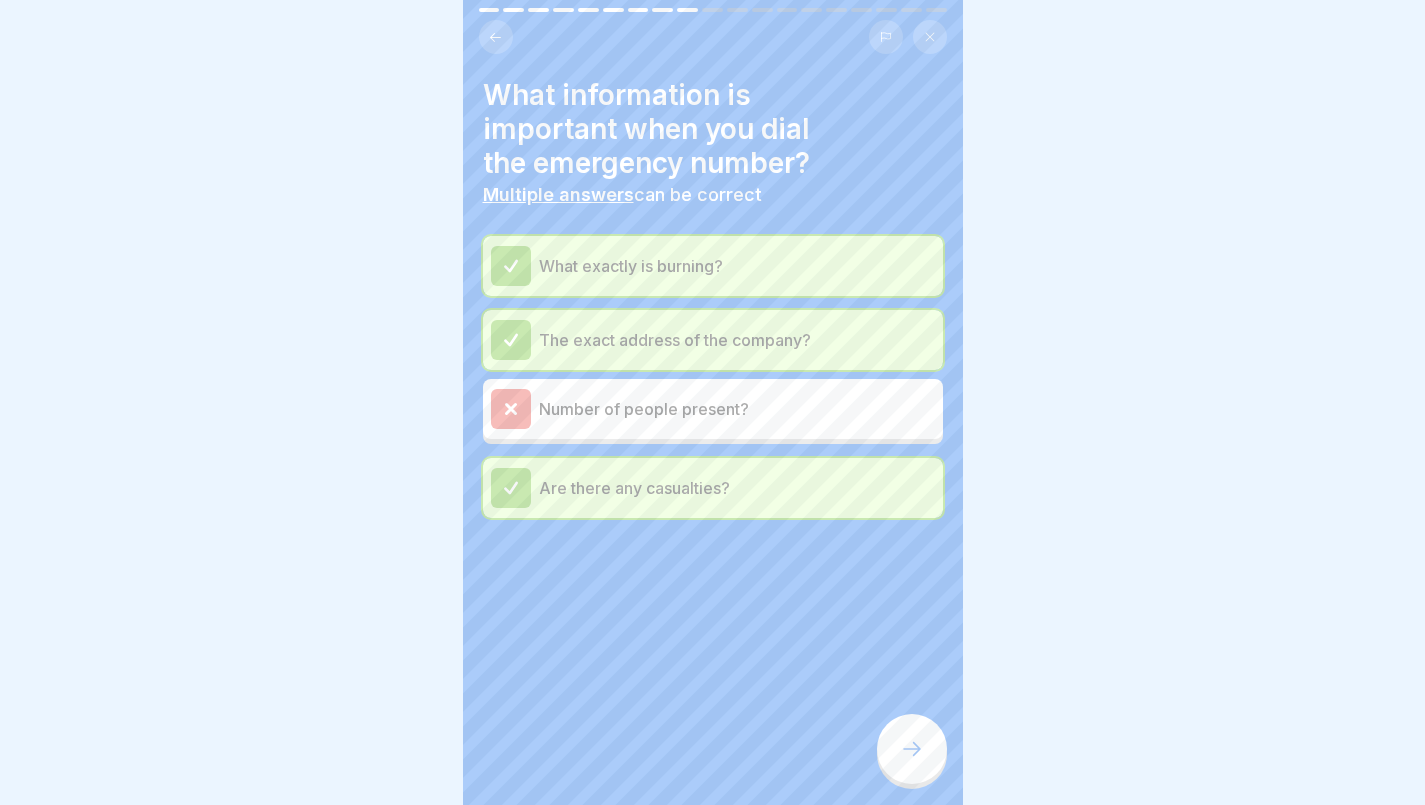 click at bounding box center (912, 749) 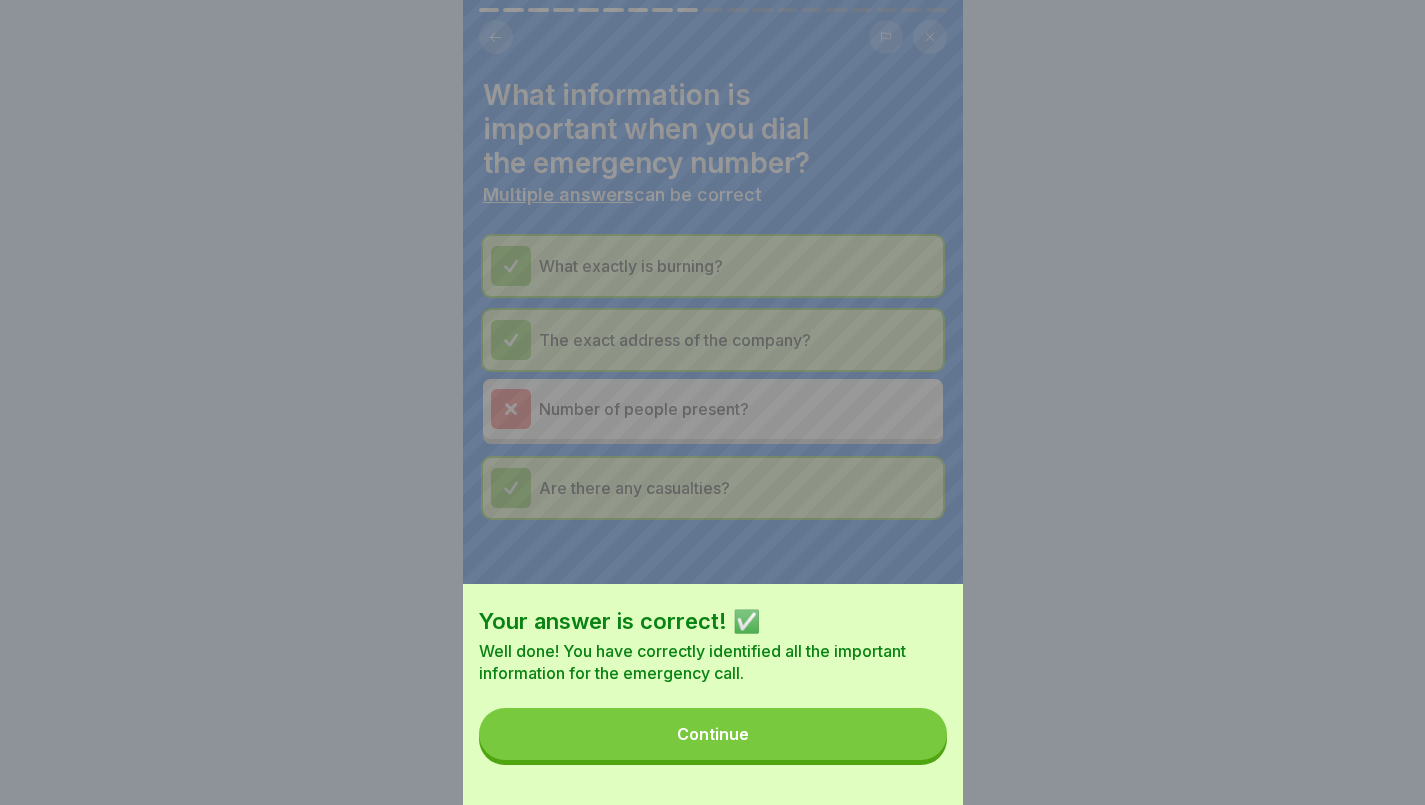 click on "Continue" at bounding box center (713, 734) 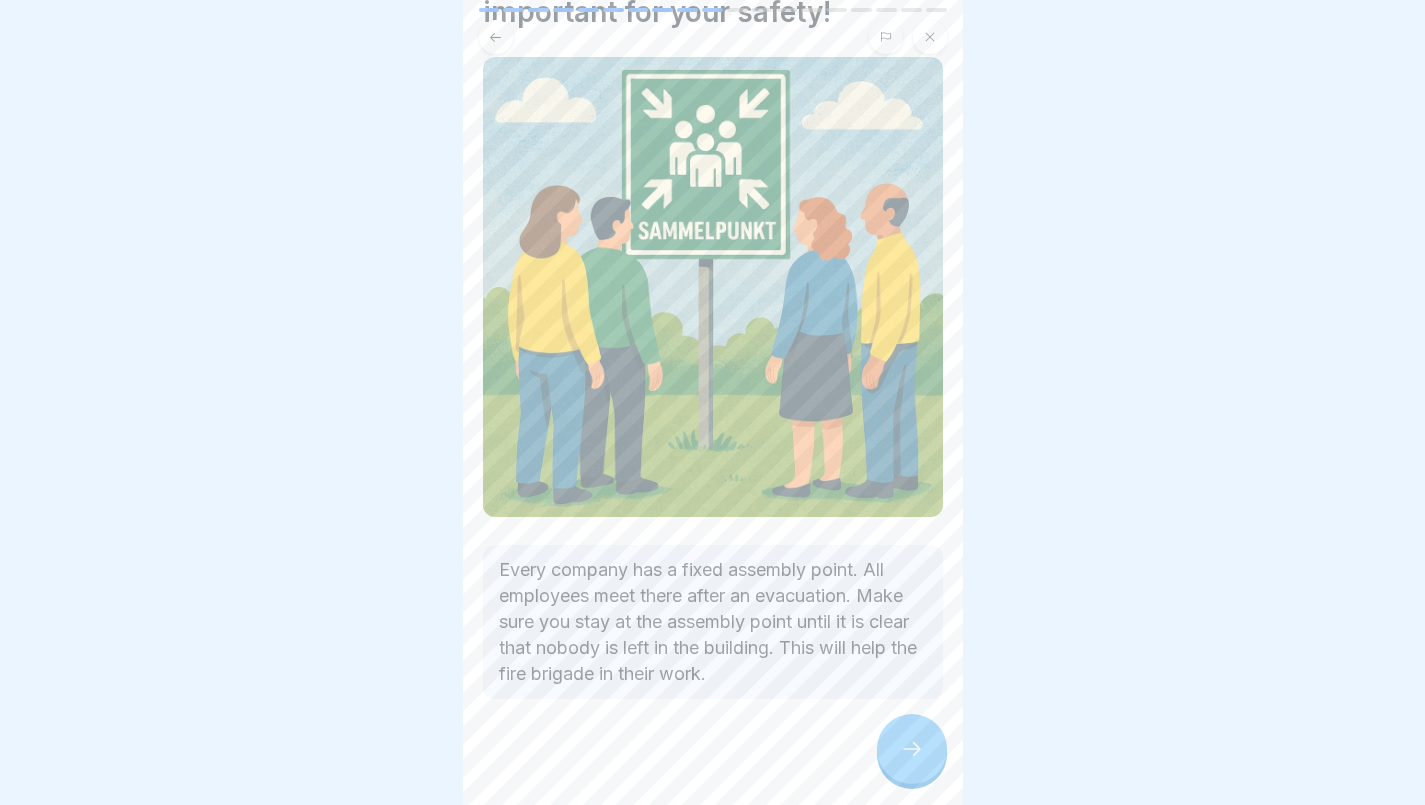 scroll, scrollTop: 116, scrollLeft: 0, axis: vertical 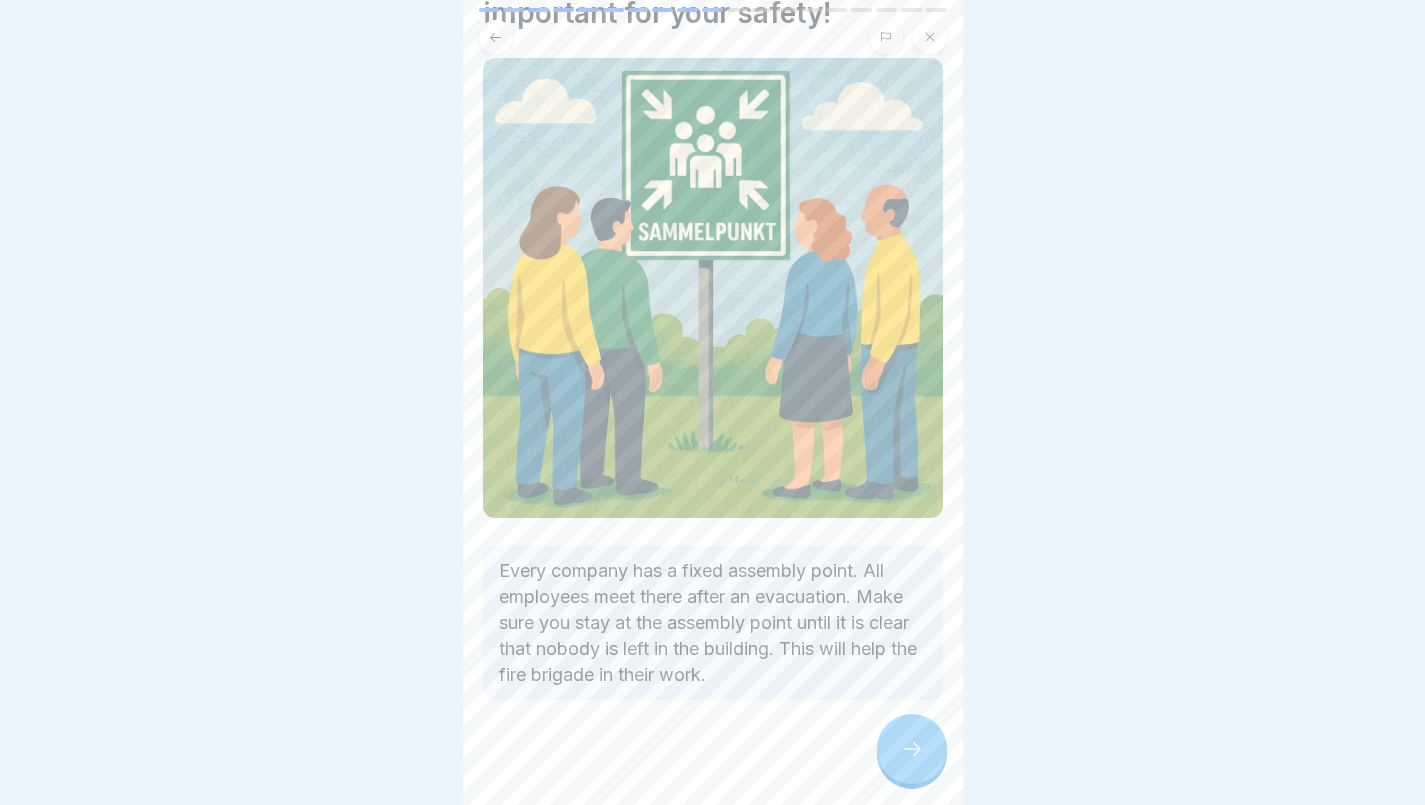 click 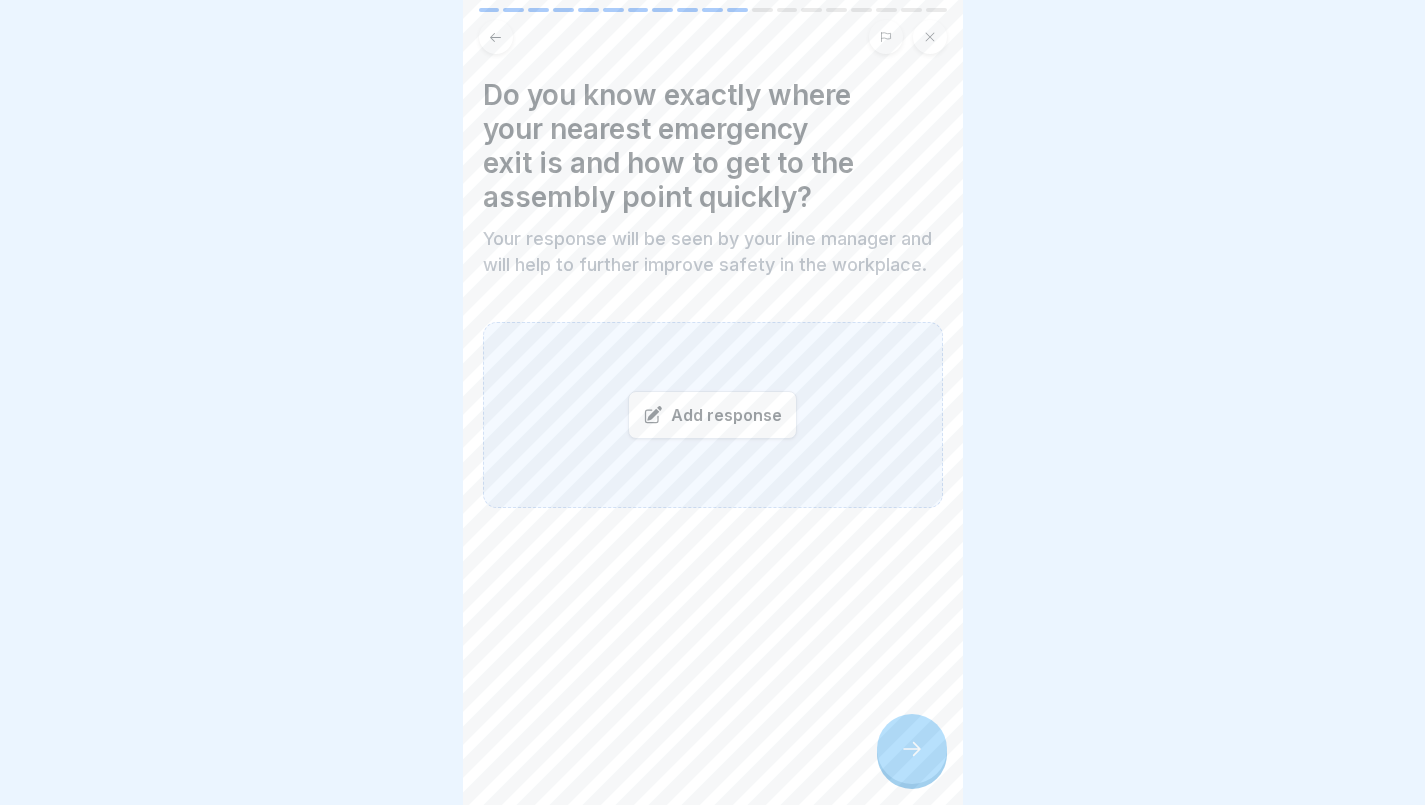 click 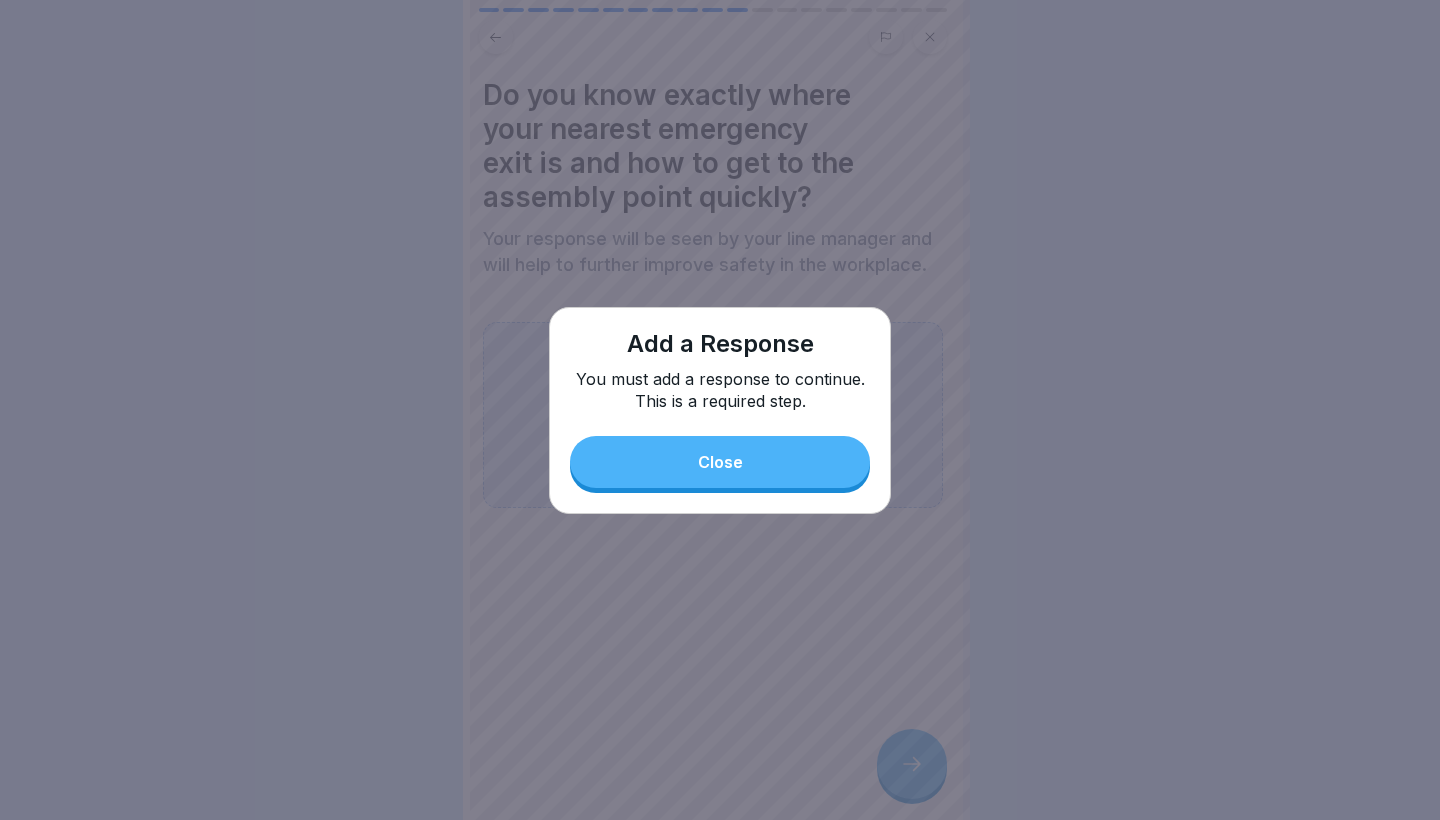 click on "Close" at bounding box center [720, 462] 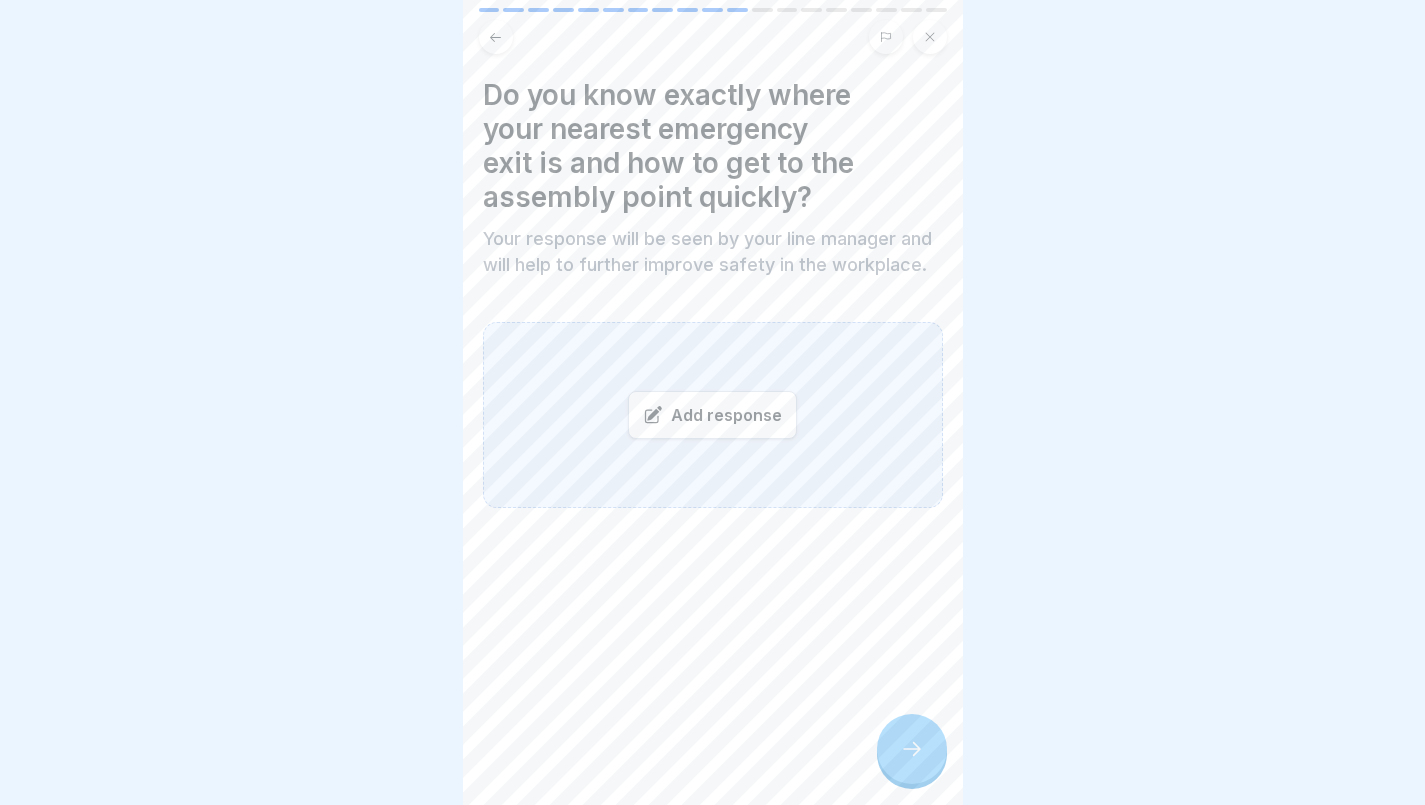 click at bounding box center [912, 749] 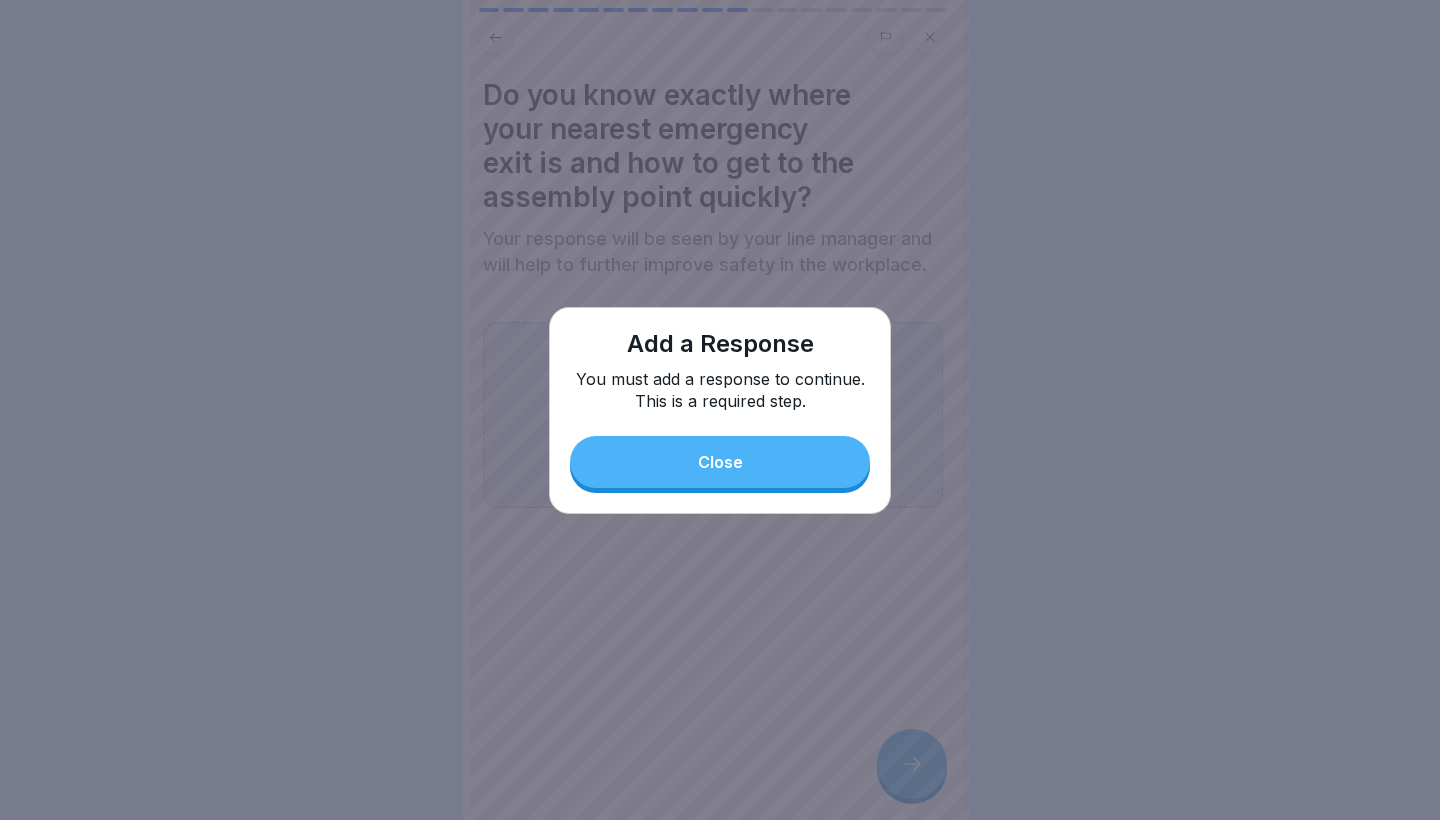 click on "Close" at bounding box center (720, 462) 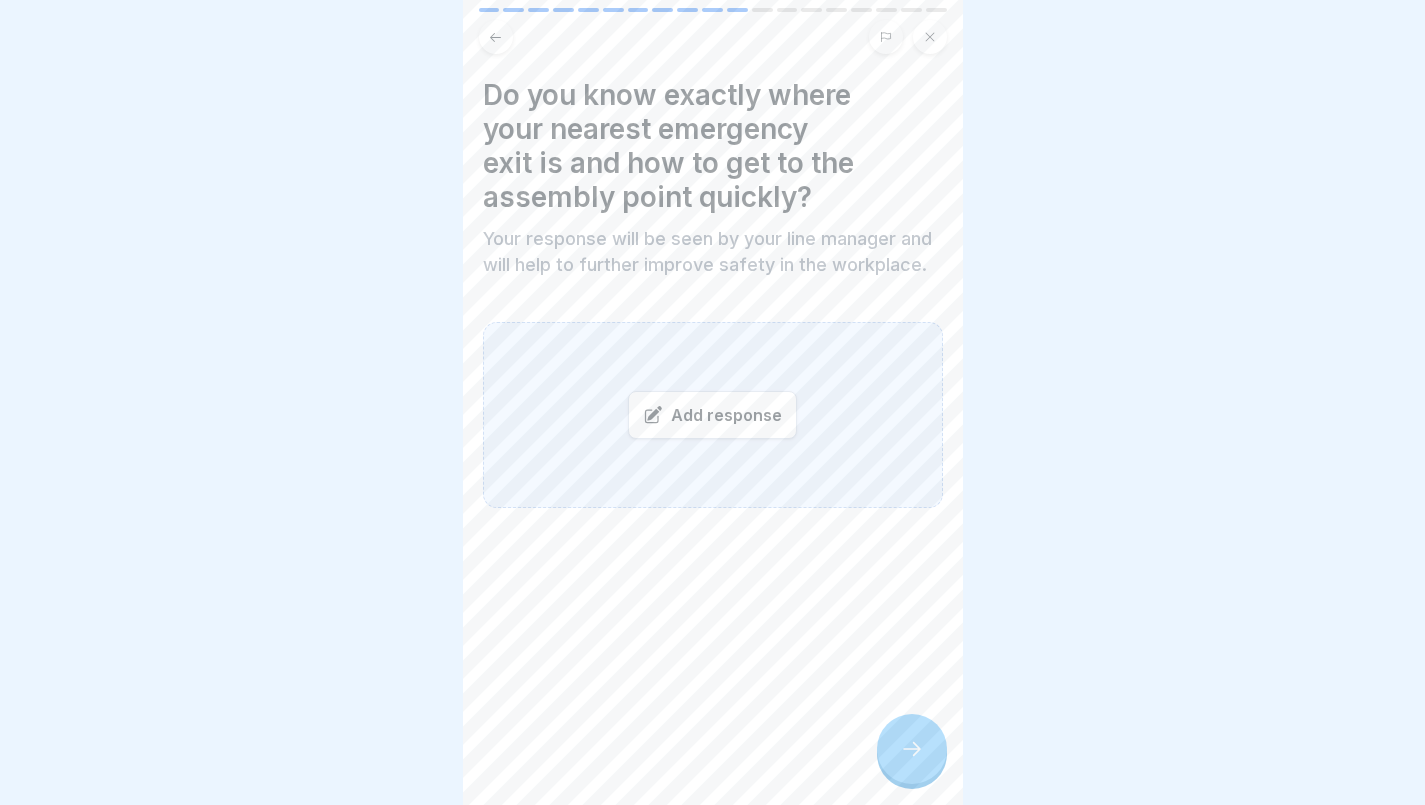 click 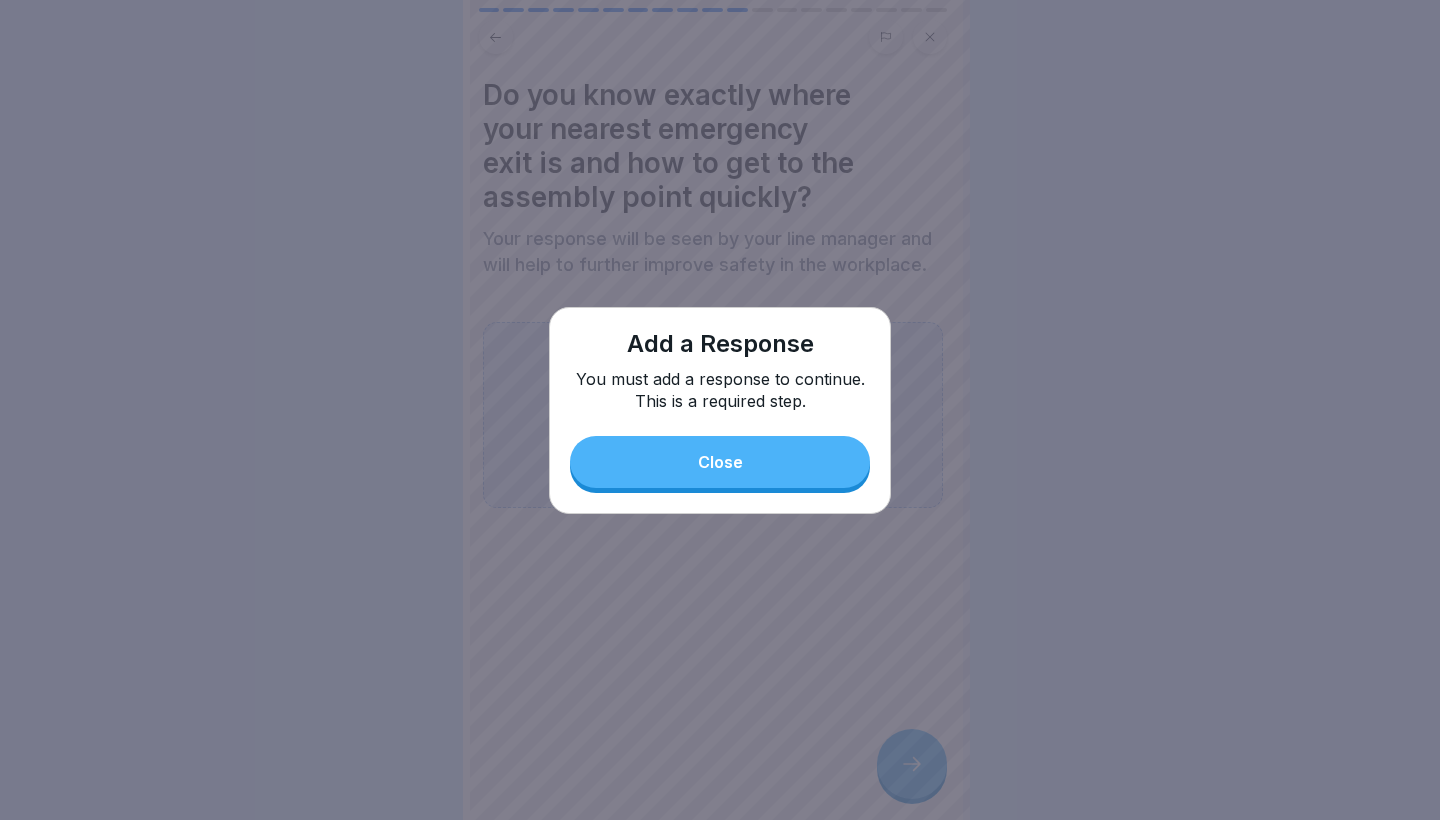 click on "Close" at bounding box center (720, 462) 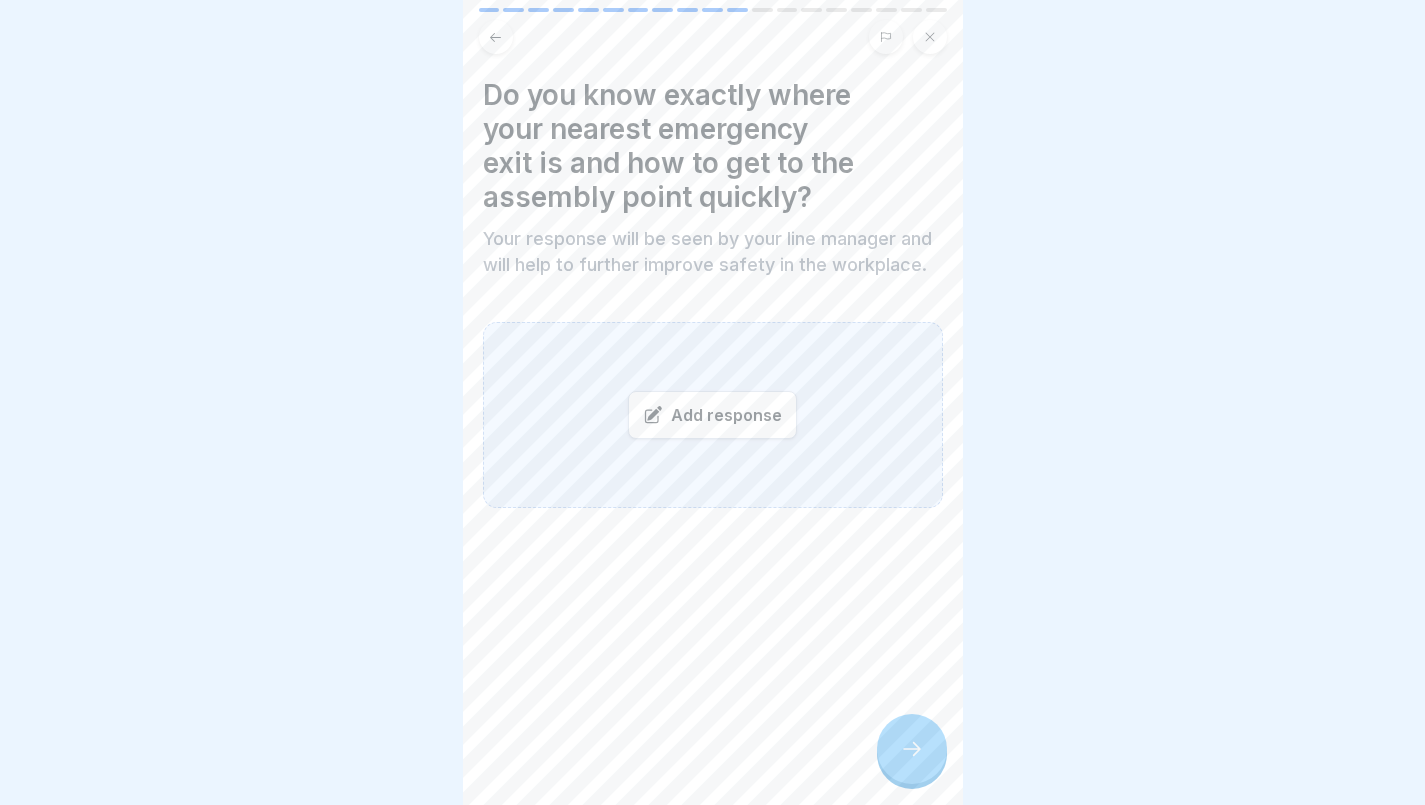 click on "Add response" at bounding box center (712, 415) 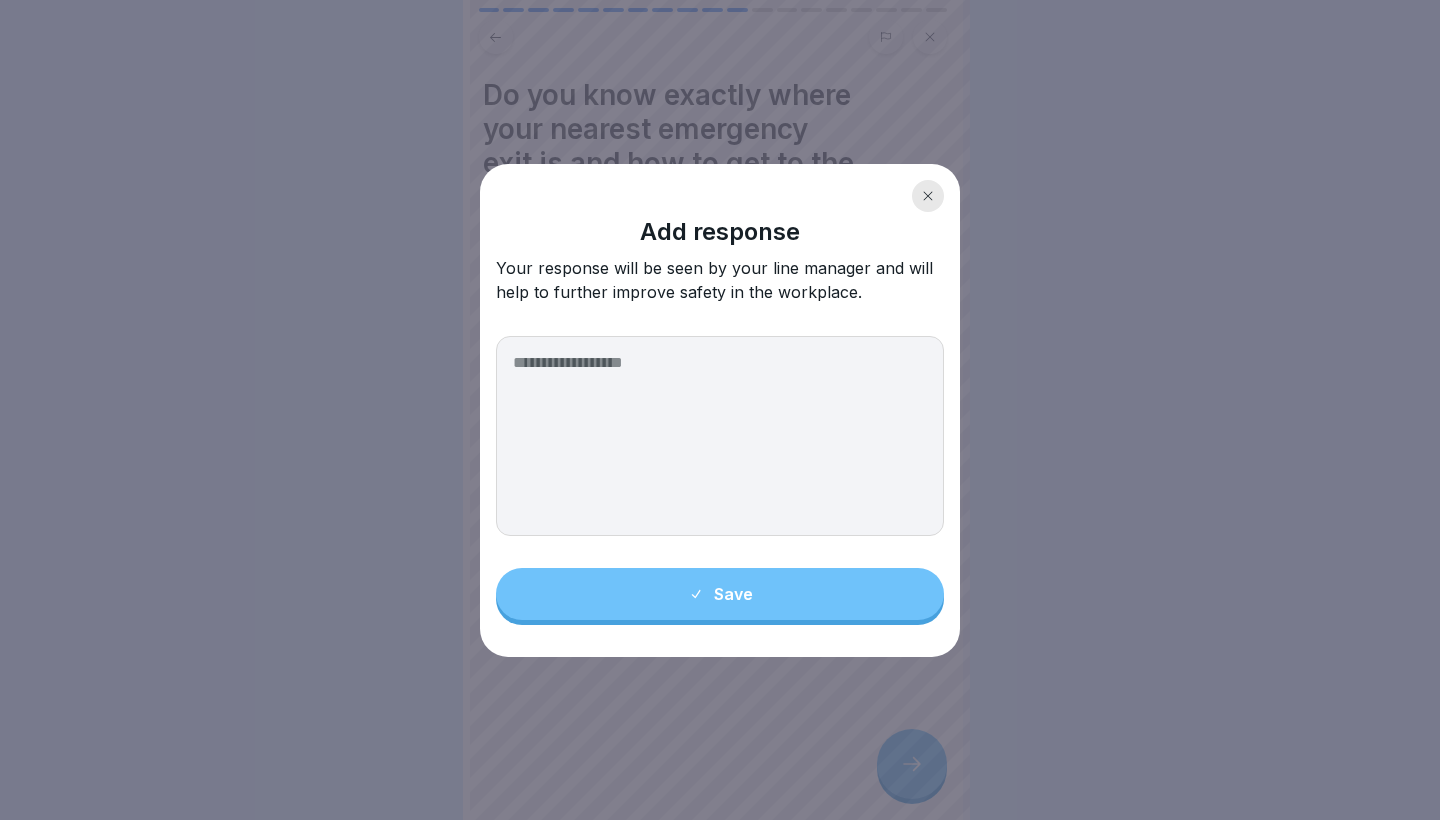 click 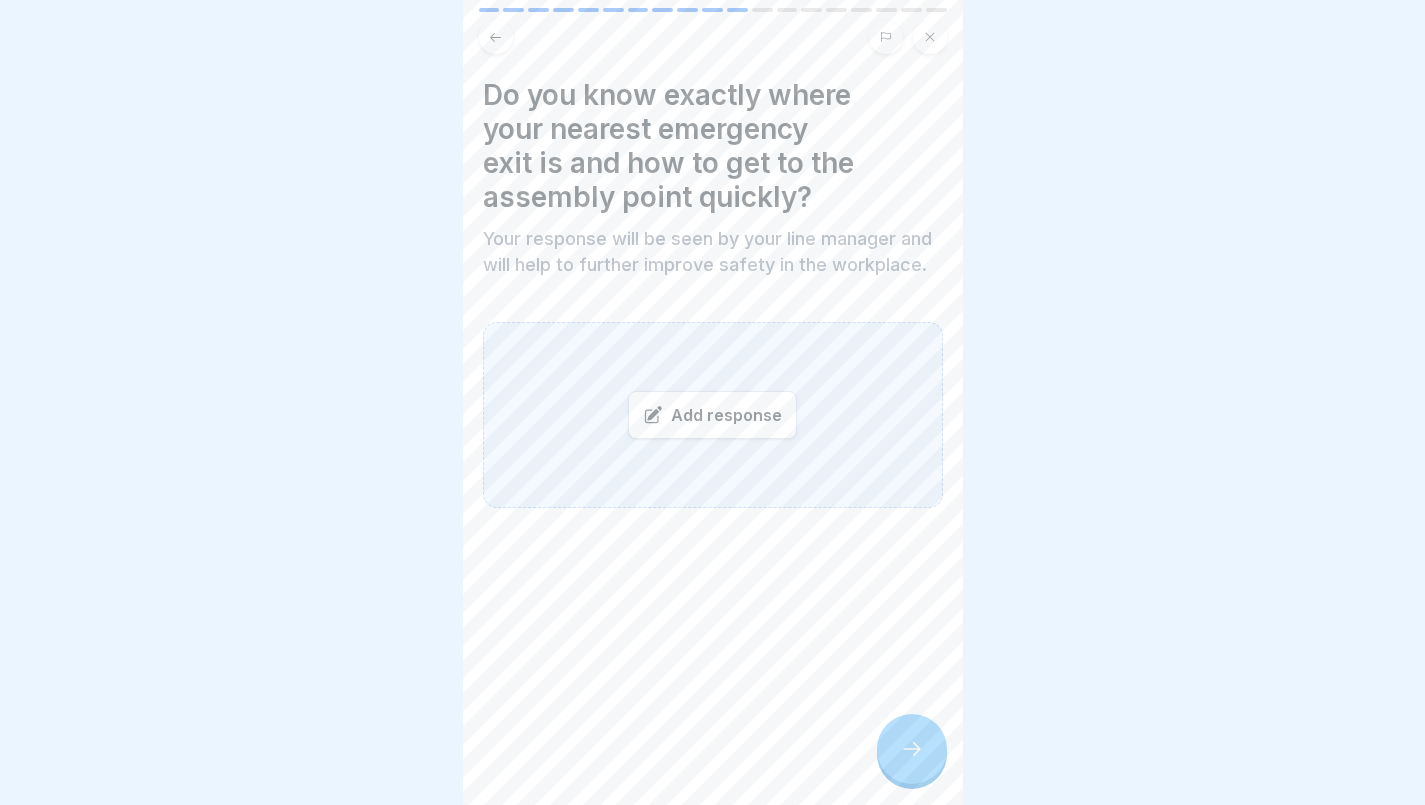 scroll, scrollTop: 0, scrollLeft: 0, axis: both 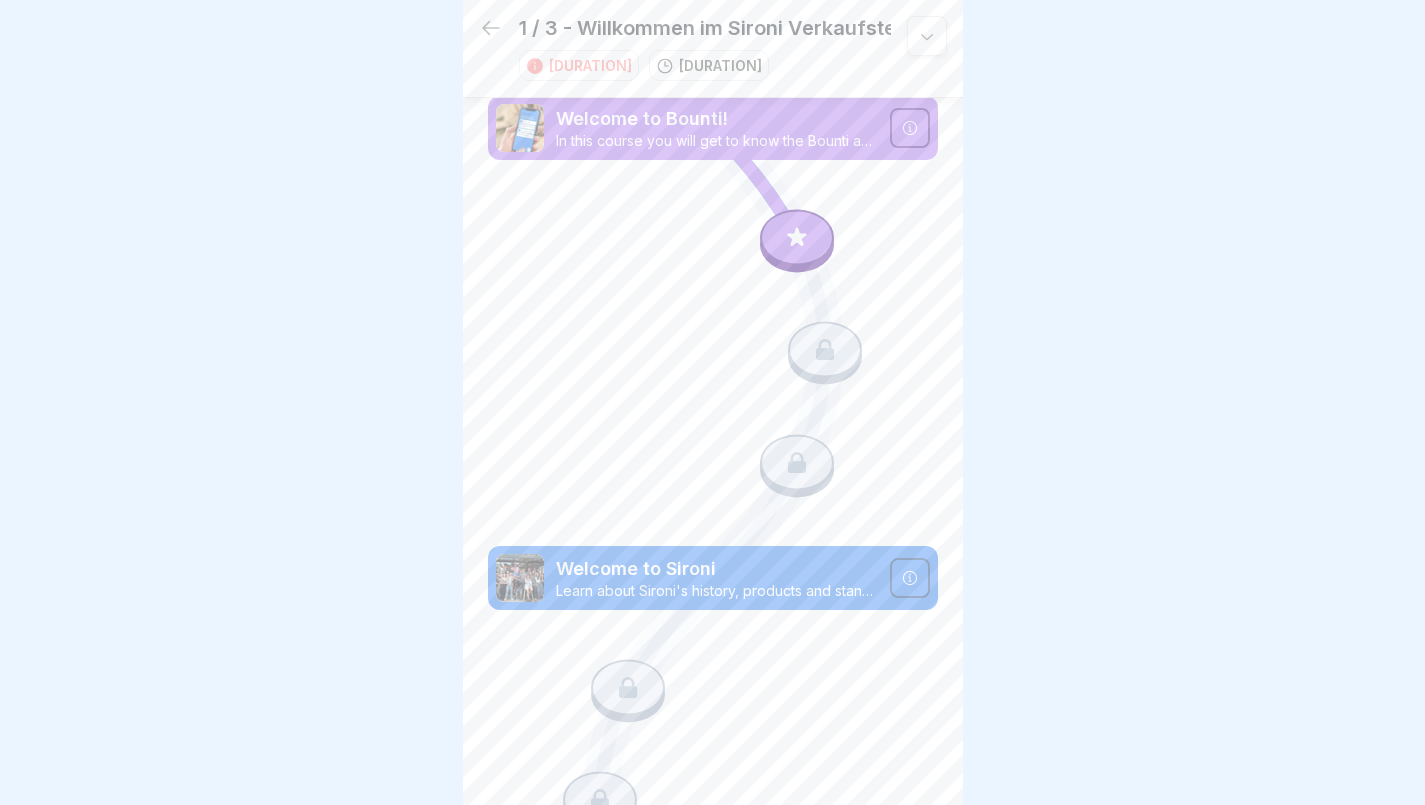click at bounding box center [797, 237] 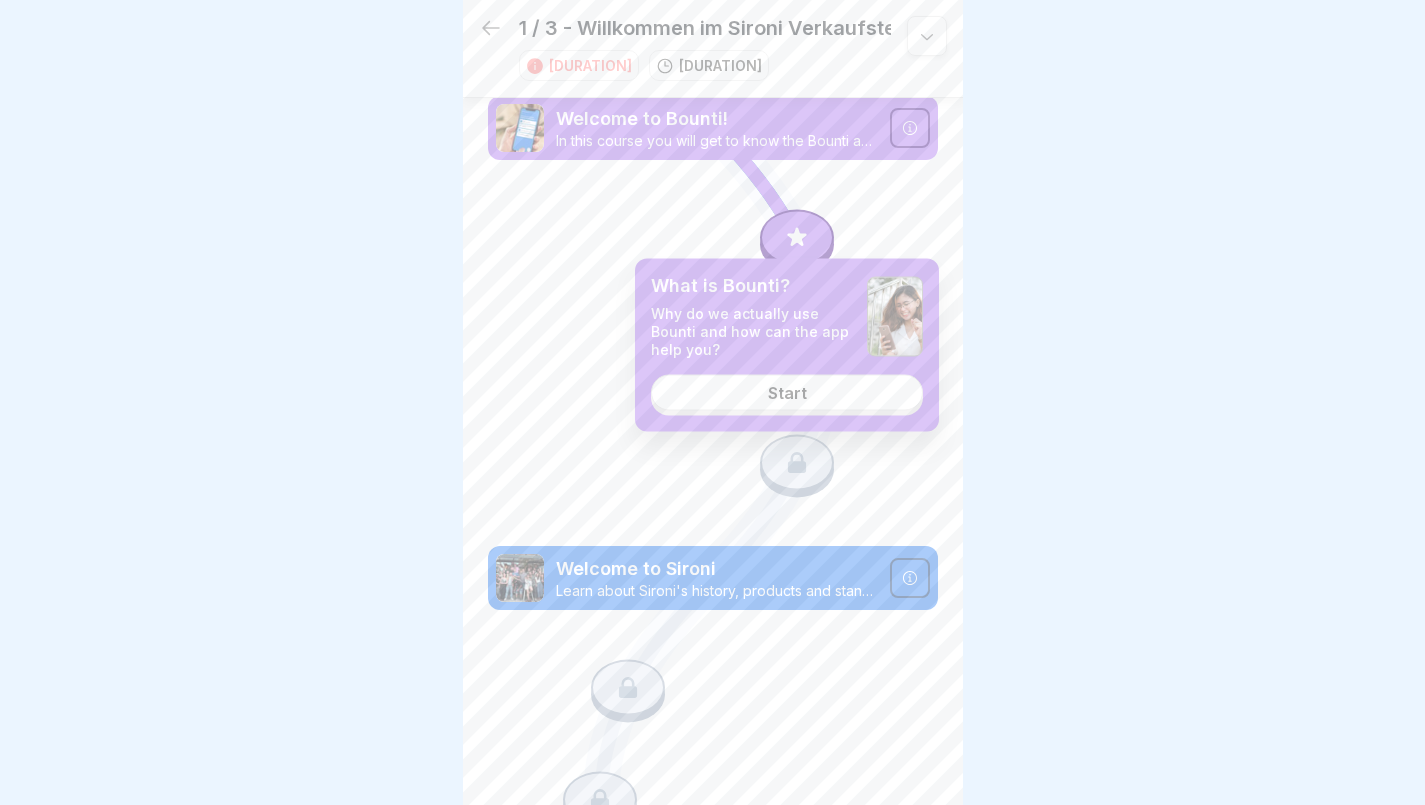 click on "Start" at bounding box center [787, 392] 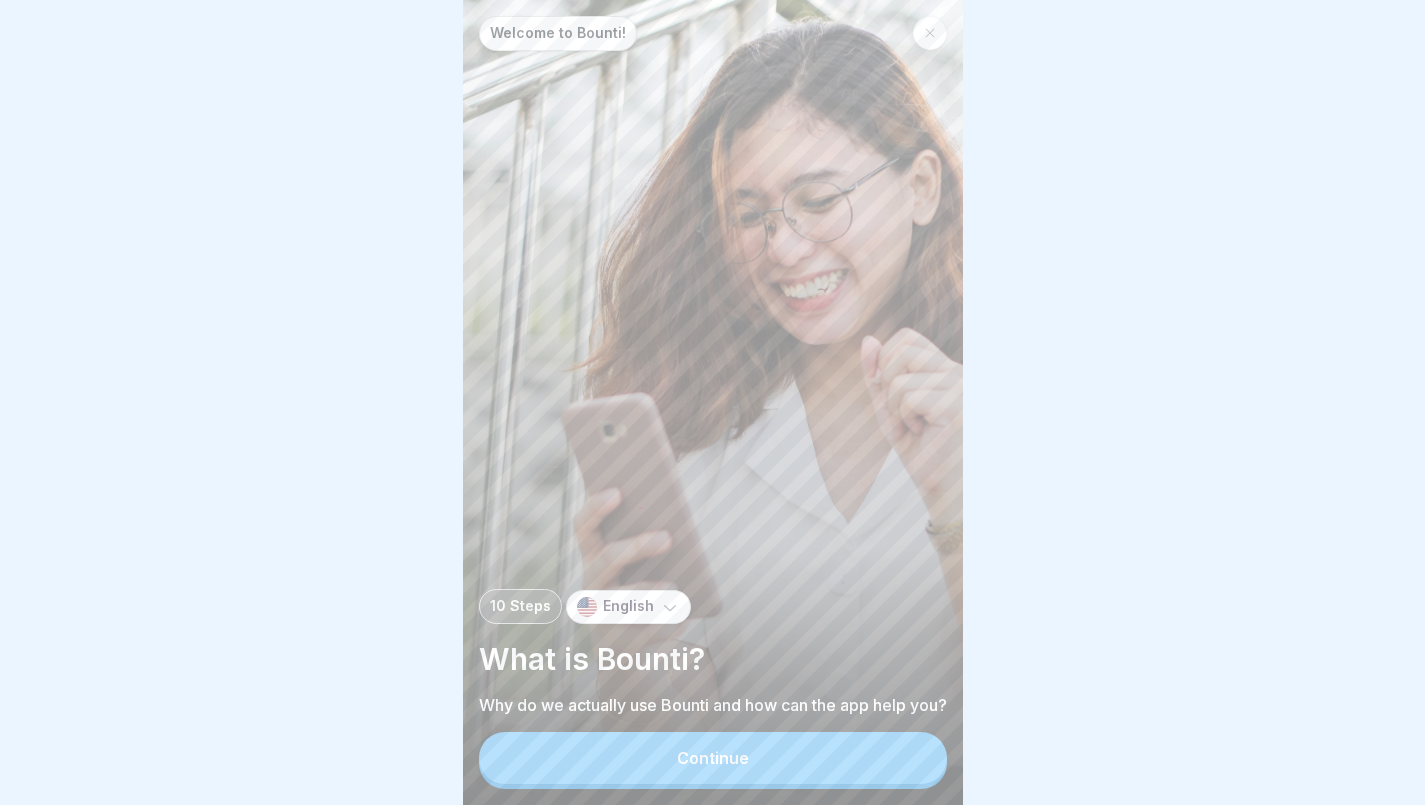 click on "Continue" at bounding box center (713, 758) 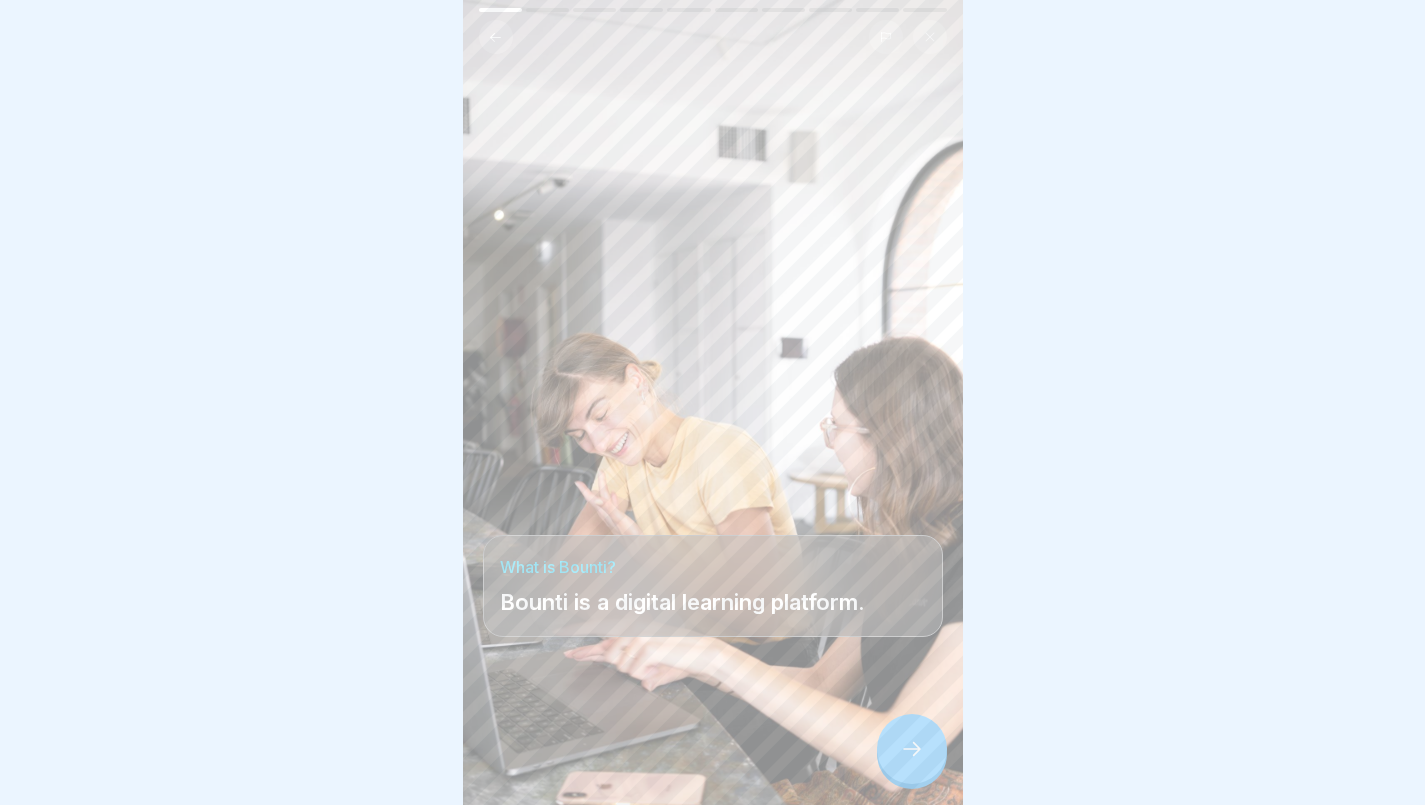 click 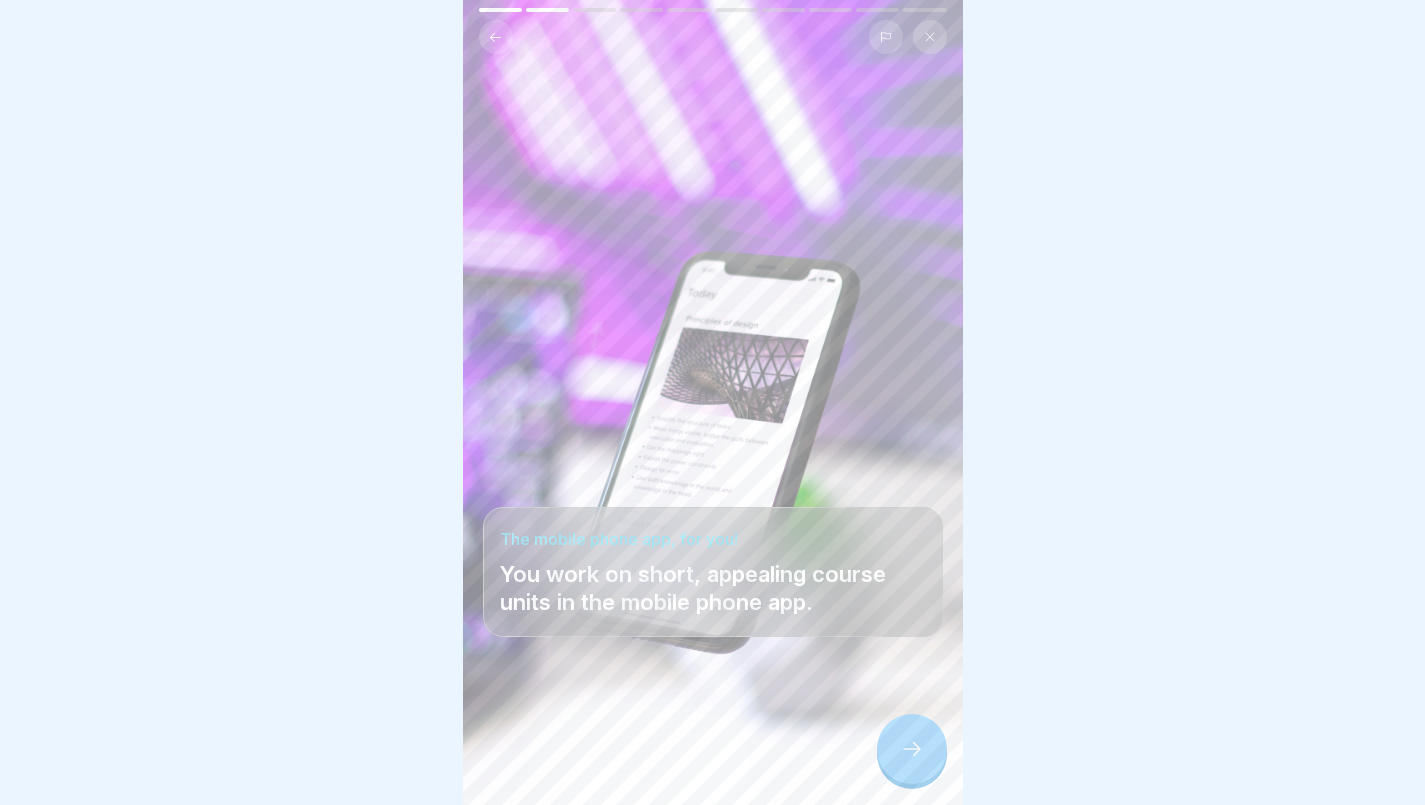click 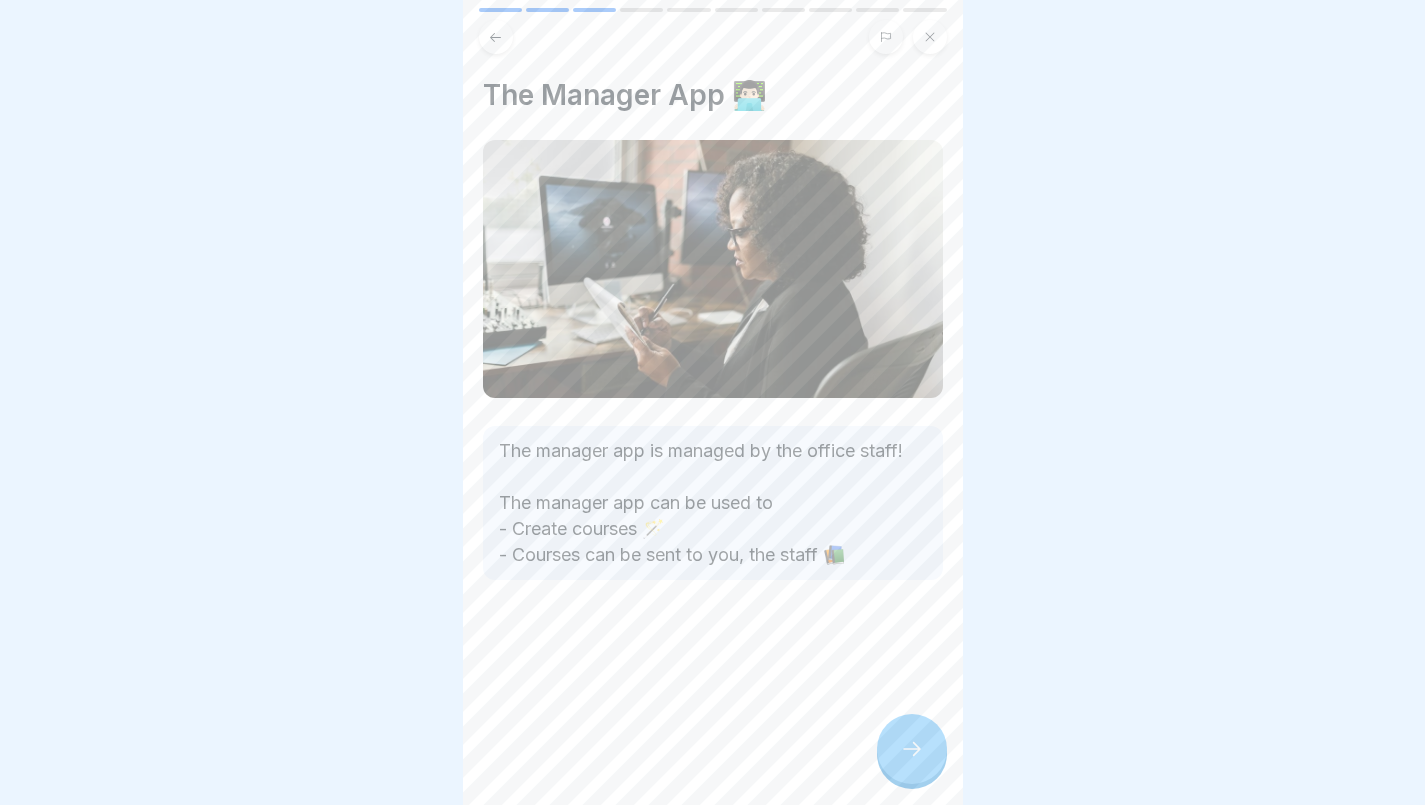 click 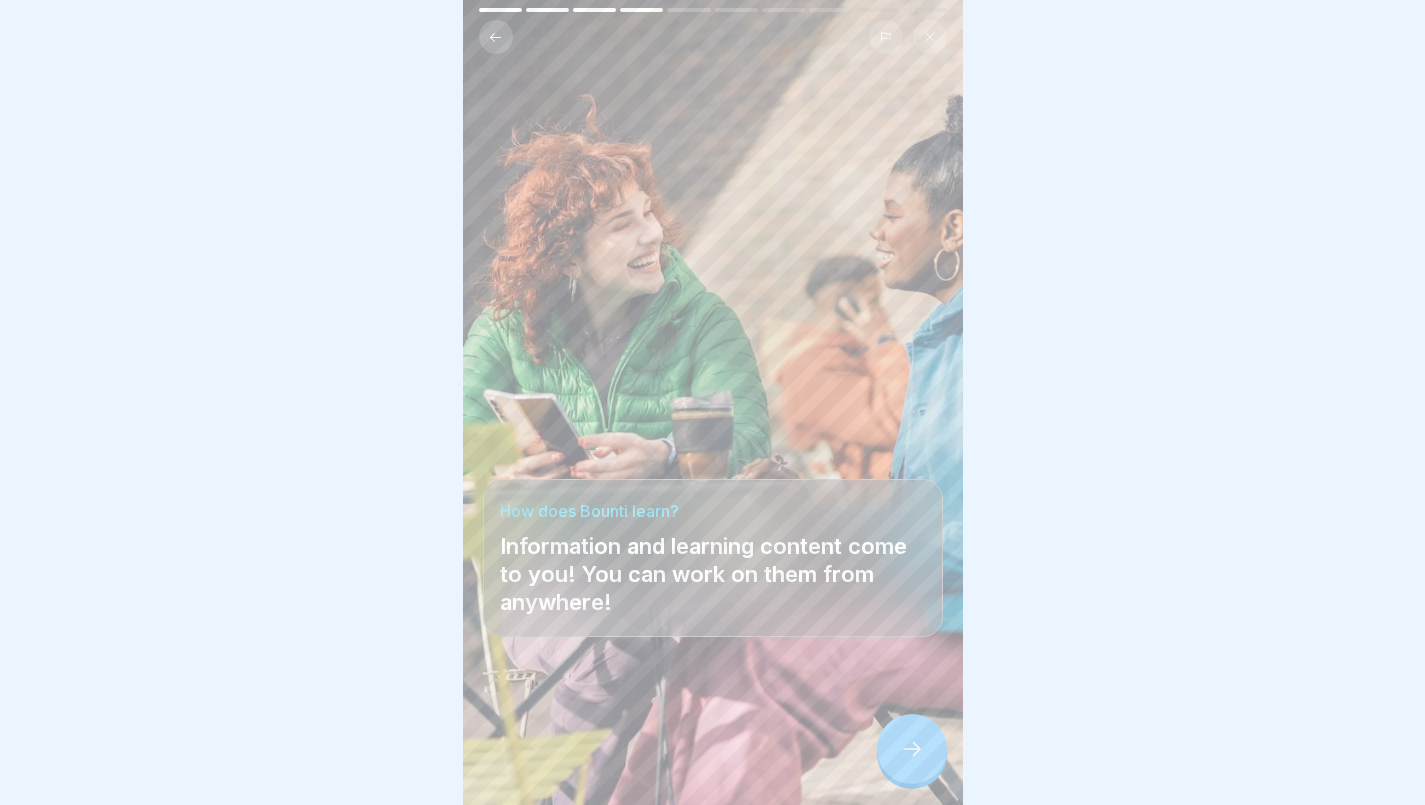 click 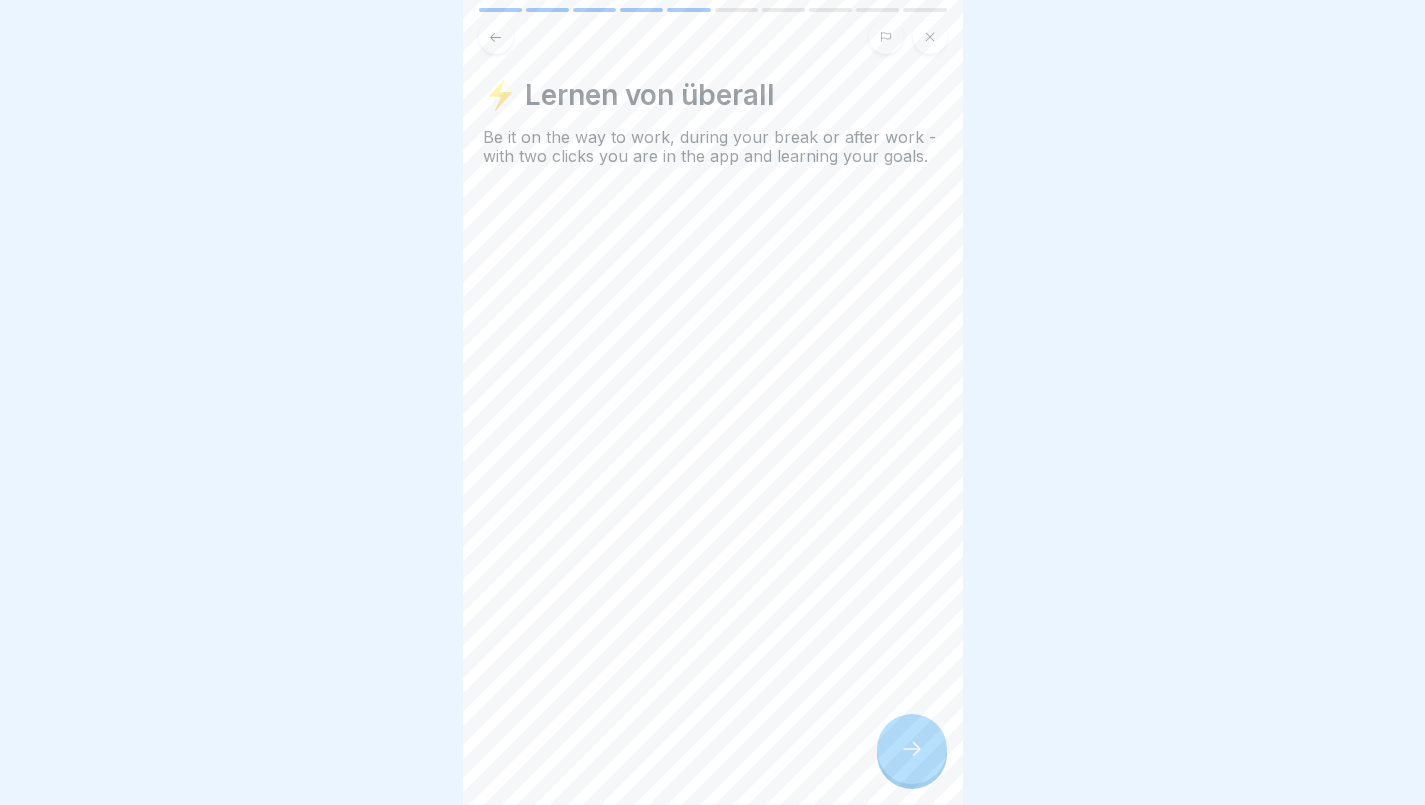 click 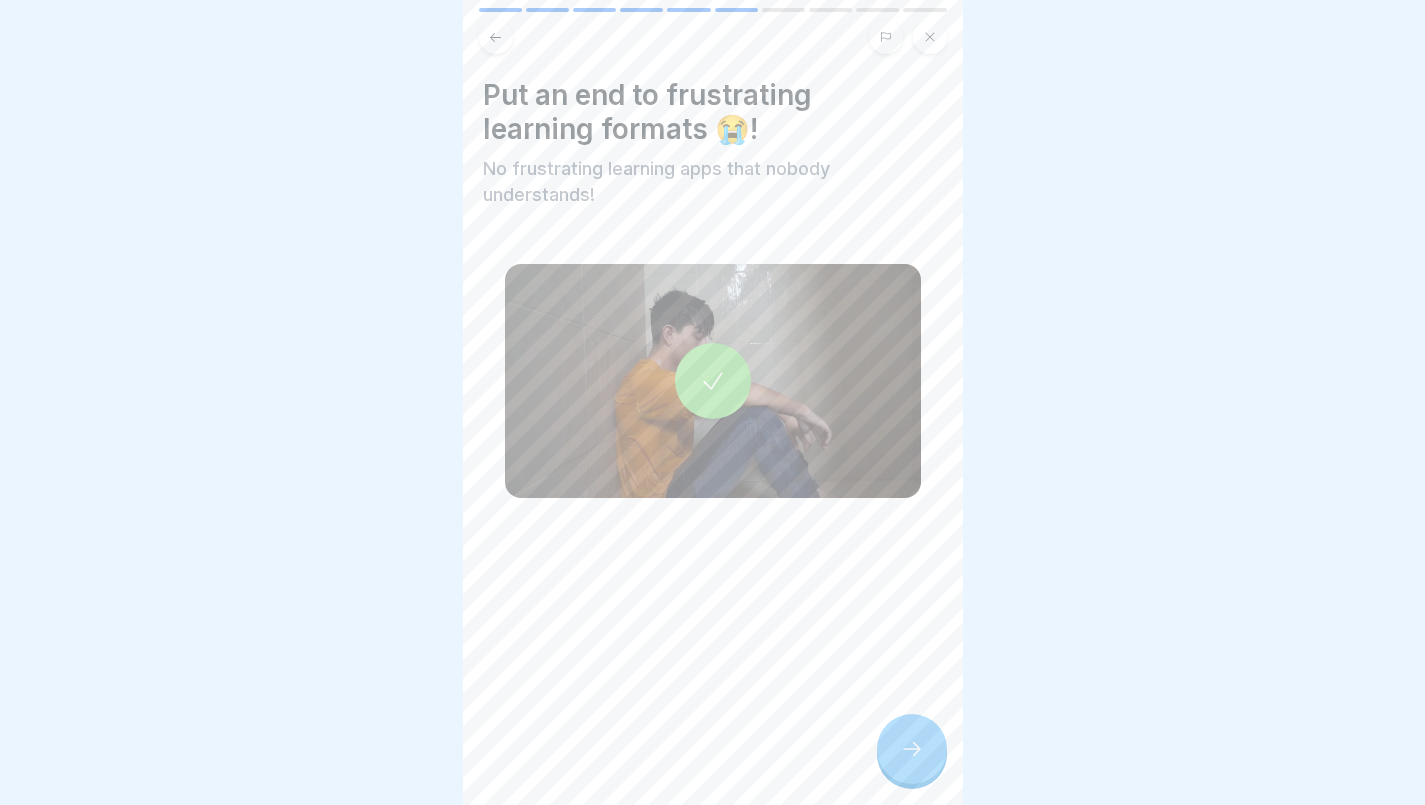 click 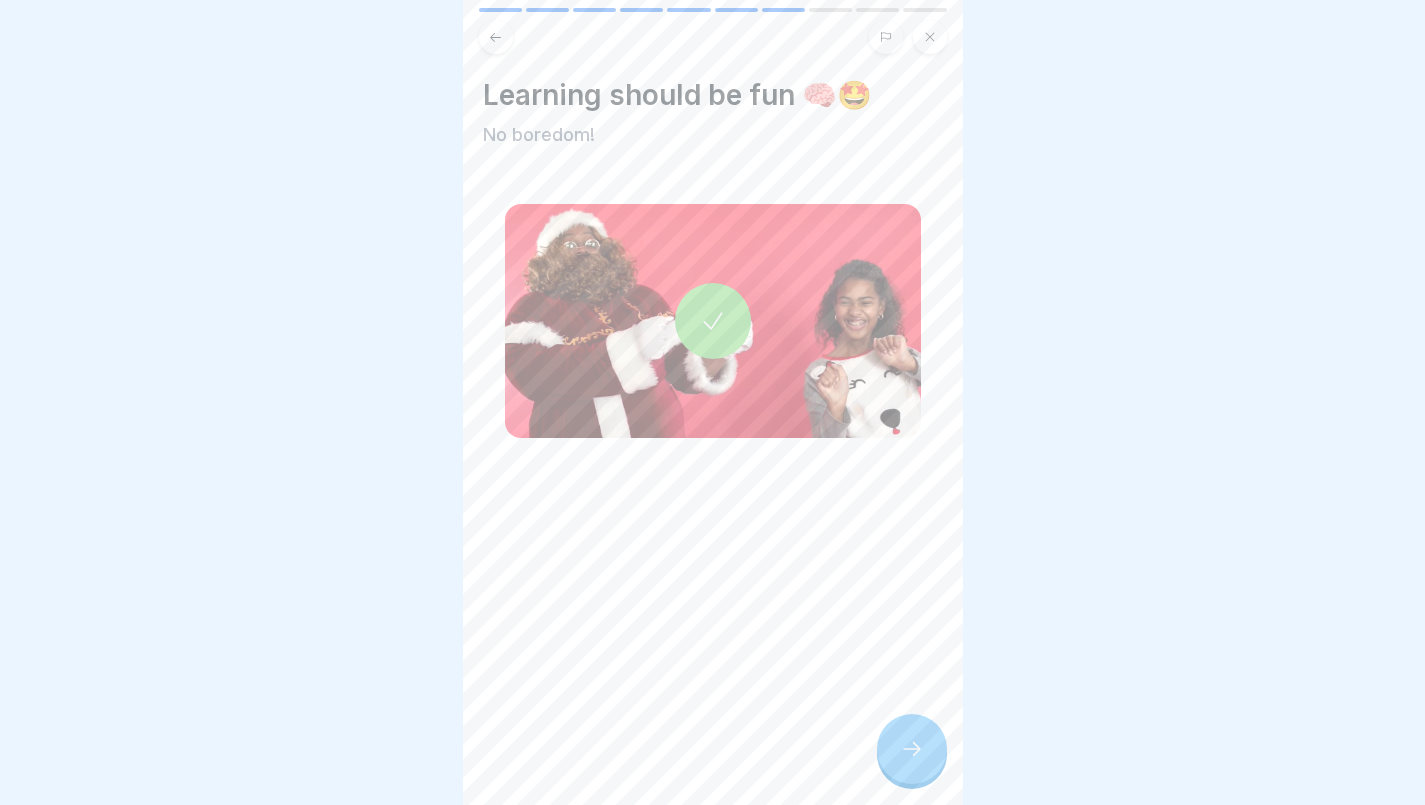 click 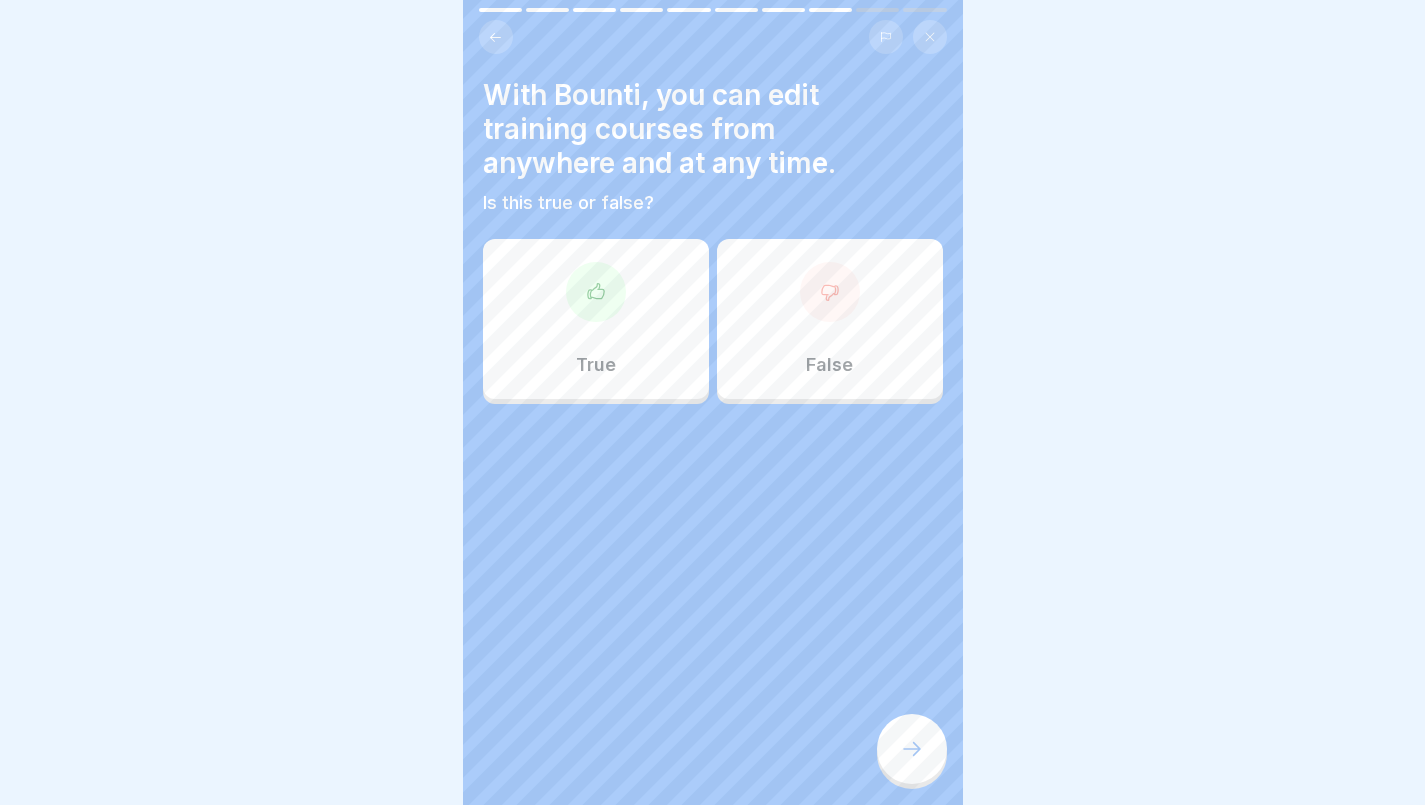 click 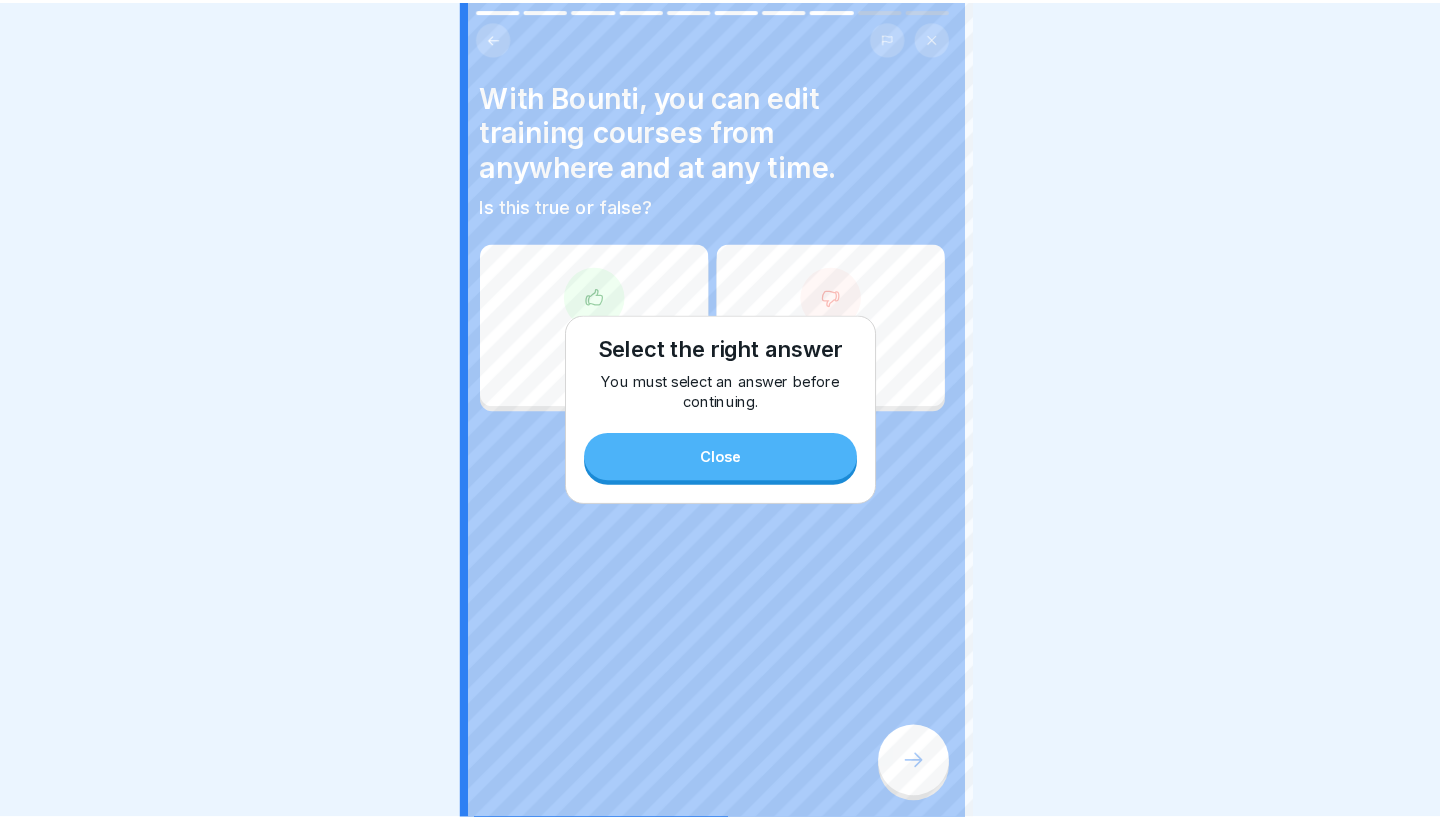 scroll, scrollTop: 0, scrollLeft: 0, axis: both 